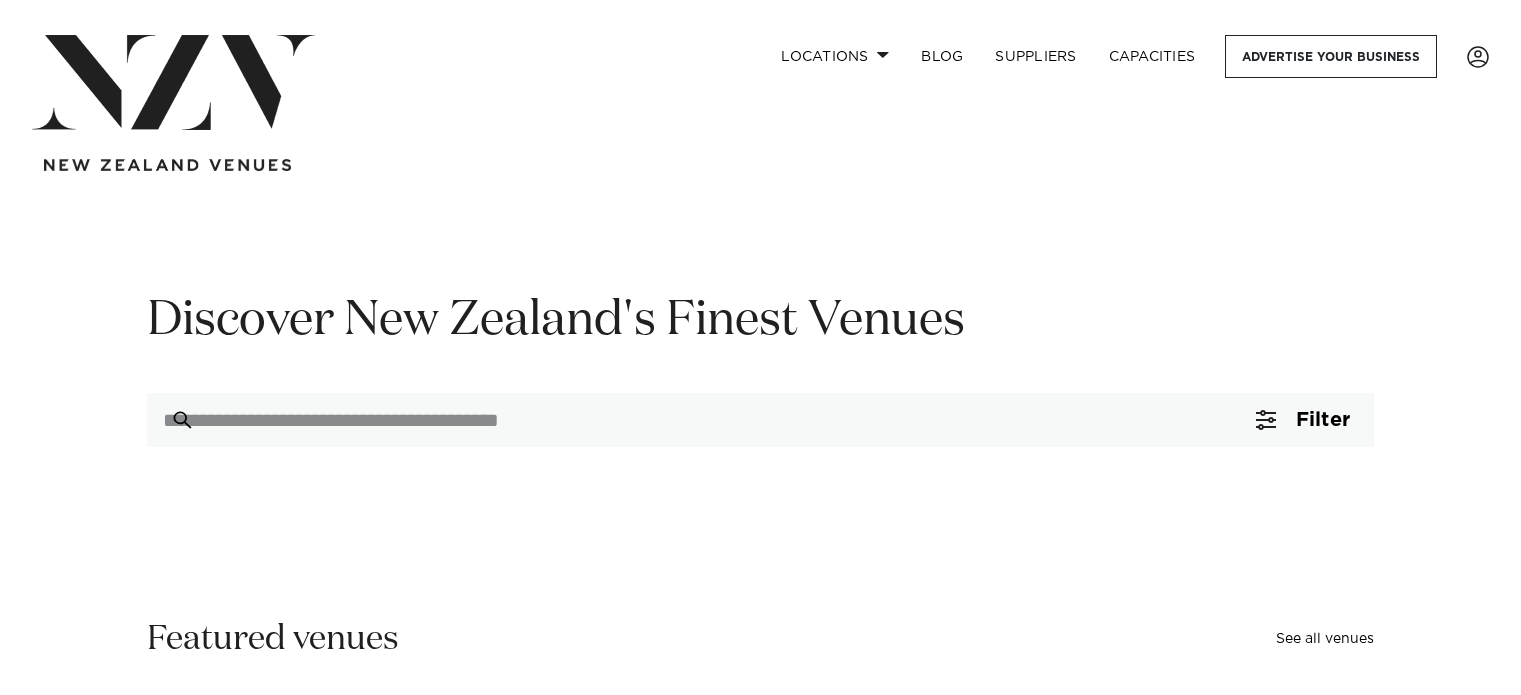 scroll, scrollTop: 0, scrollLeft: 0, axis: both 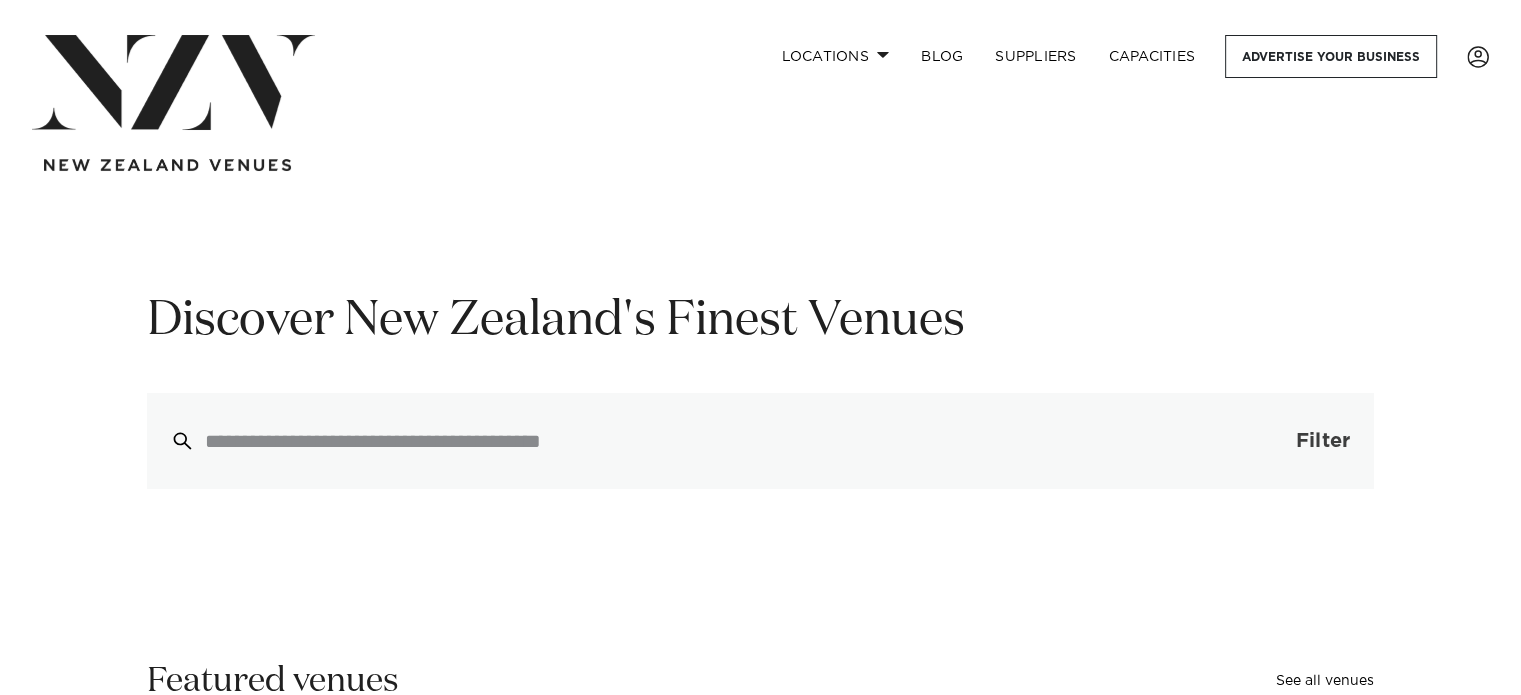 click on "Filter 0" at bounding box center (1303, 441) 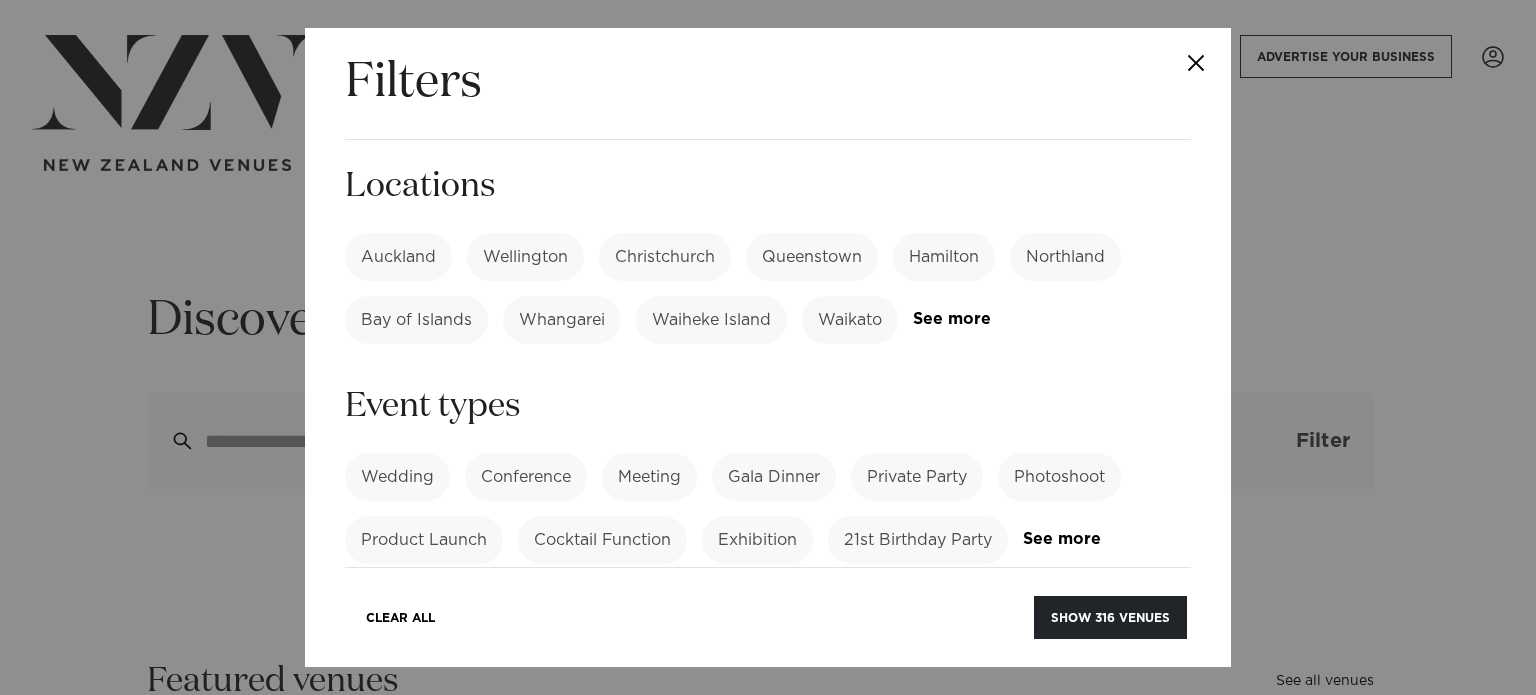 click on "Filters
Search Type
Venue
Supplier
See more
Locations
Auckland
Wellington
Christchurch
Queenstown
Hamilton
Northland
Bay of Islands
Whangarei
Waiheke Island
Waikato
Bay of Plenty
Tauranga" at bounding box center [768, 347] 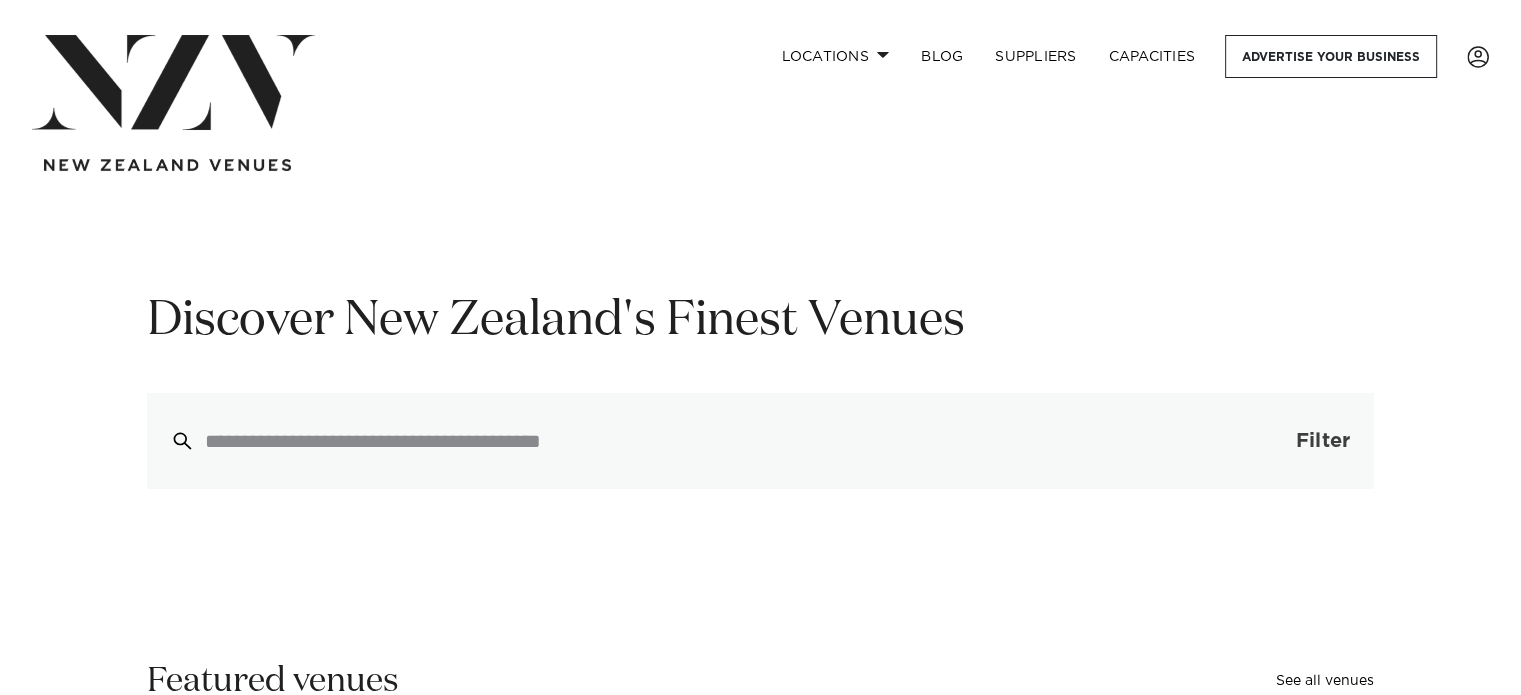 click on "Filter" at bounding box center (1323, 441) 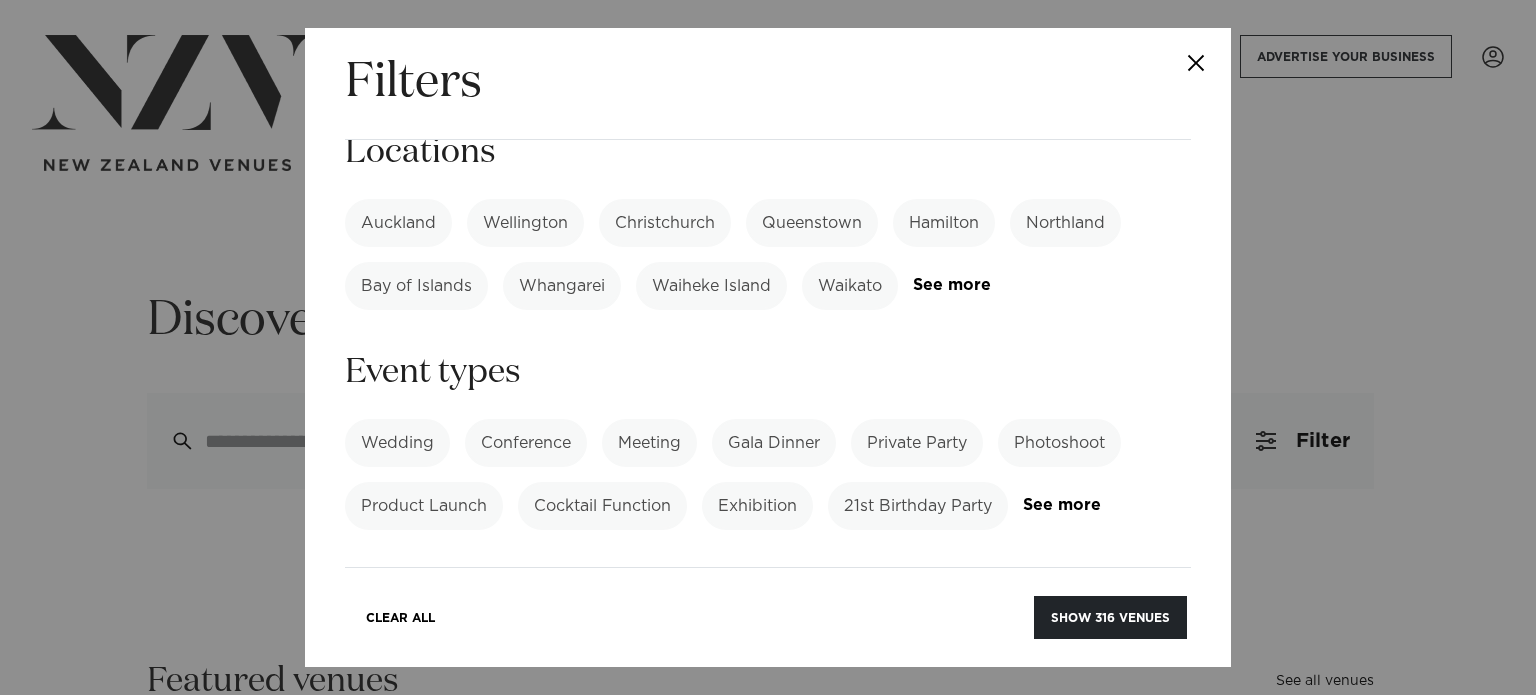scroll, scrollTop: 35, scrollLeft: 0, axis: vertical 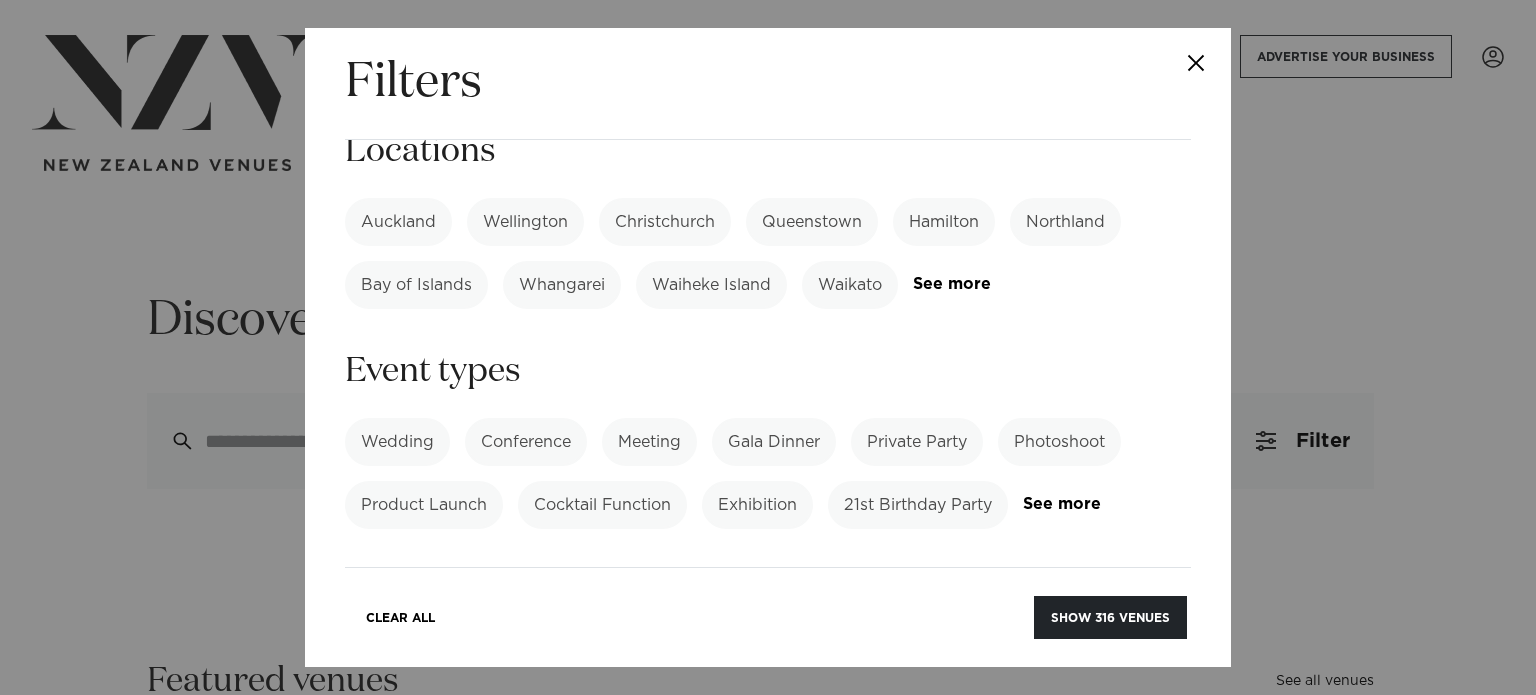 click on "Wedding" at bounding box center (397, 442) 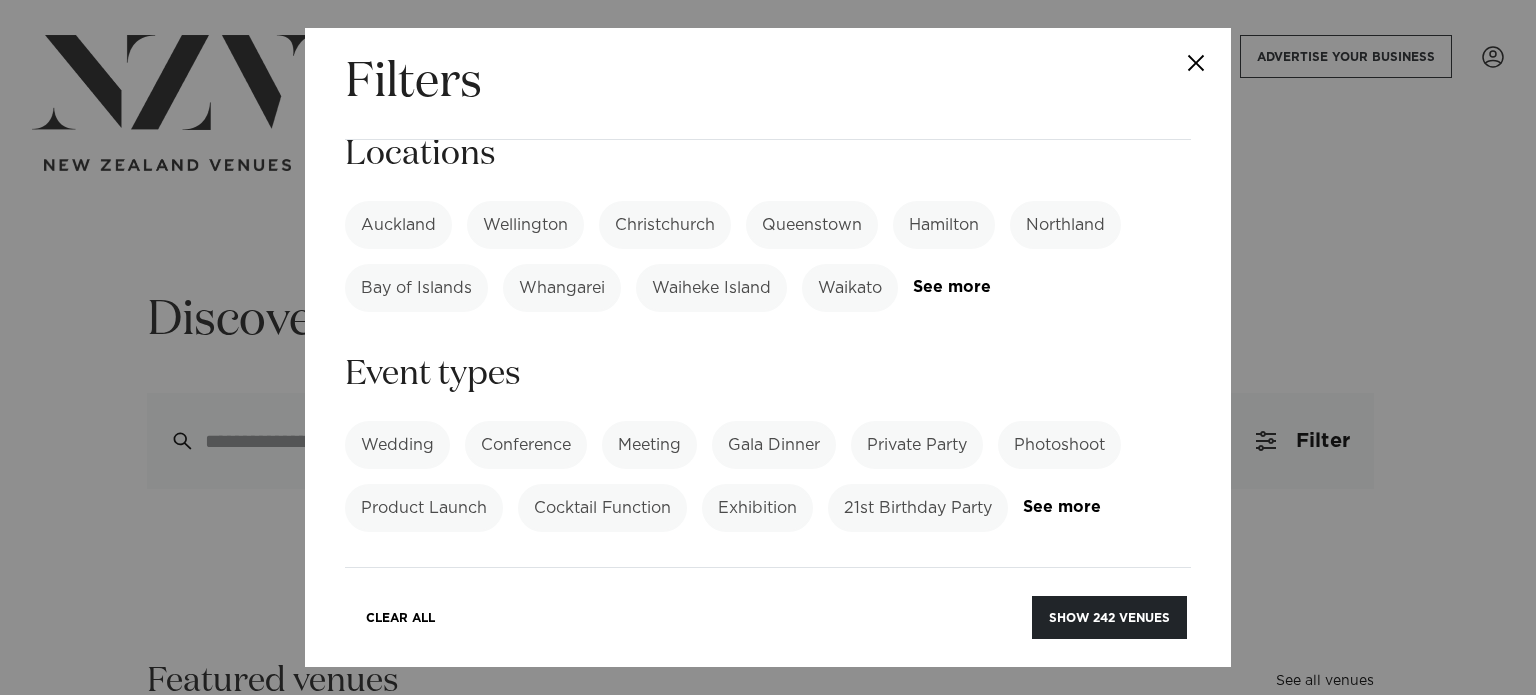 scroll, scrollTop: 20, scrollLeft: 0, axis: vertical 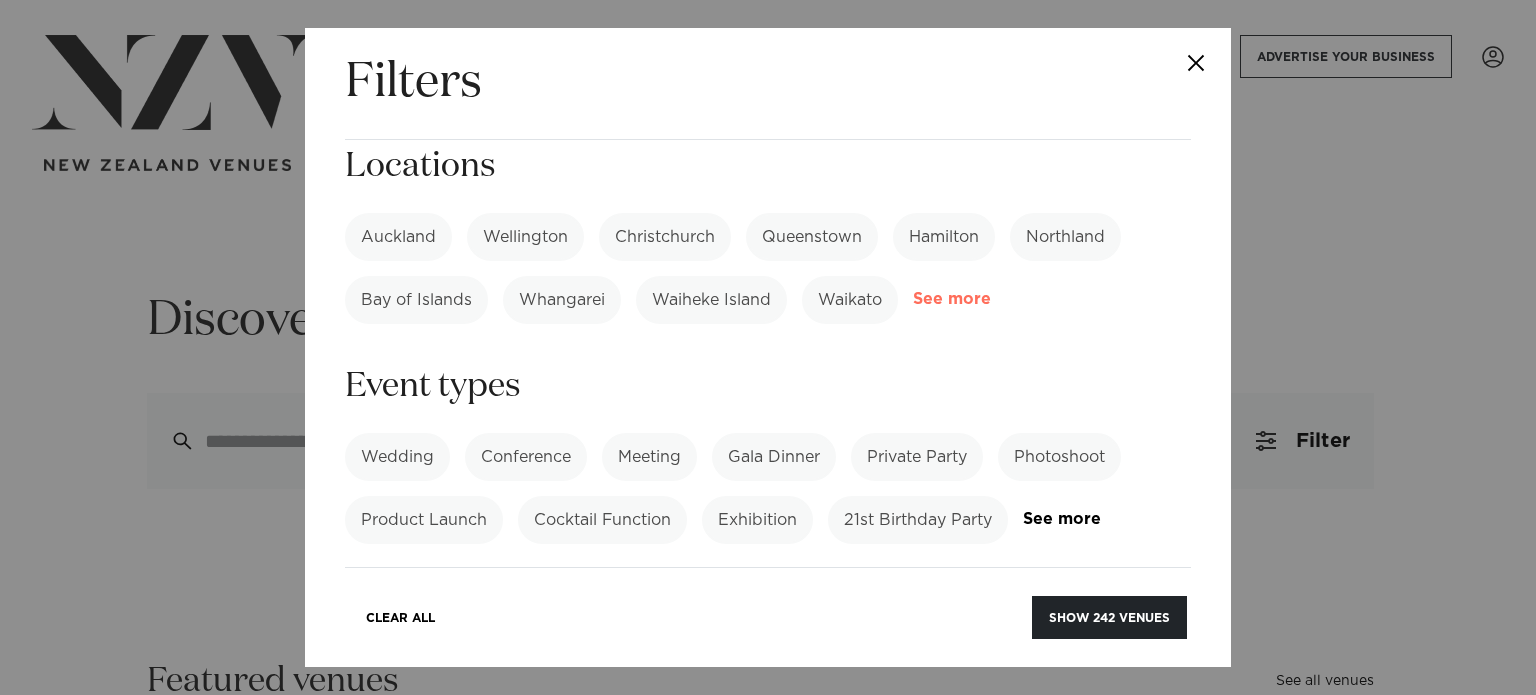 click on "See more" at bounding box center (991, 299) 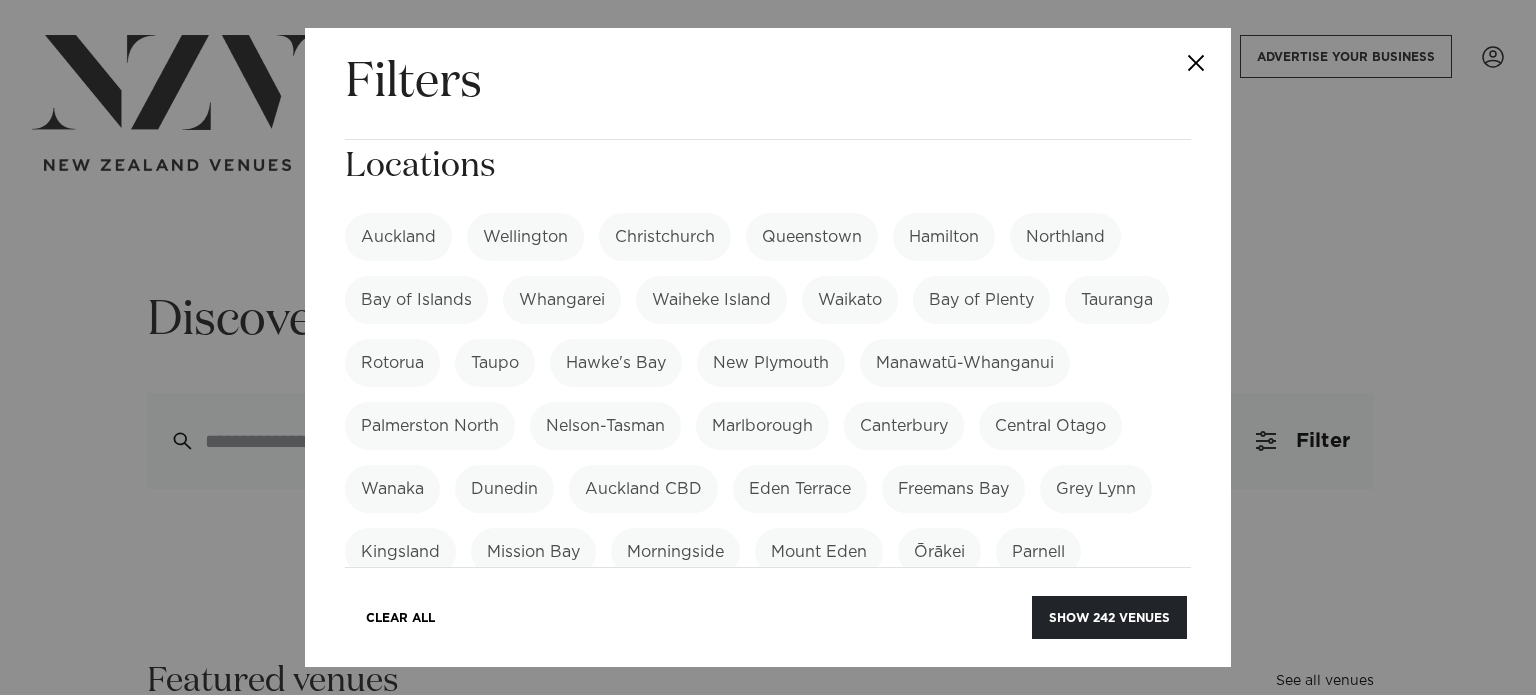 click on "Auckland" at bounding box center (398, 237) 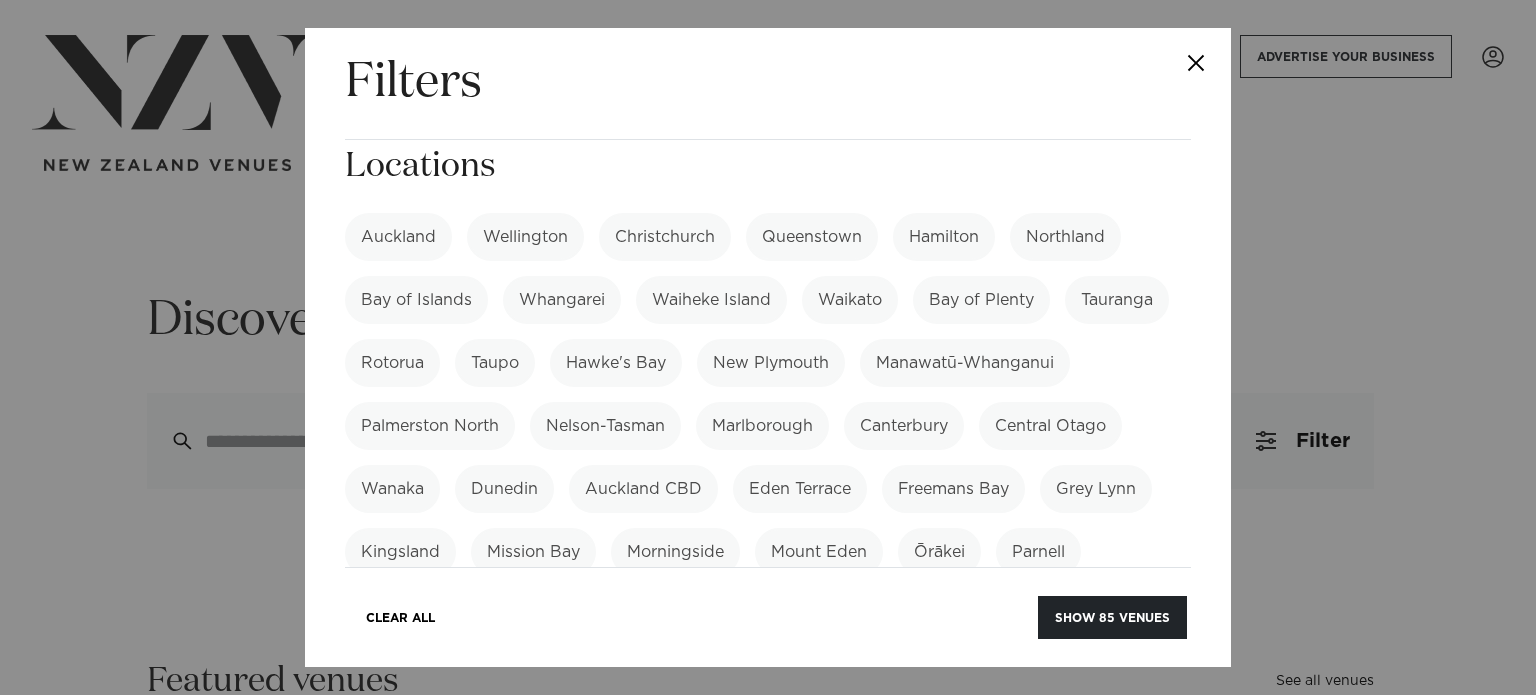 click on "Wellington" at bounding box center (525, 237) 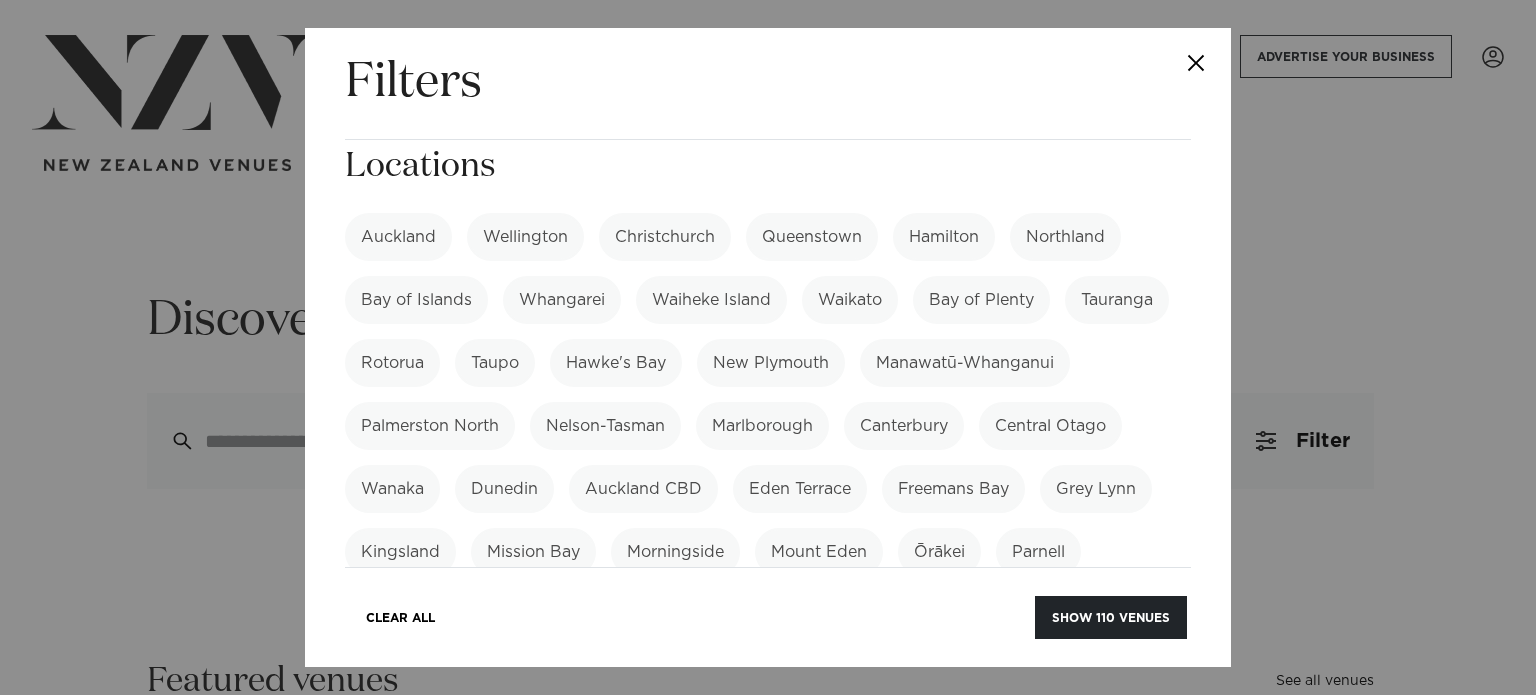 click on "Christchurch" at bounding box center [665, 237] 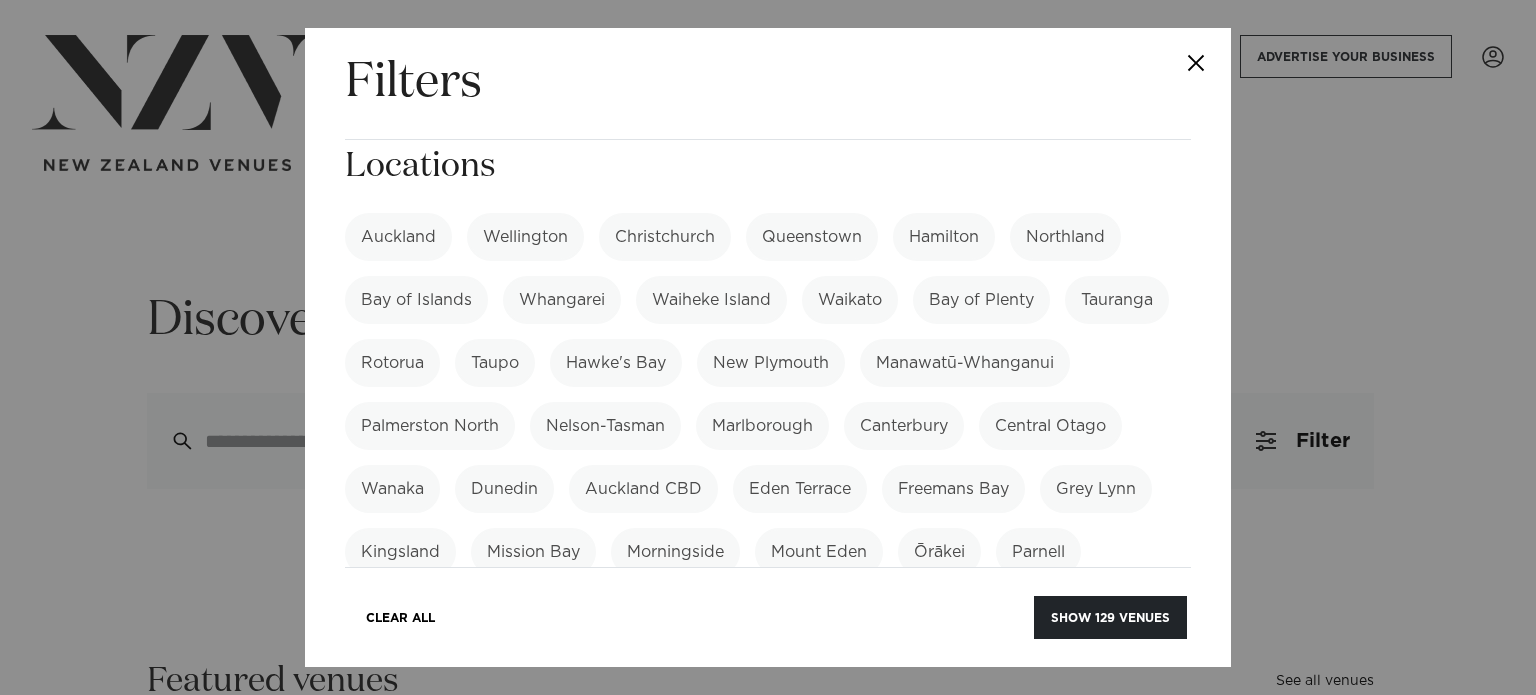 click on "Queenstown" at bounding box center [812, 237] 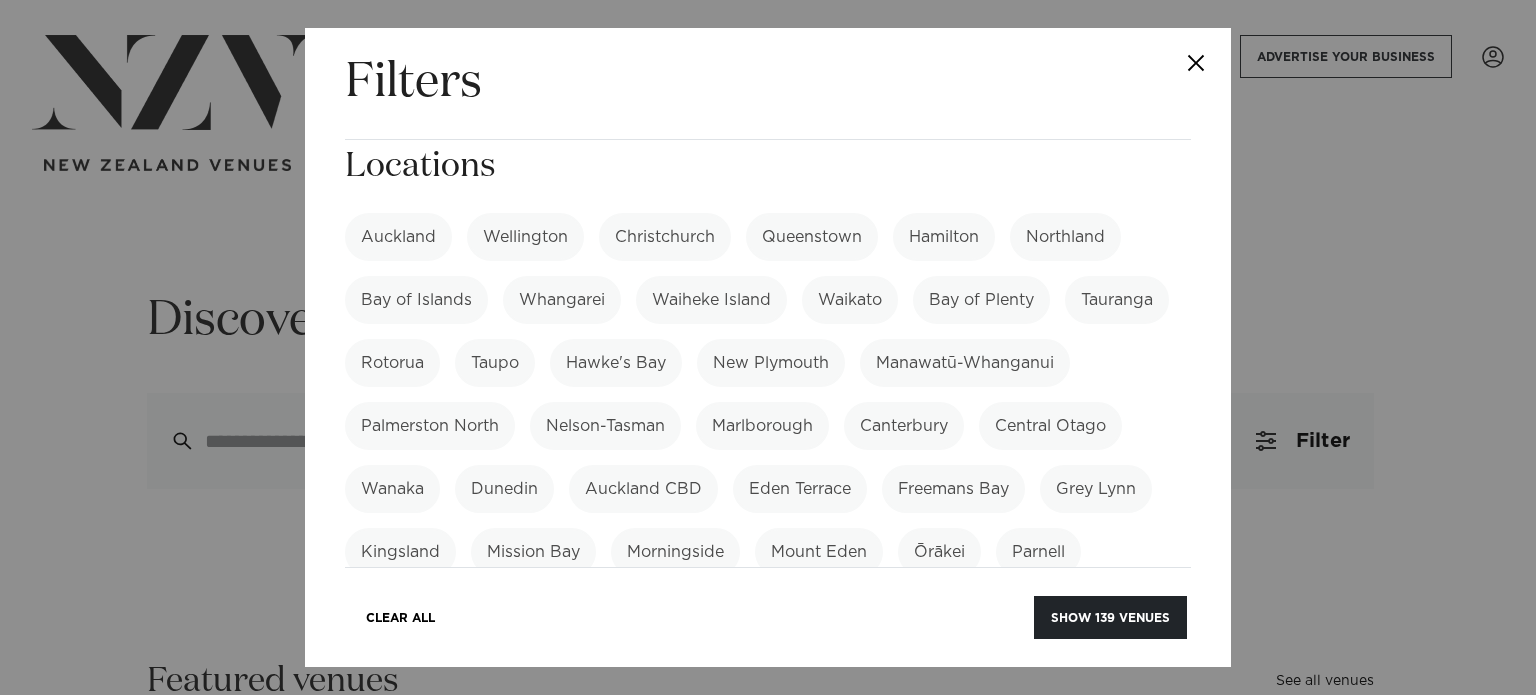 click on "Auckland" at bounding box center (398, 237) 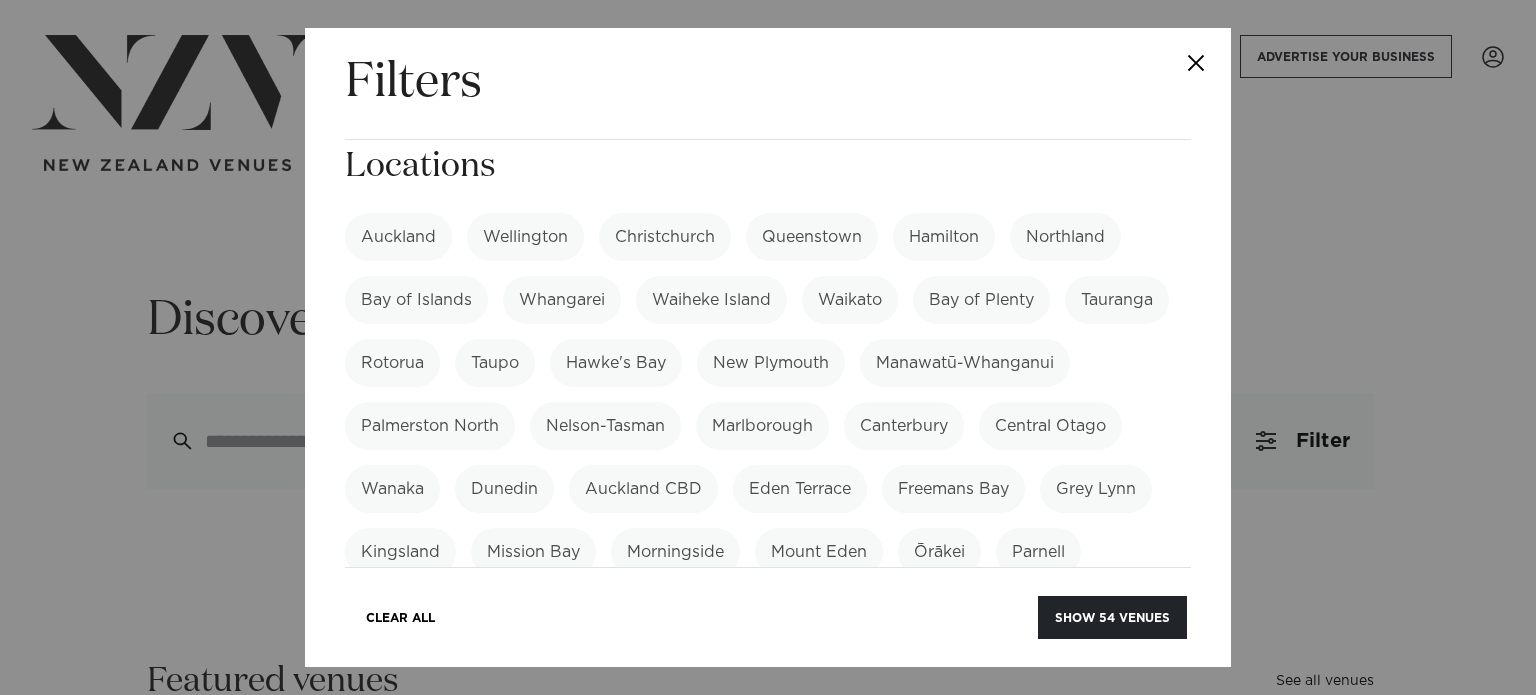 click on "Taupo" at bounding box center [495, 363] 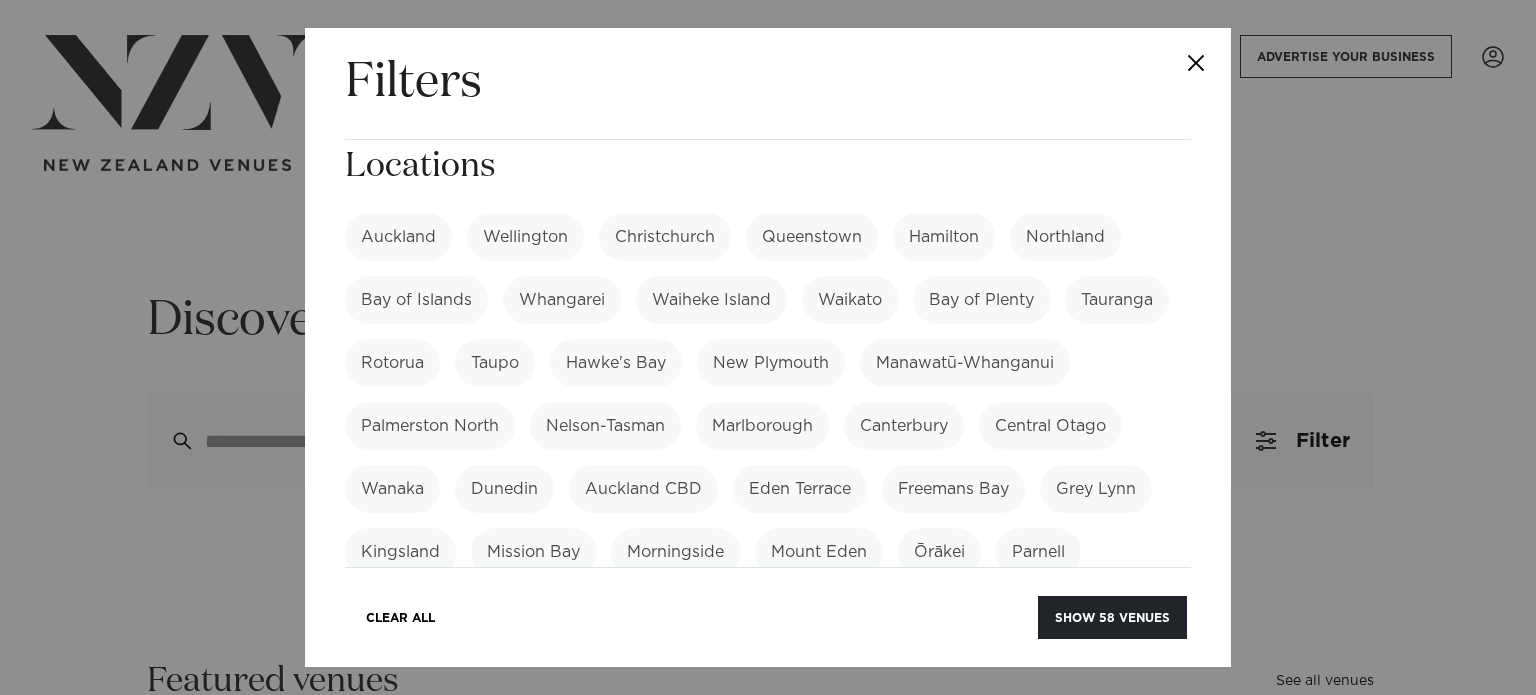 click on "Manawatū-Whanganui" at bounding box center [965, 363] 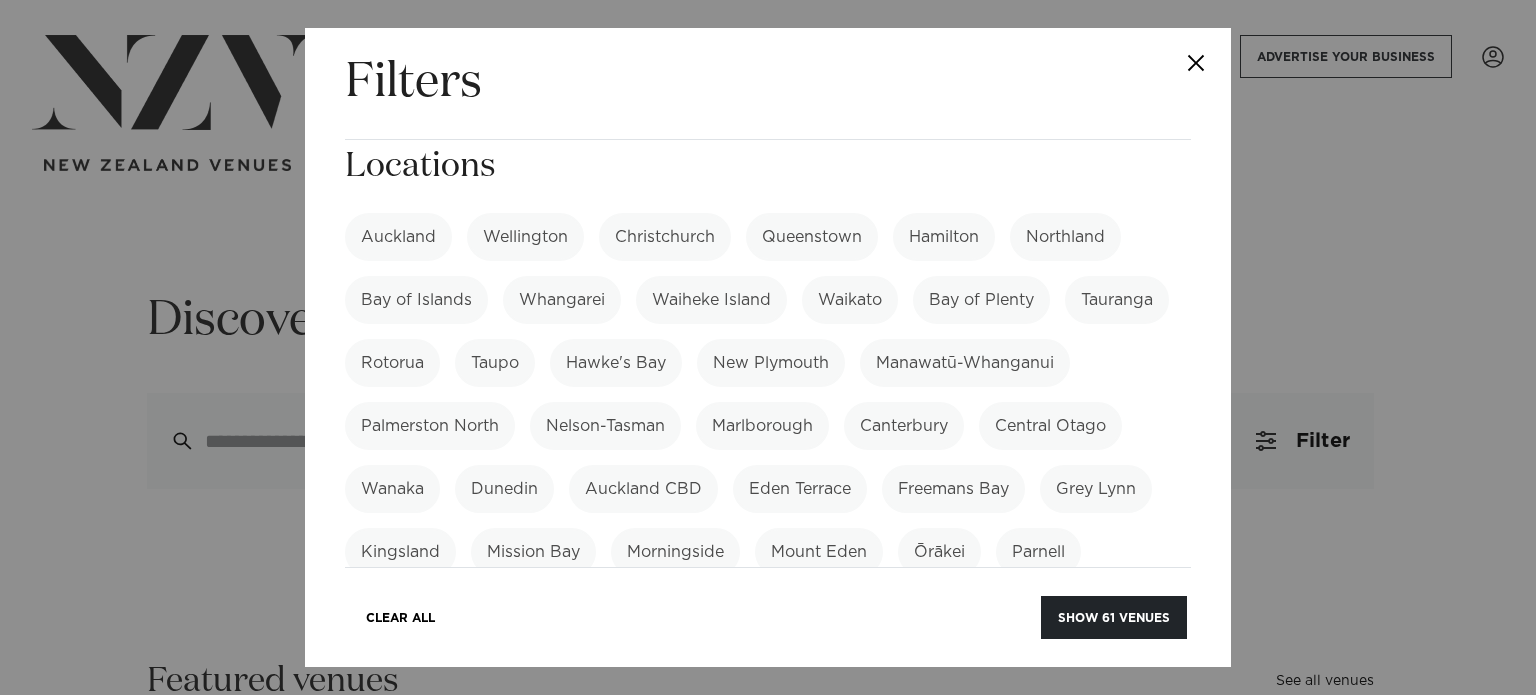 click on "Canterbury" at bounding box center (904, 426) 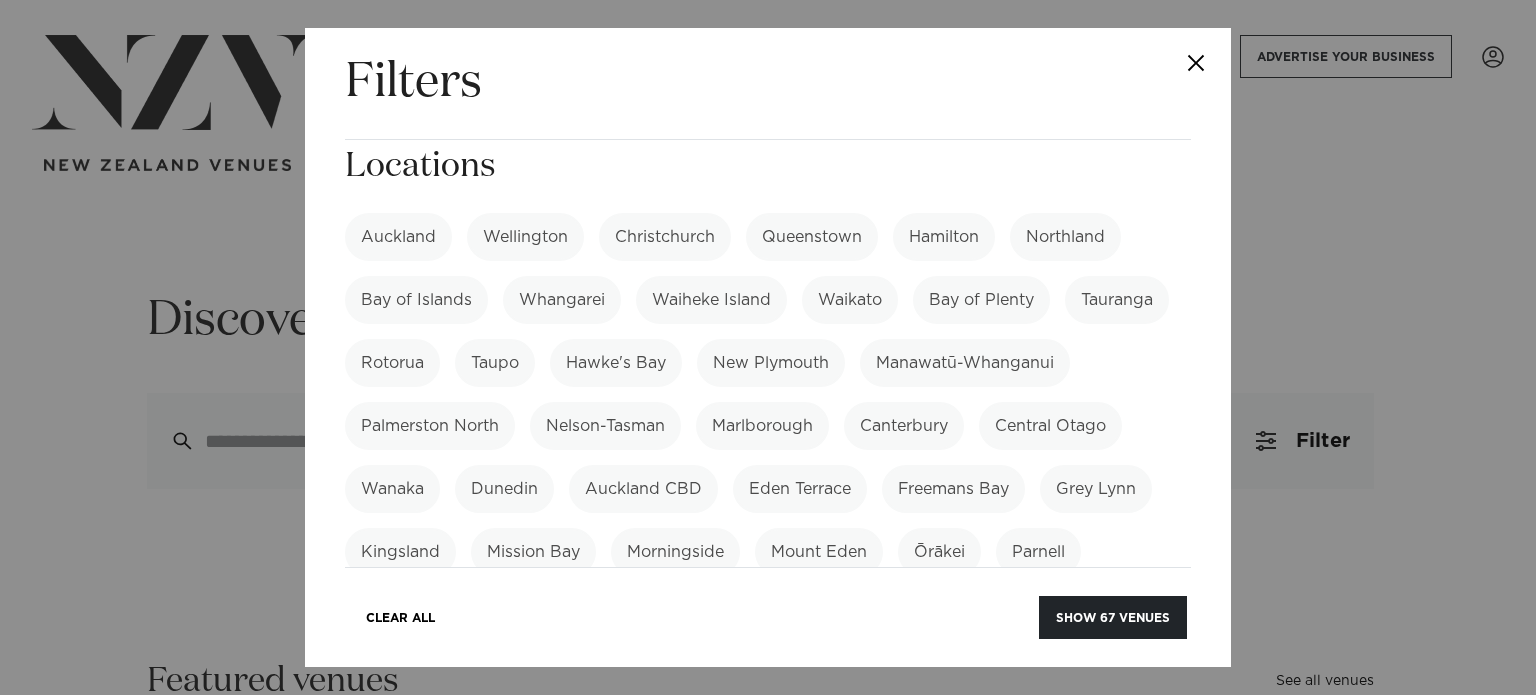 click on "Canterbury" at bounding box center [904, 426] 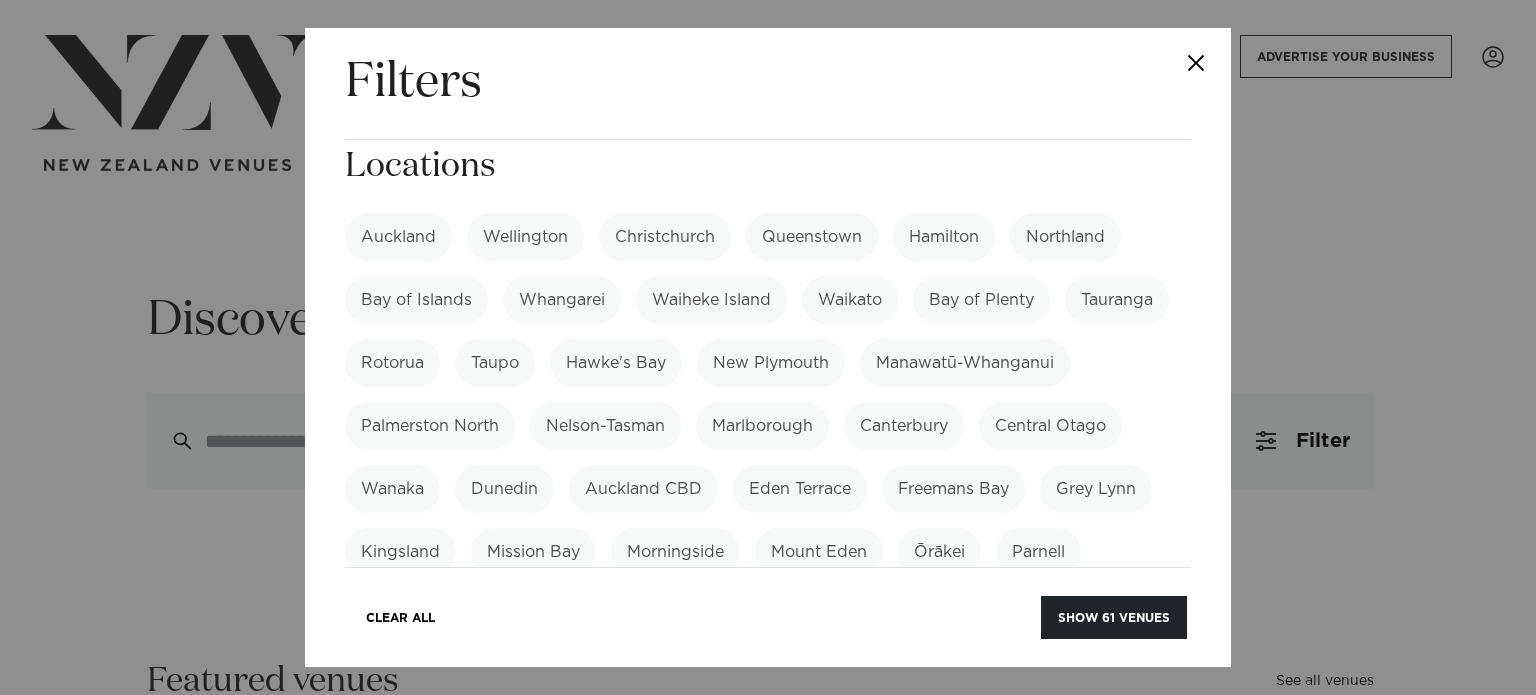 click on "Canterbury" at bounding box center [904, 426] 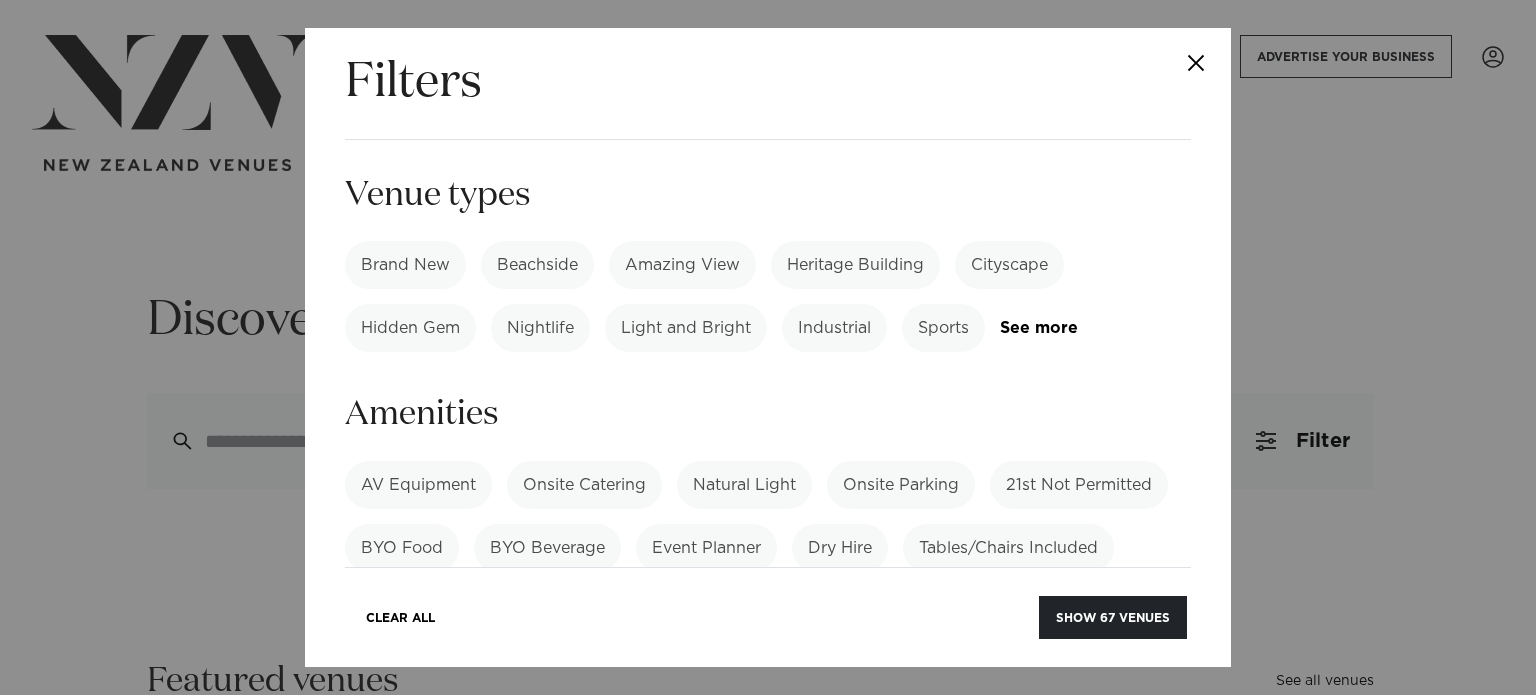 scroll, scrollTop: 968, scrollLeft: 0, axis: vertical 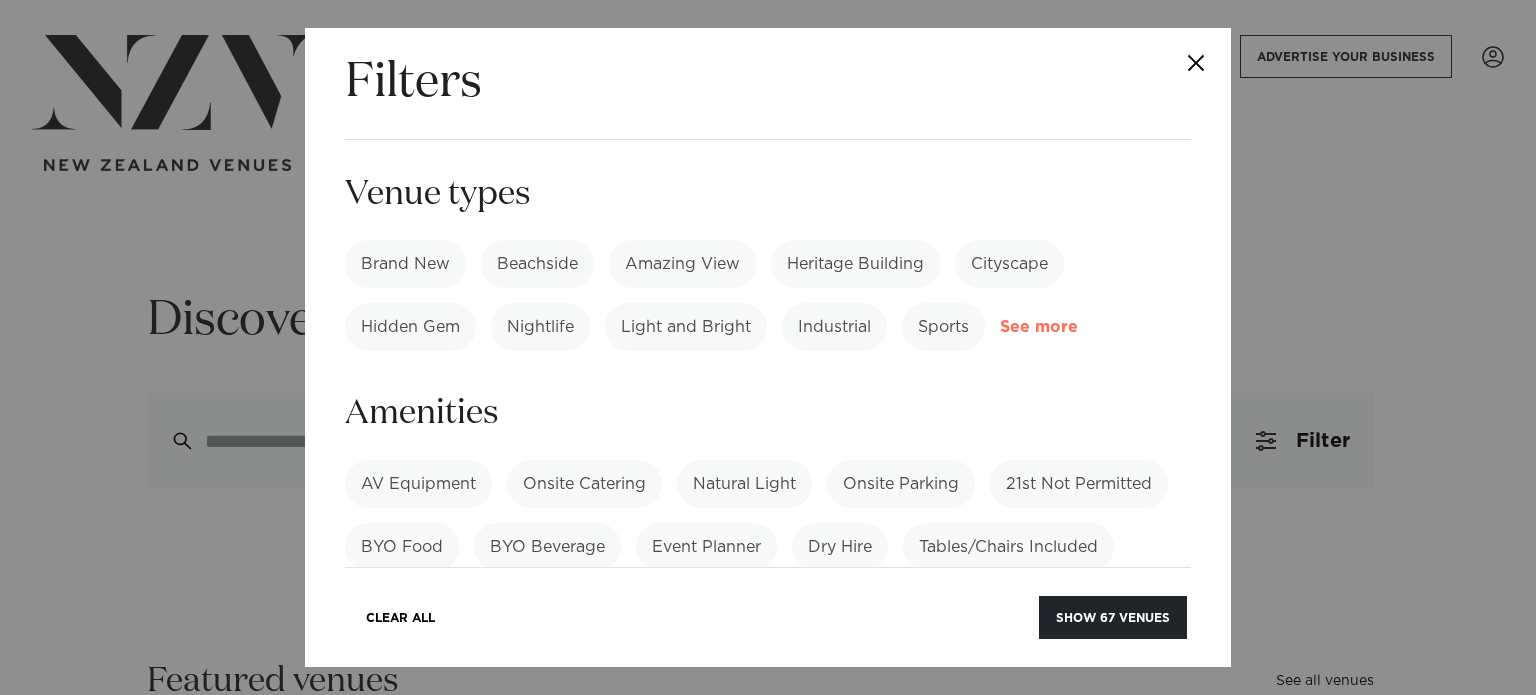 click on "See more" at bounding box center (1078, 327) 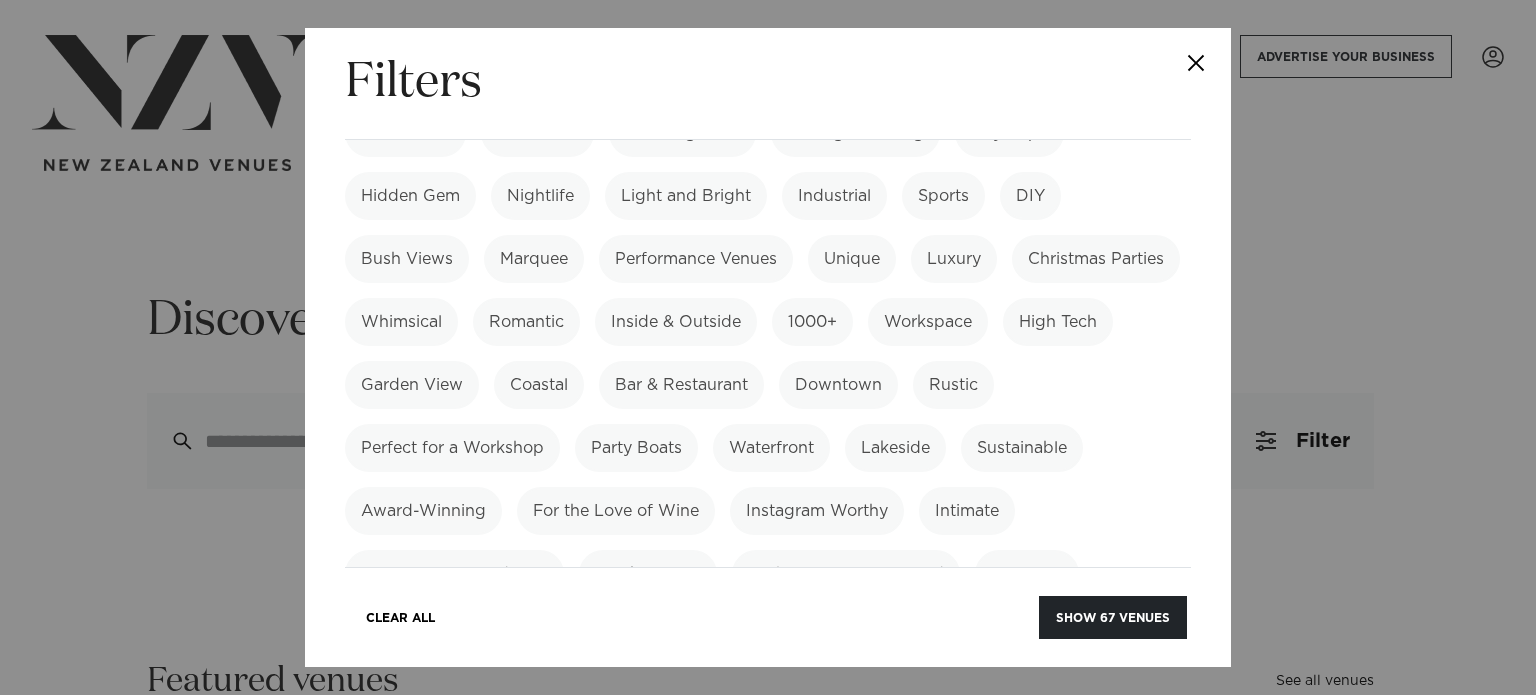 scroll, scrollTop: 1100, scrollLeft: 0, axis: vertical 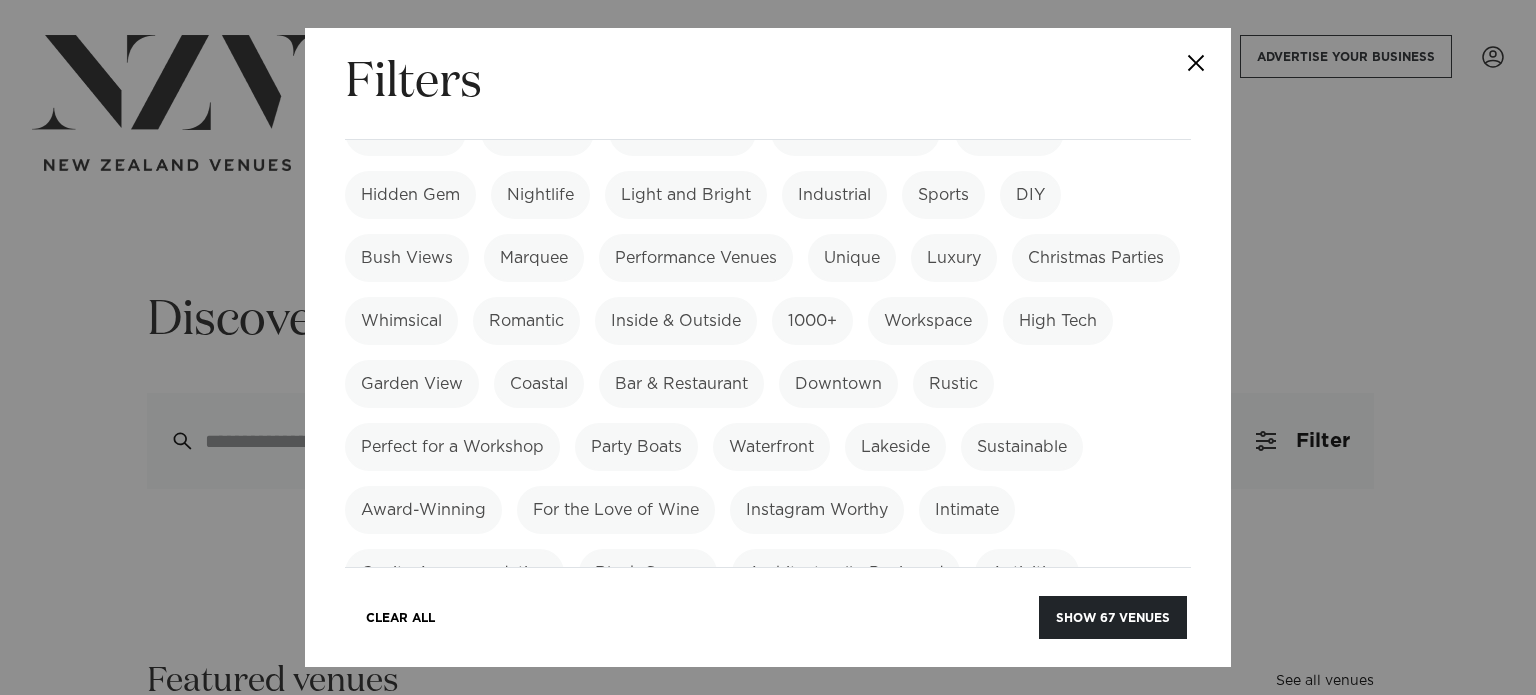 click on "Inside & Outside" at bounding box center [676, 321] 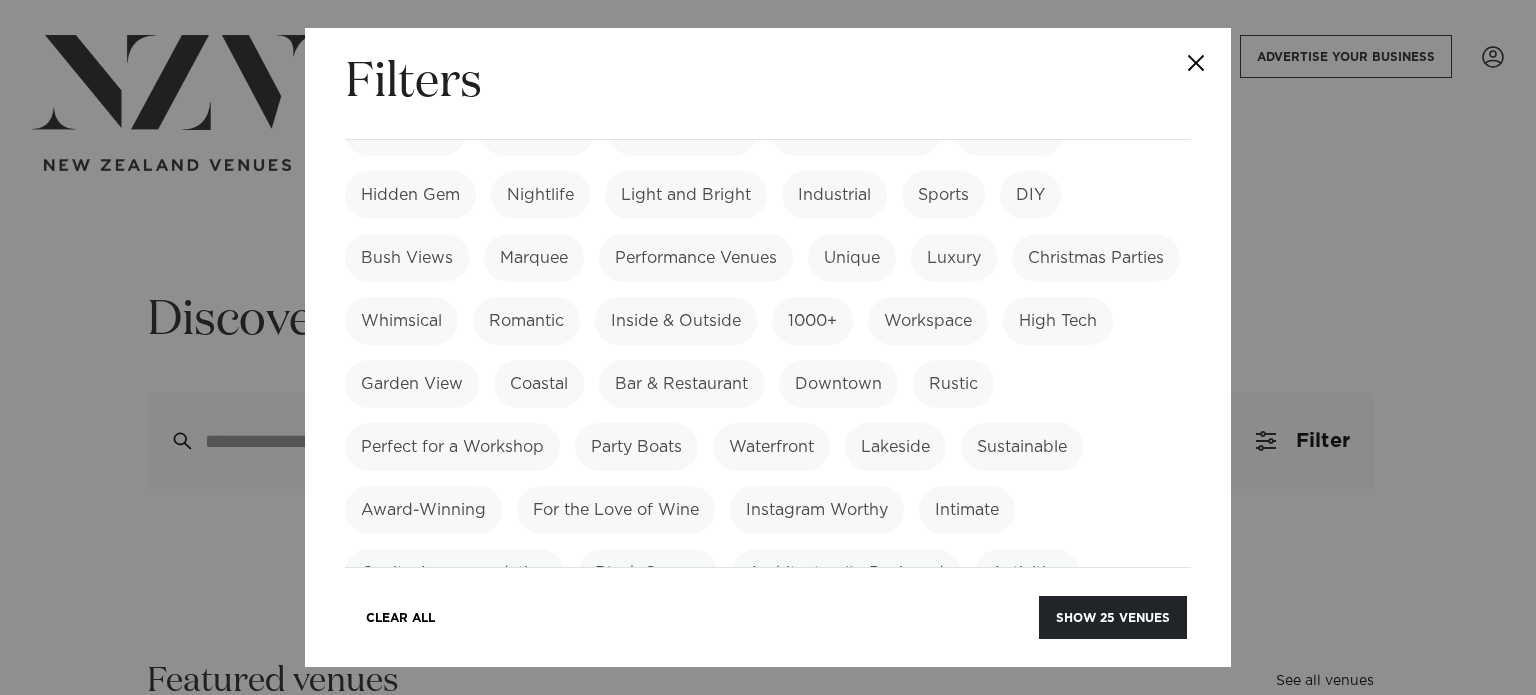 click on "Inside & Outside" at bounding box center [676, 321] 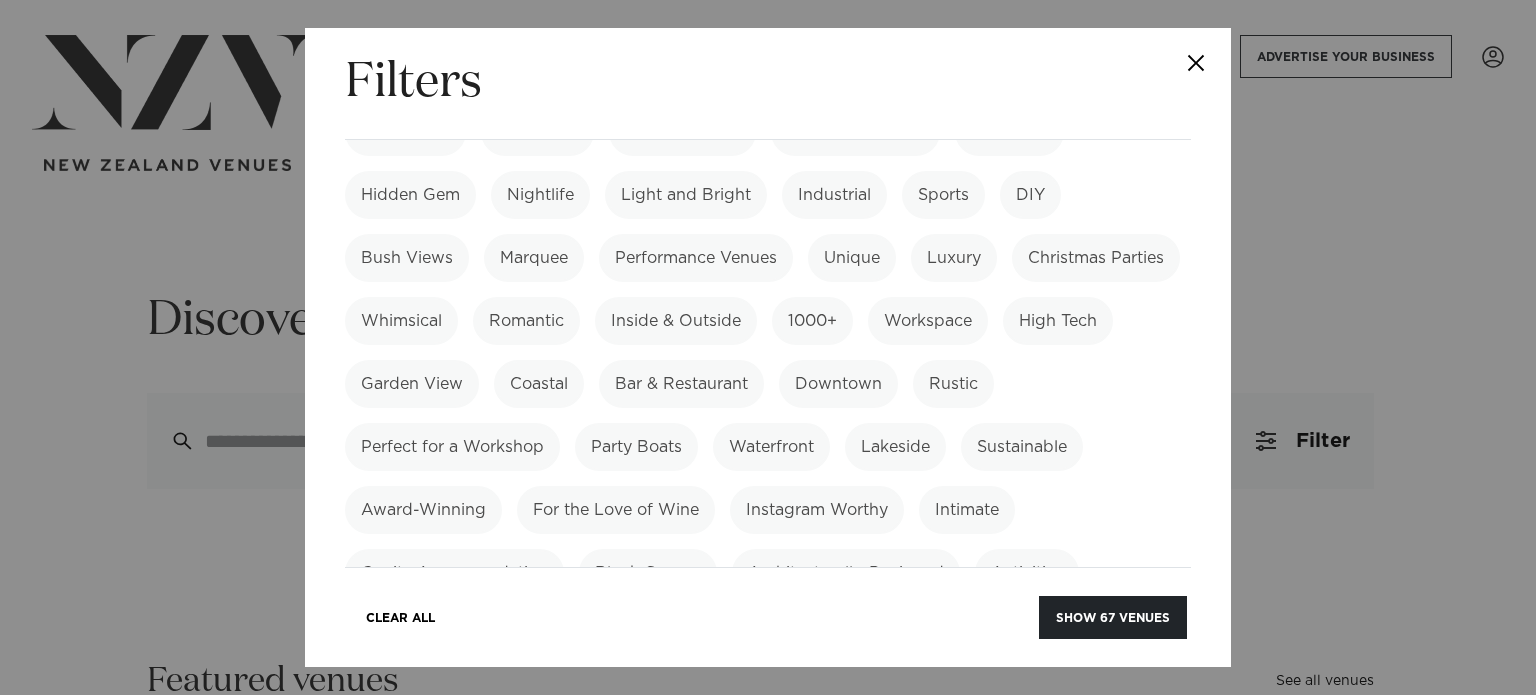 click on "Hidden Gem" at bounding box center [410, 195] 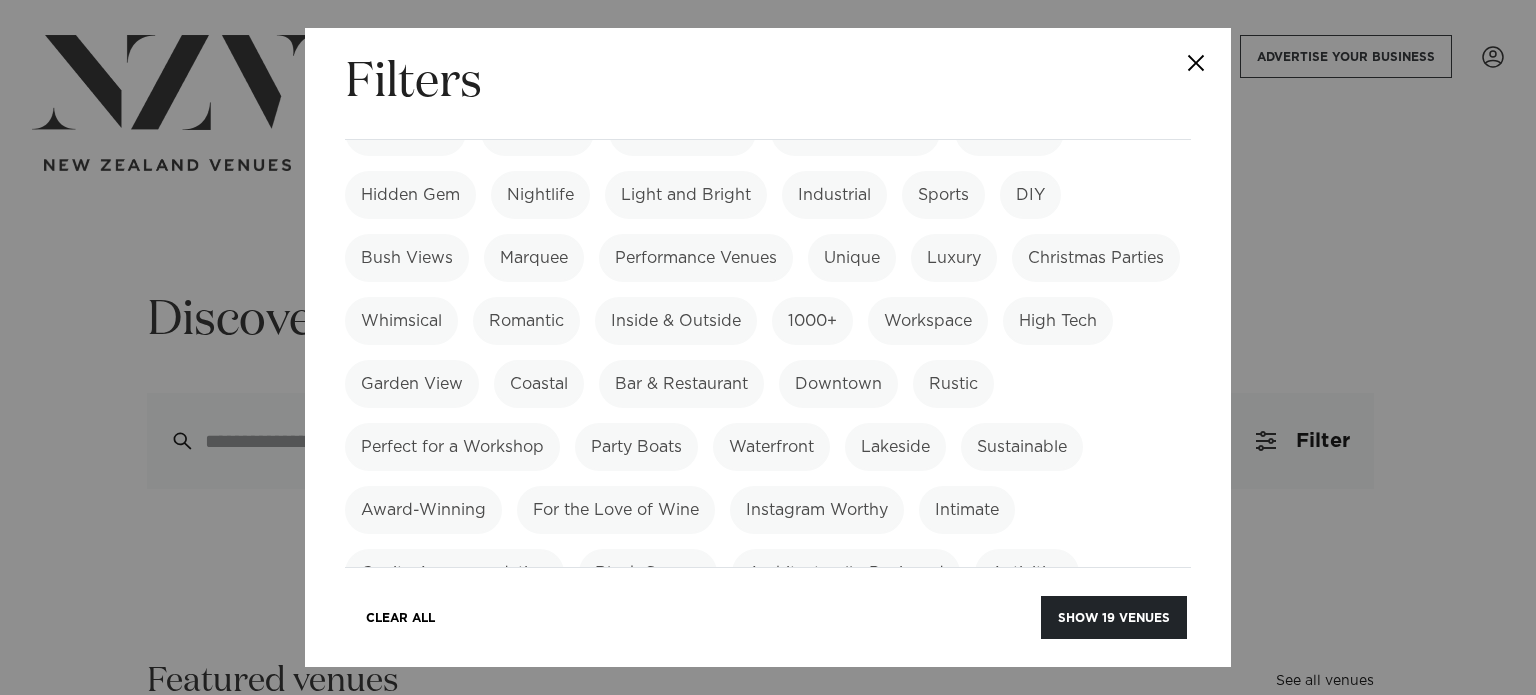 click on "Hidden Gem" at bounding box center (410, 195) 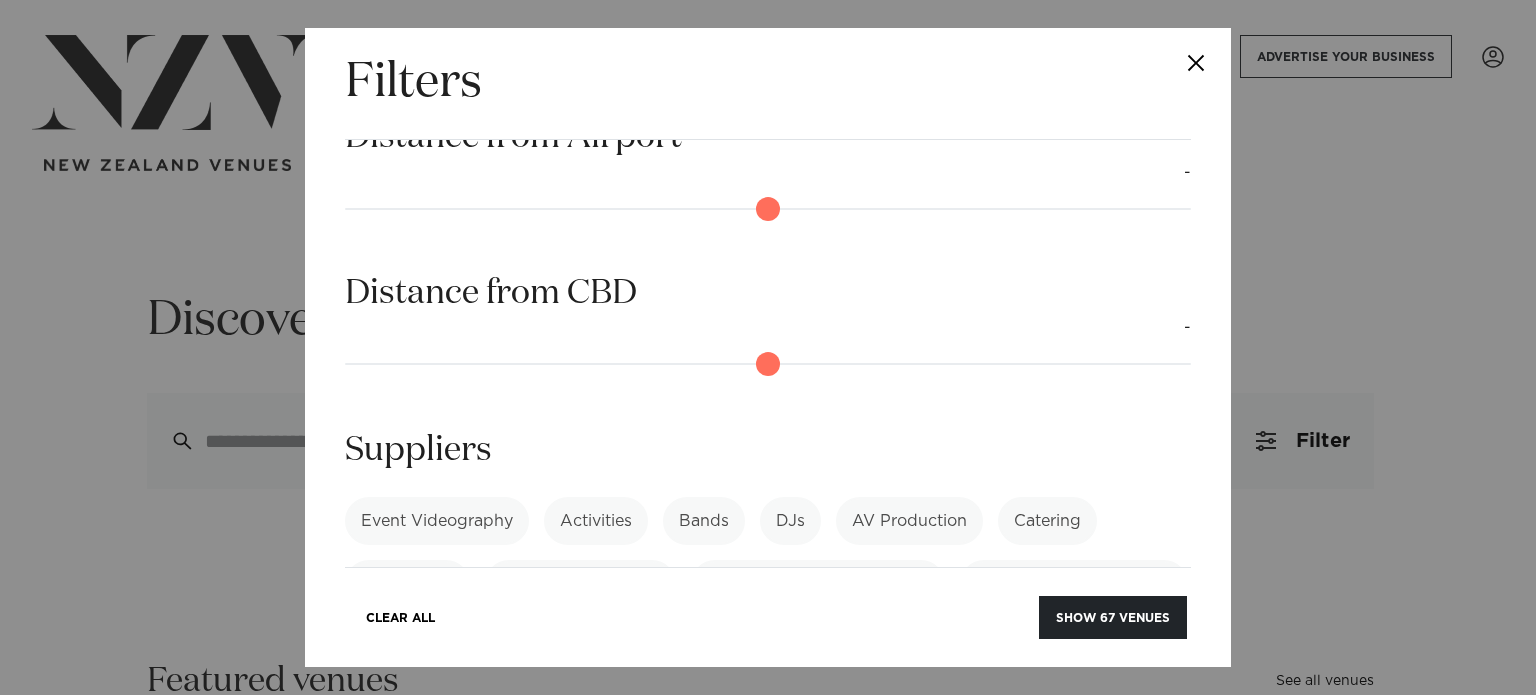 scroll, scrollTop: 2236, scrollLeft: 0, axis: vertical 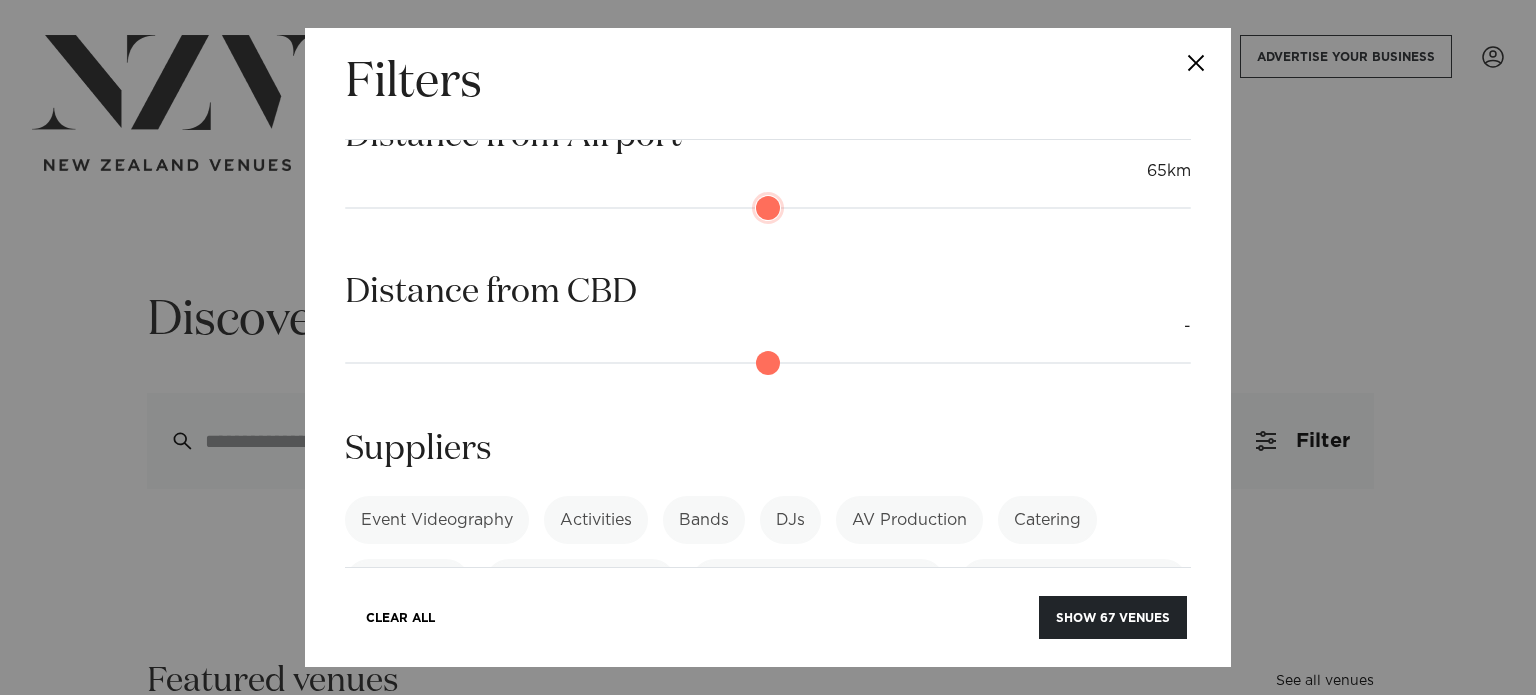 drag, startPoint x: 356, startPoint y: 223, endPoint x: 892, endPoint y: 224, distance: 536.0009 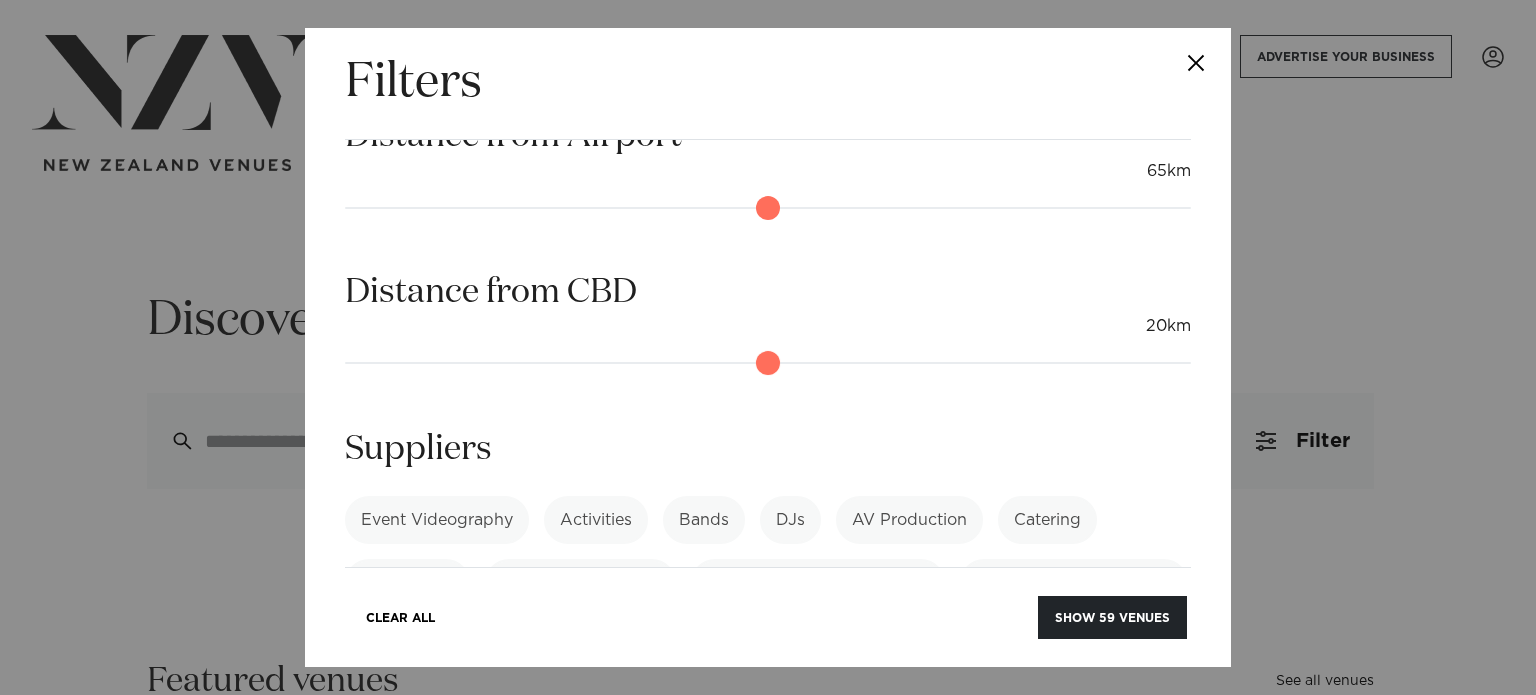 type on "*" 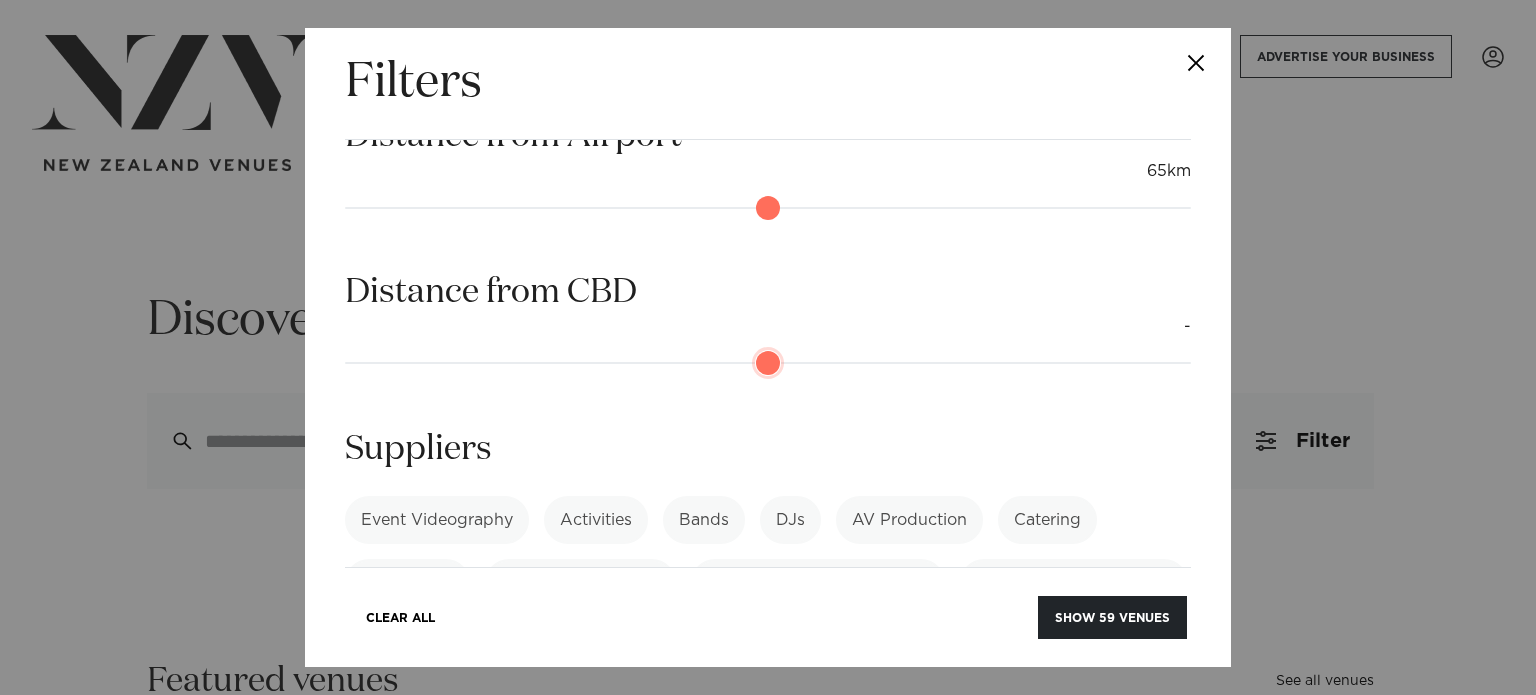 drag, startPoint x: 364, startPoint y: 375, endPoint x: 222, endPoint y: 386, distance: 142.42542 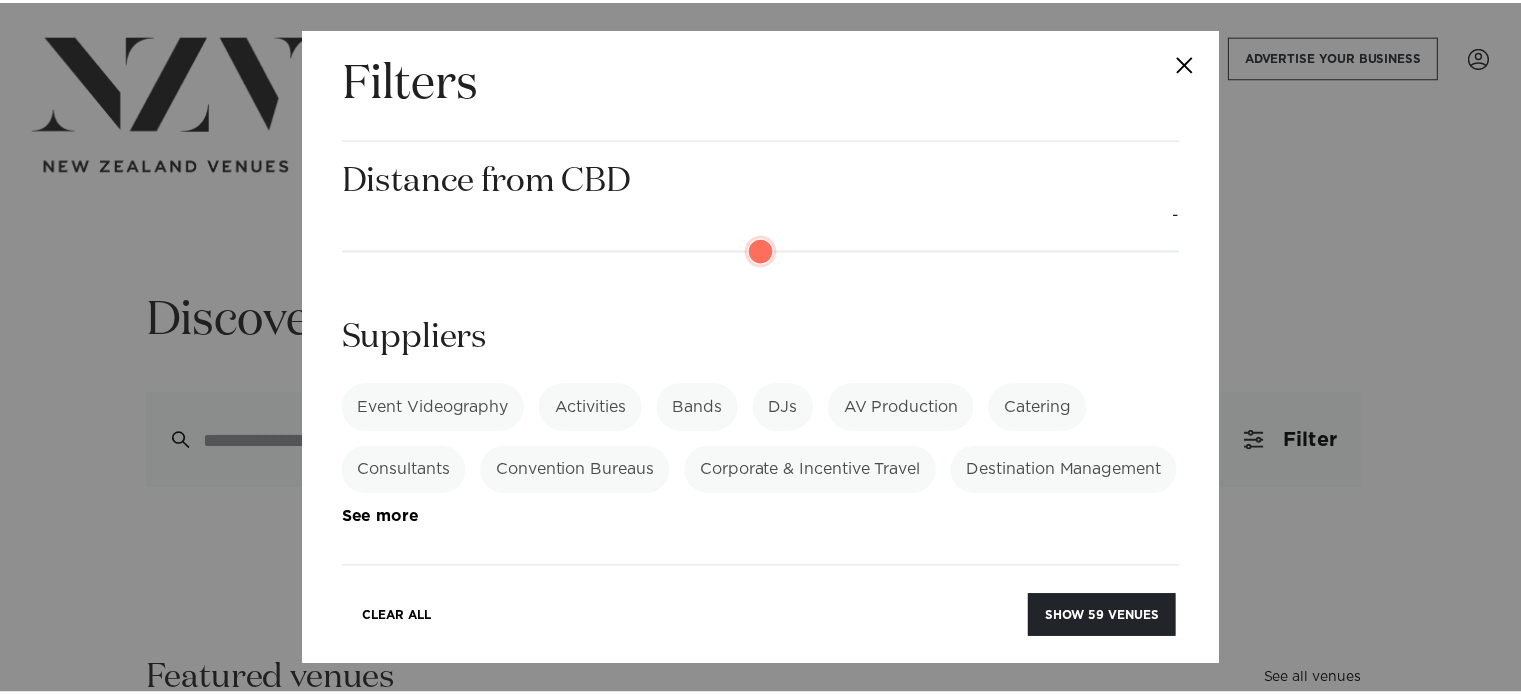 scroll, scrollTop: 2387, scrollLeft: 0, axis: vertical 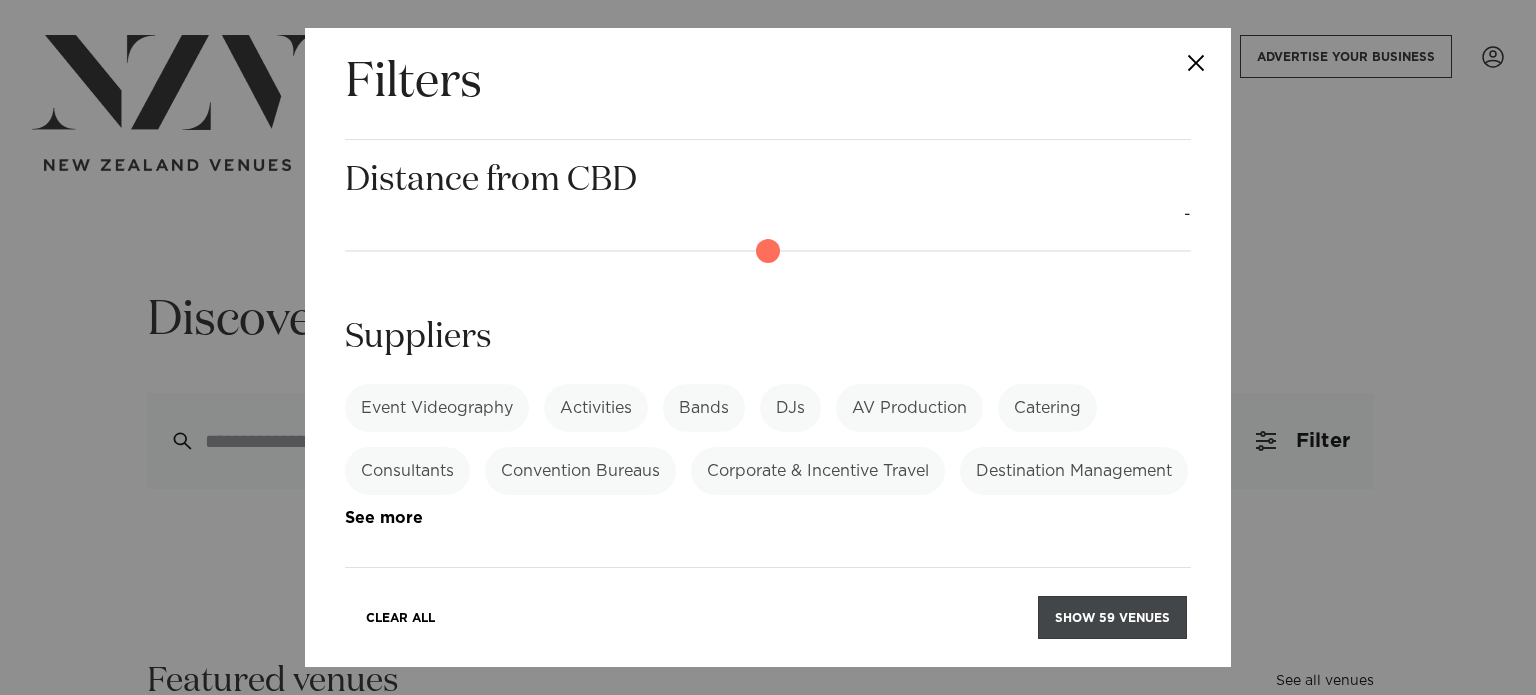 click on "Show 59 venues" at bounding box center (1112, 617) 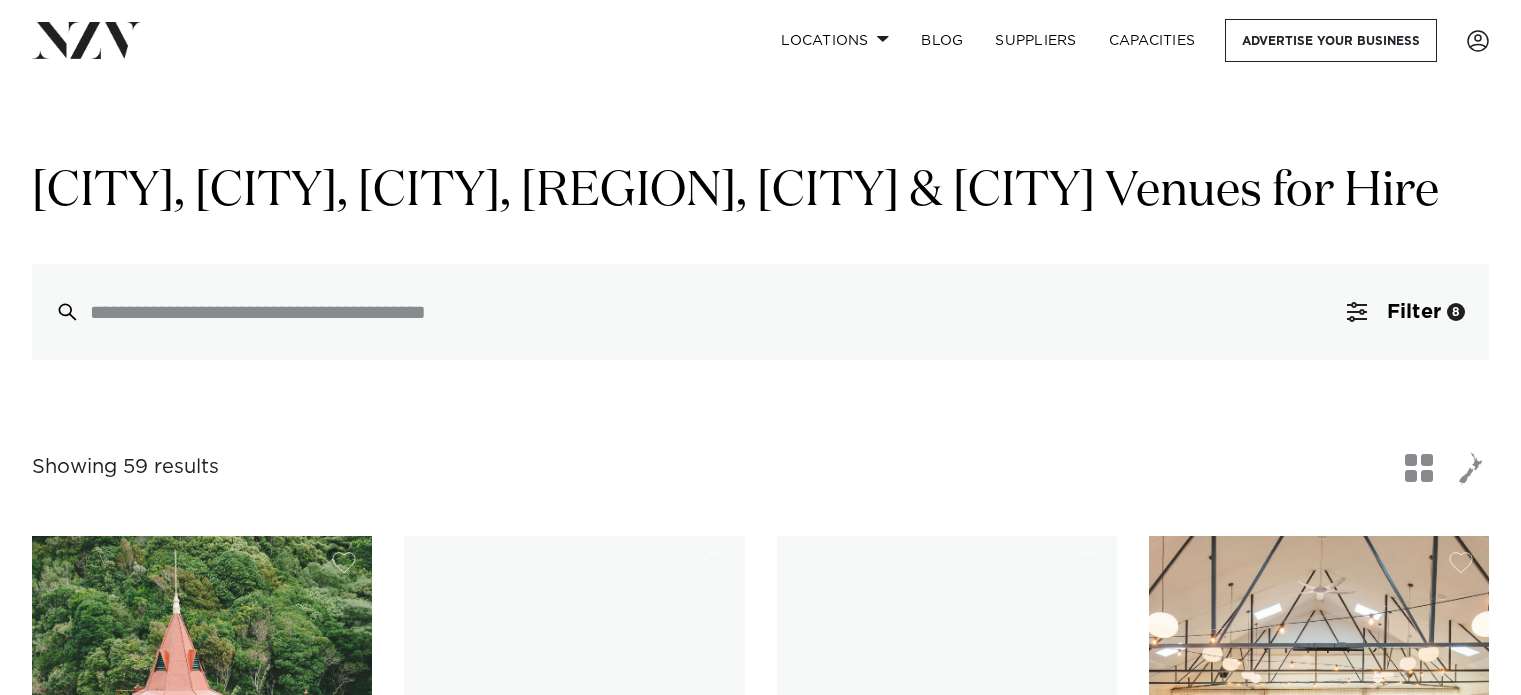 scroll, scrollTop: 0, scrollLeft: 0, axis: both 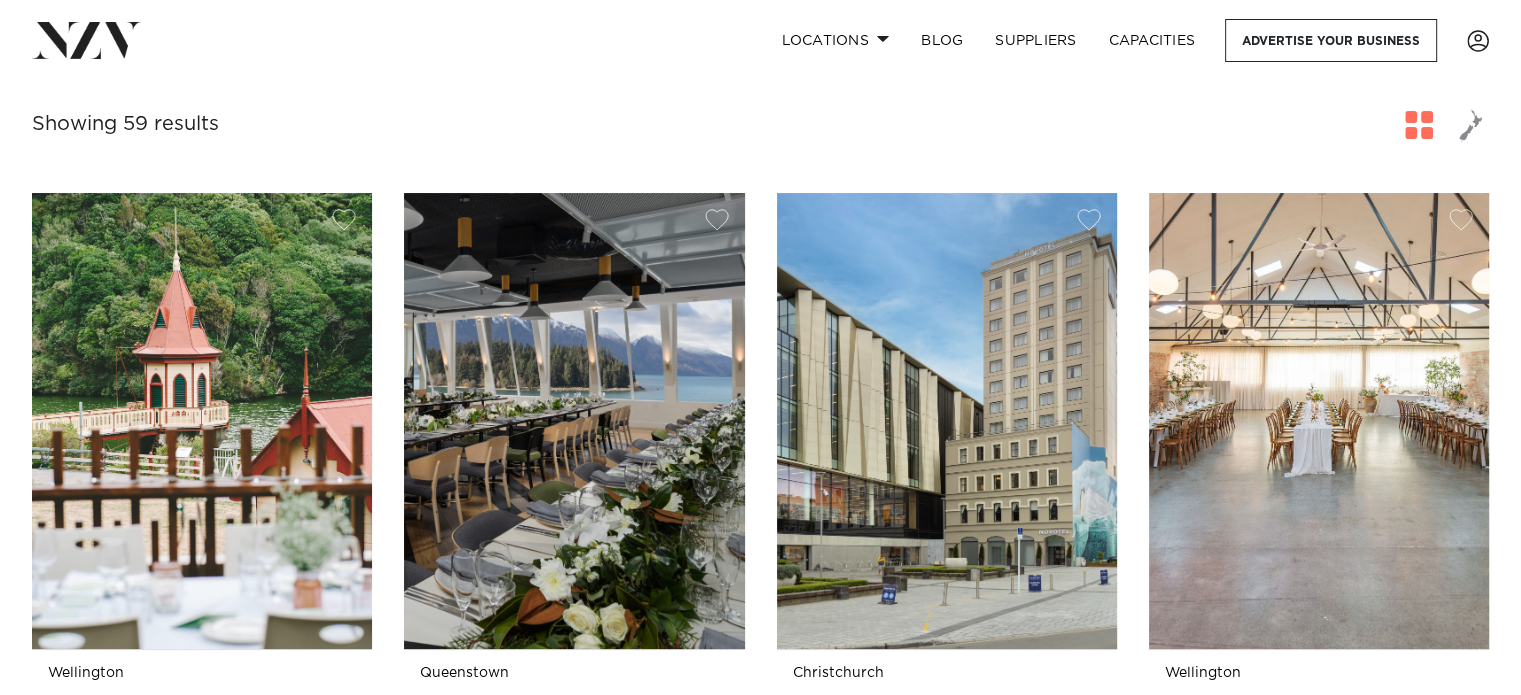 click at bounding box center [1419, 125] 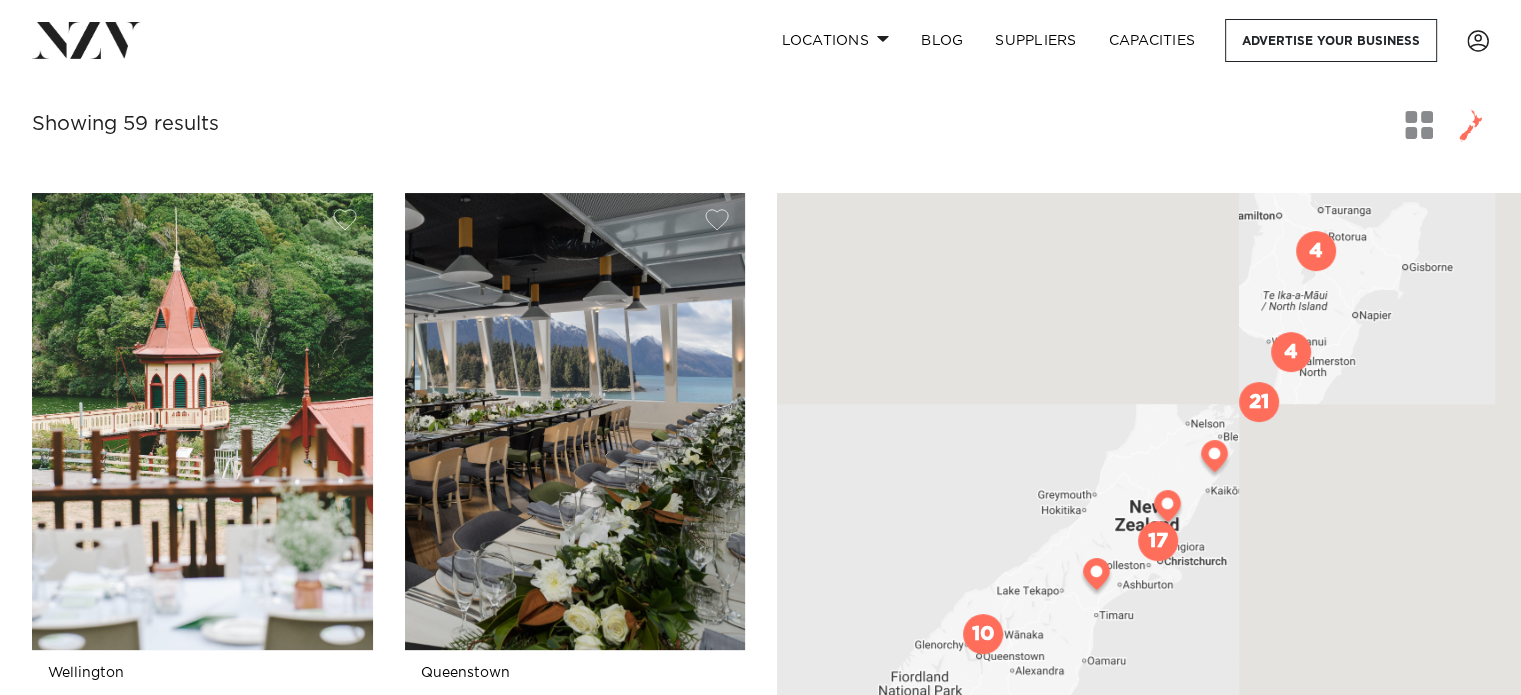 click at bounding box center [1471, 125] 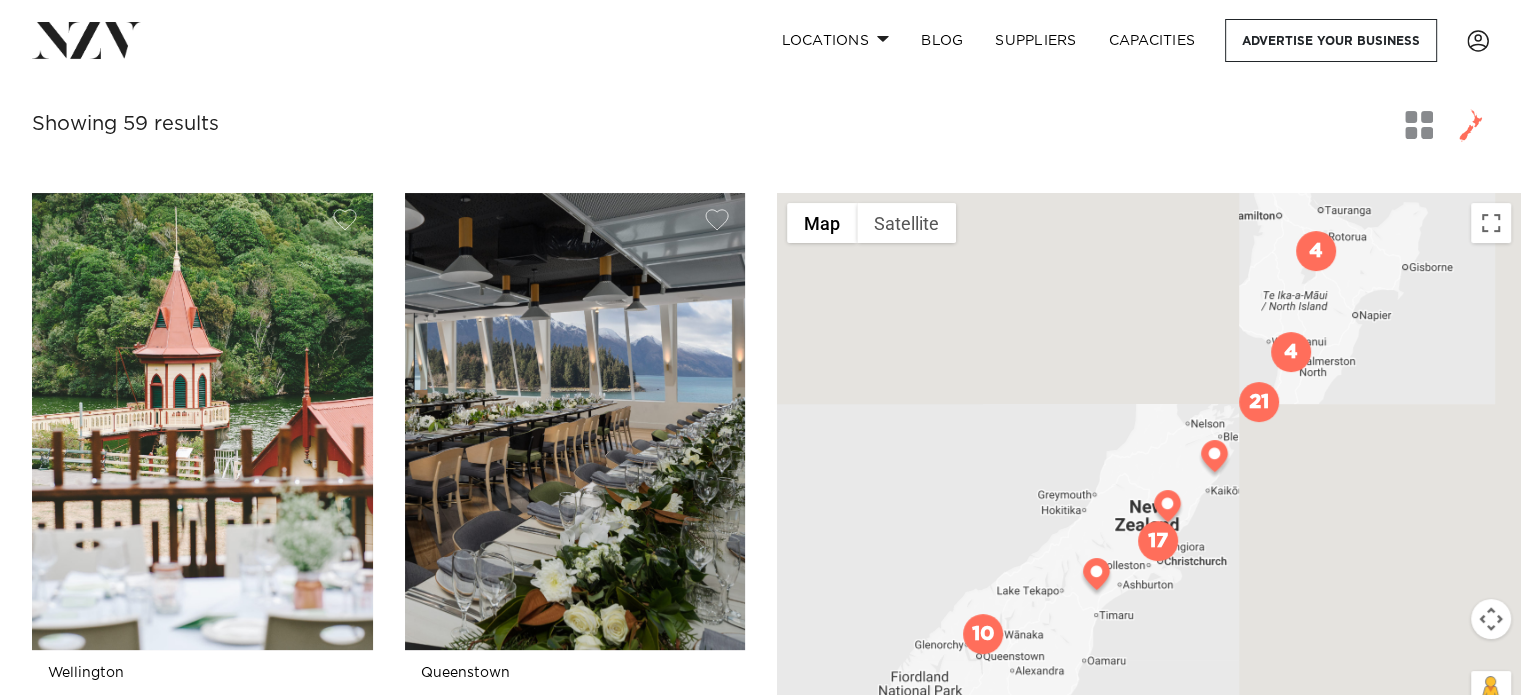 click at bounding box center (1419, 125) 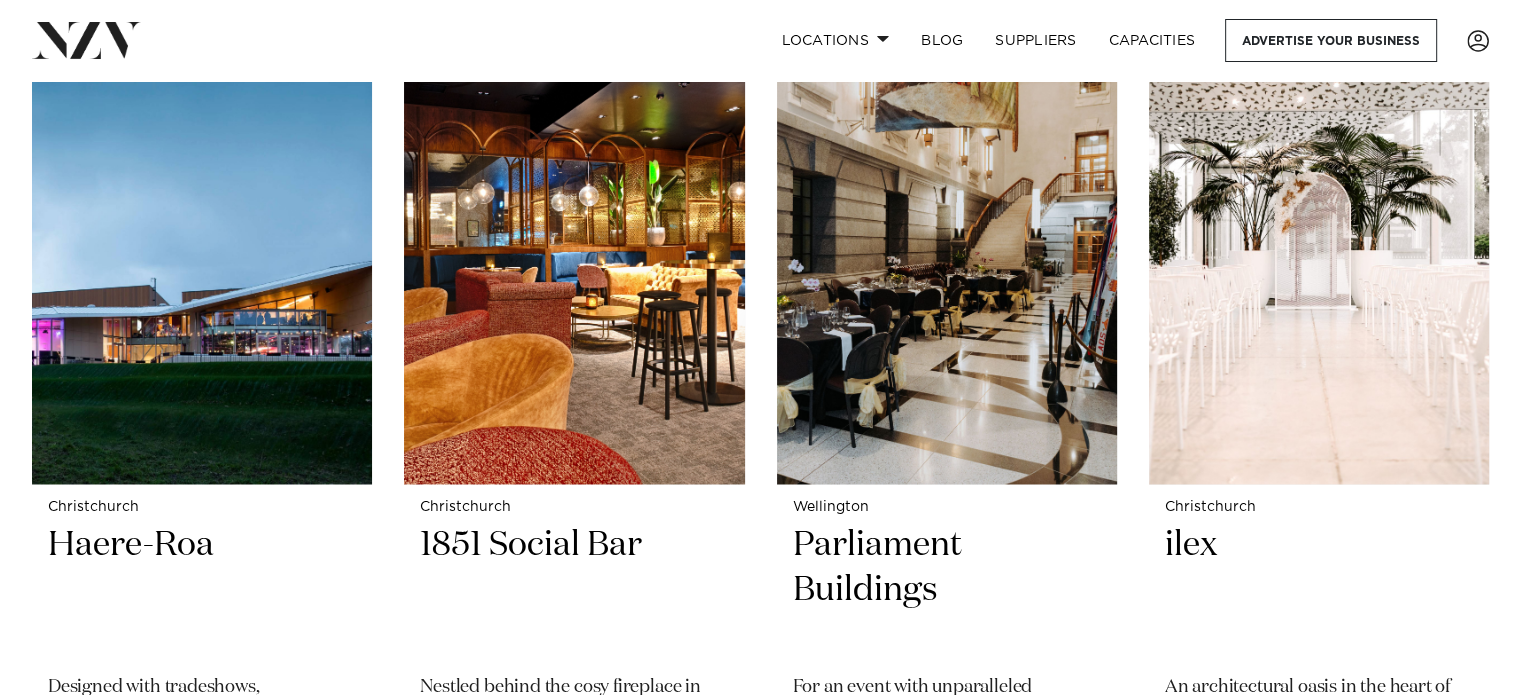 scroll, scrollTop: 3179, scrollLeft: 0, axis: vertical 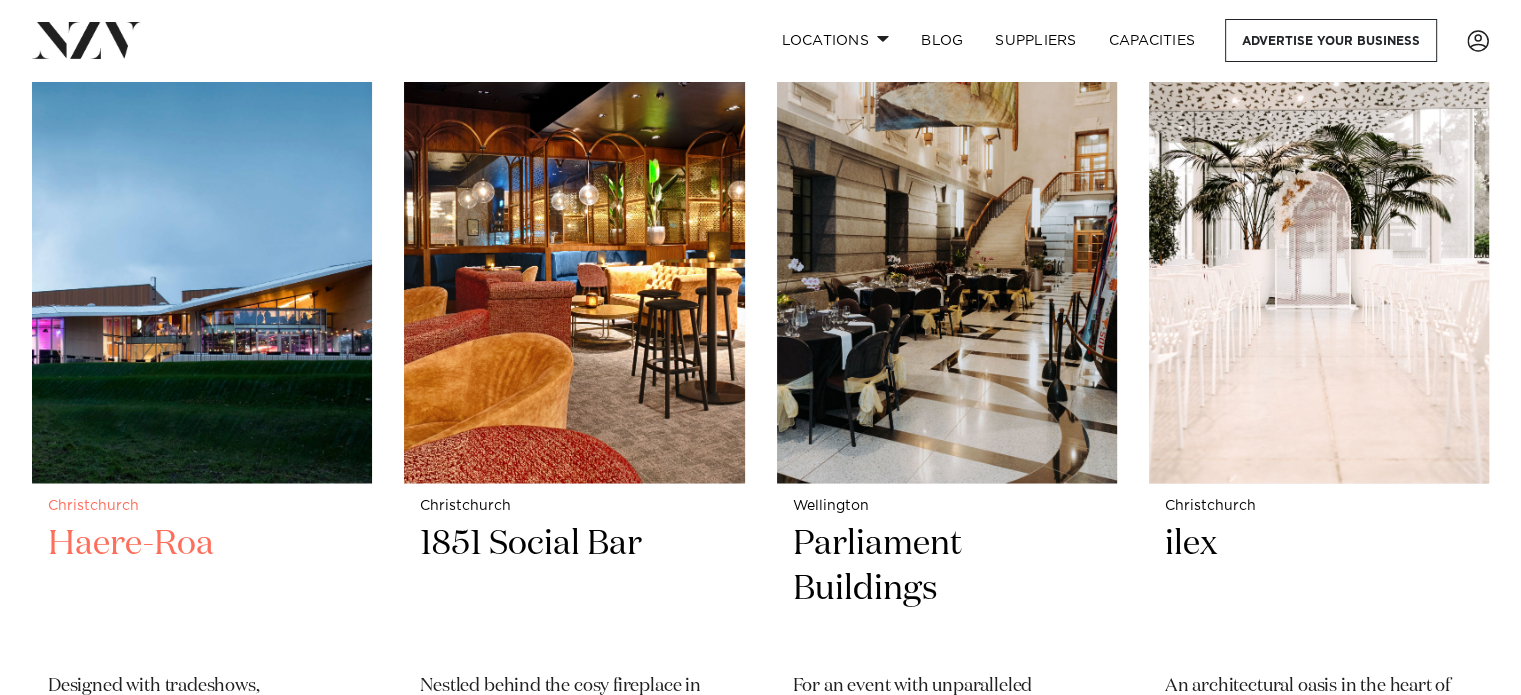 click at bounding box center (202, 254) 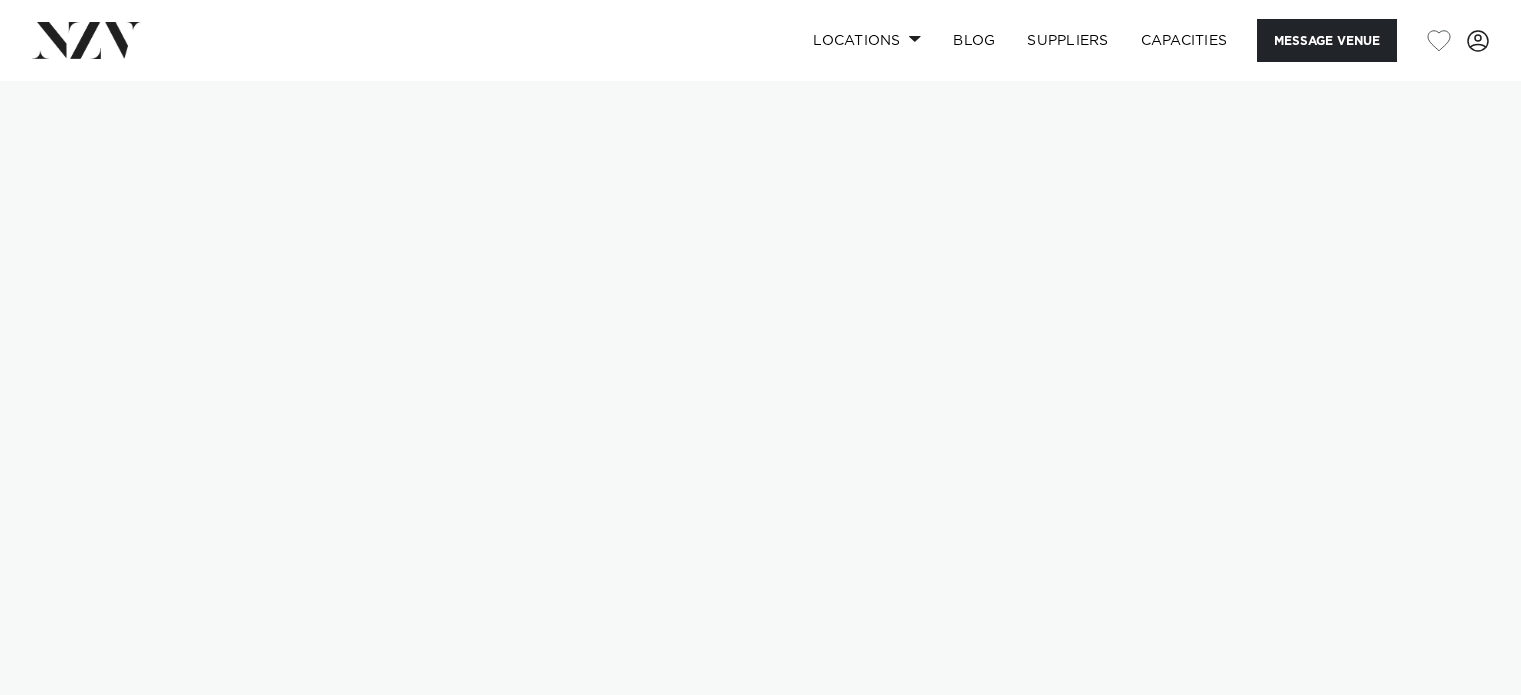 scroll, scrollTop: 0, scrollLeft: 0, axis: both 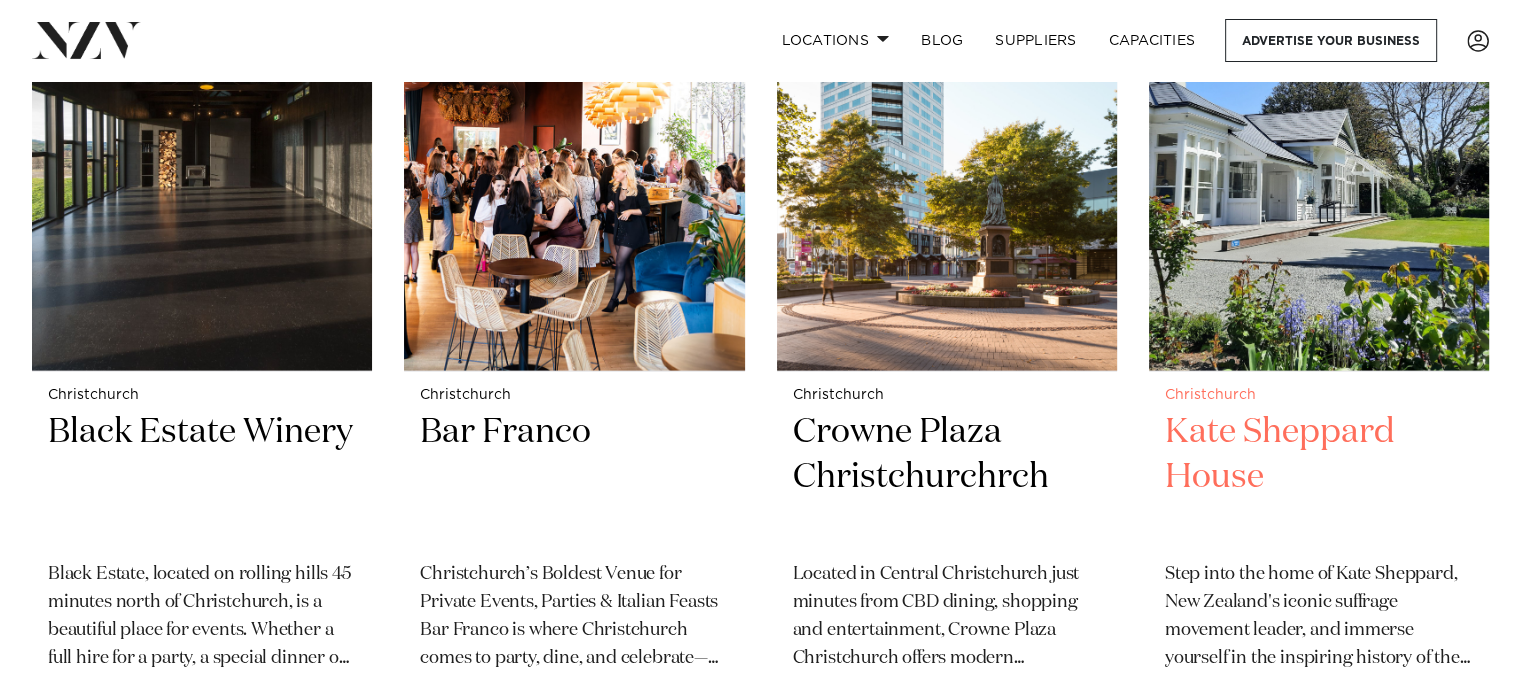 click at bounding box center [1319, 143] 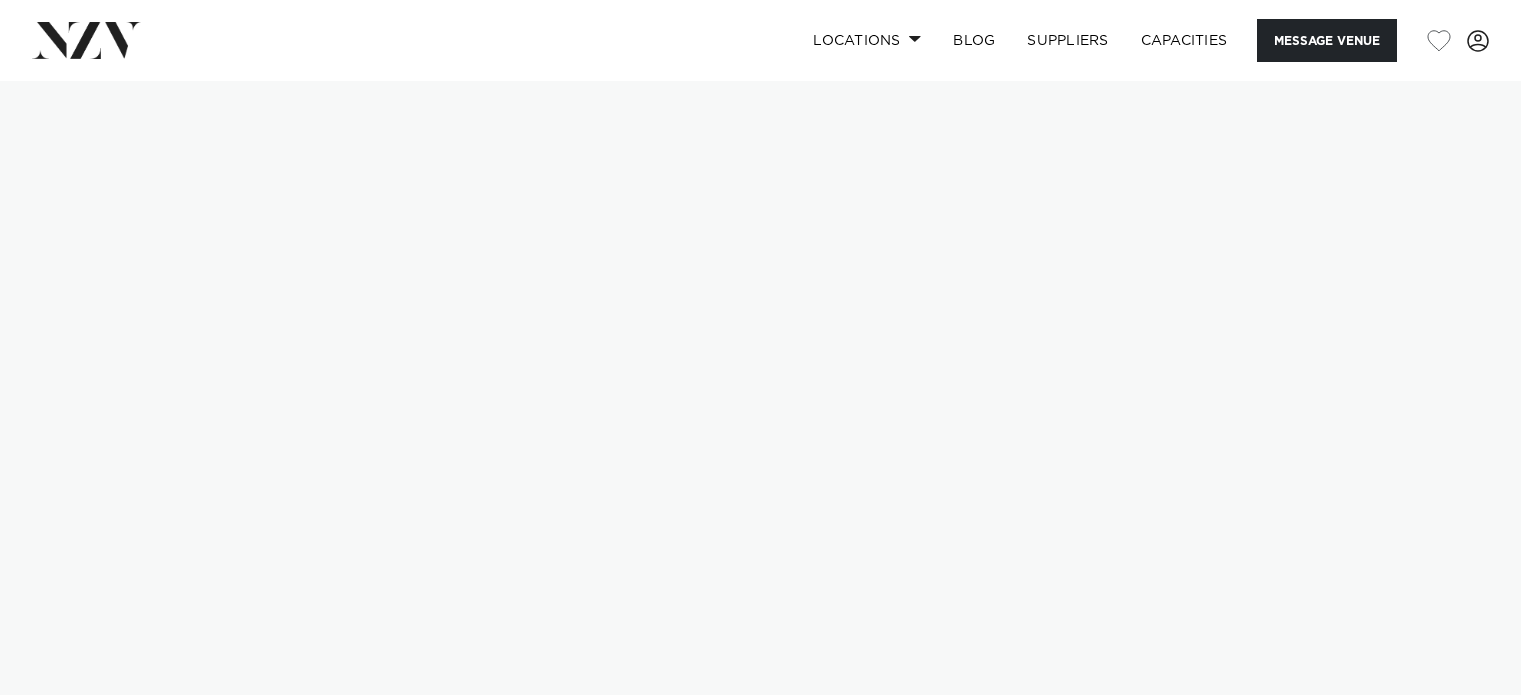 scroll, scrollTop: 0, scrollLeft: 0, axis: both 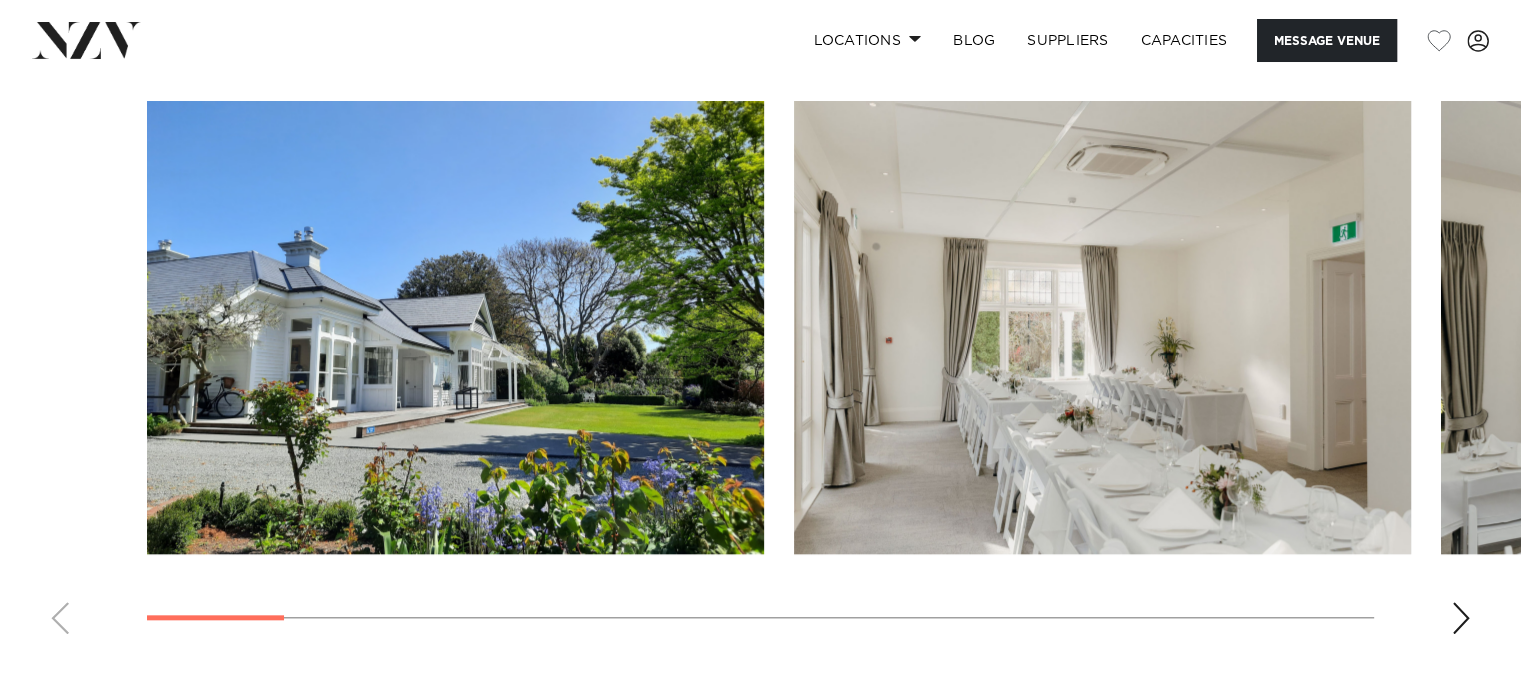 click at bounding box center (1461, 618) 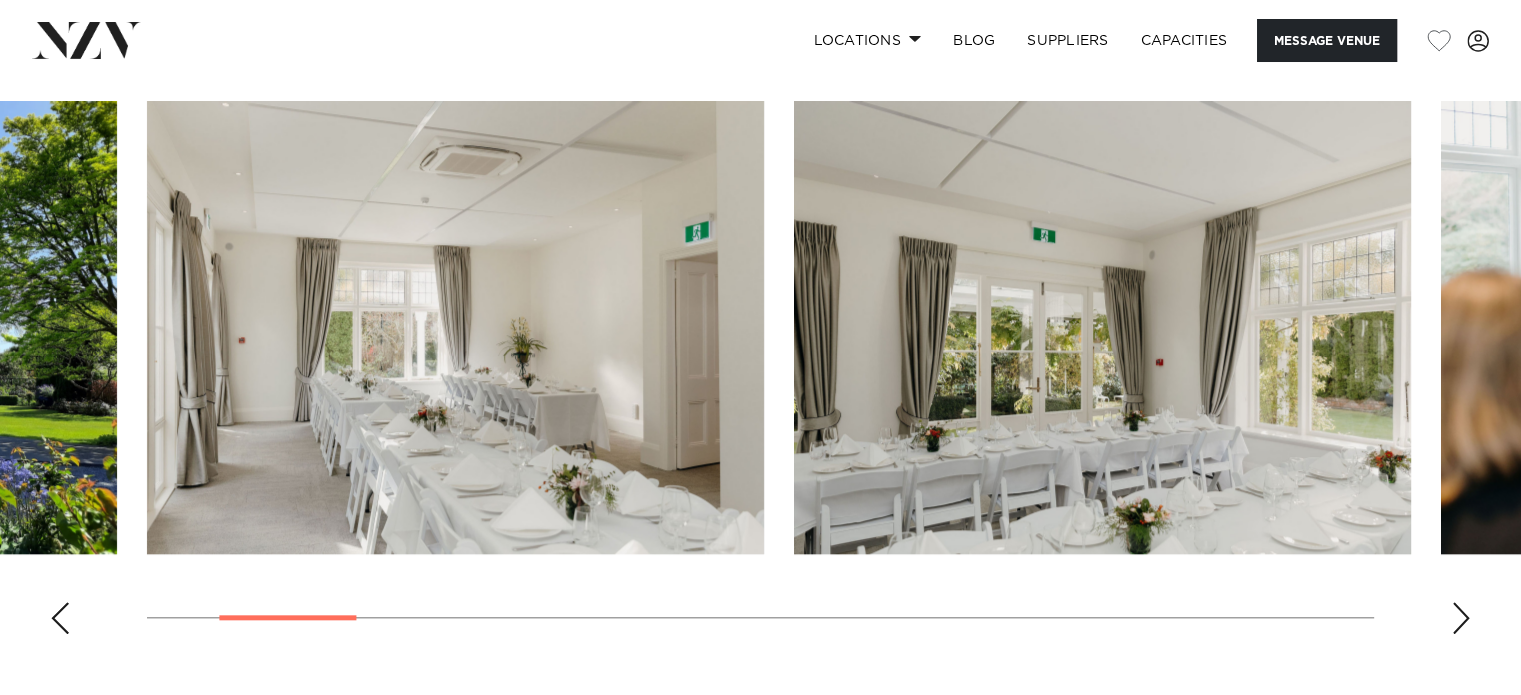 click at bounding box center (1461, 618) 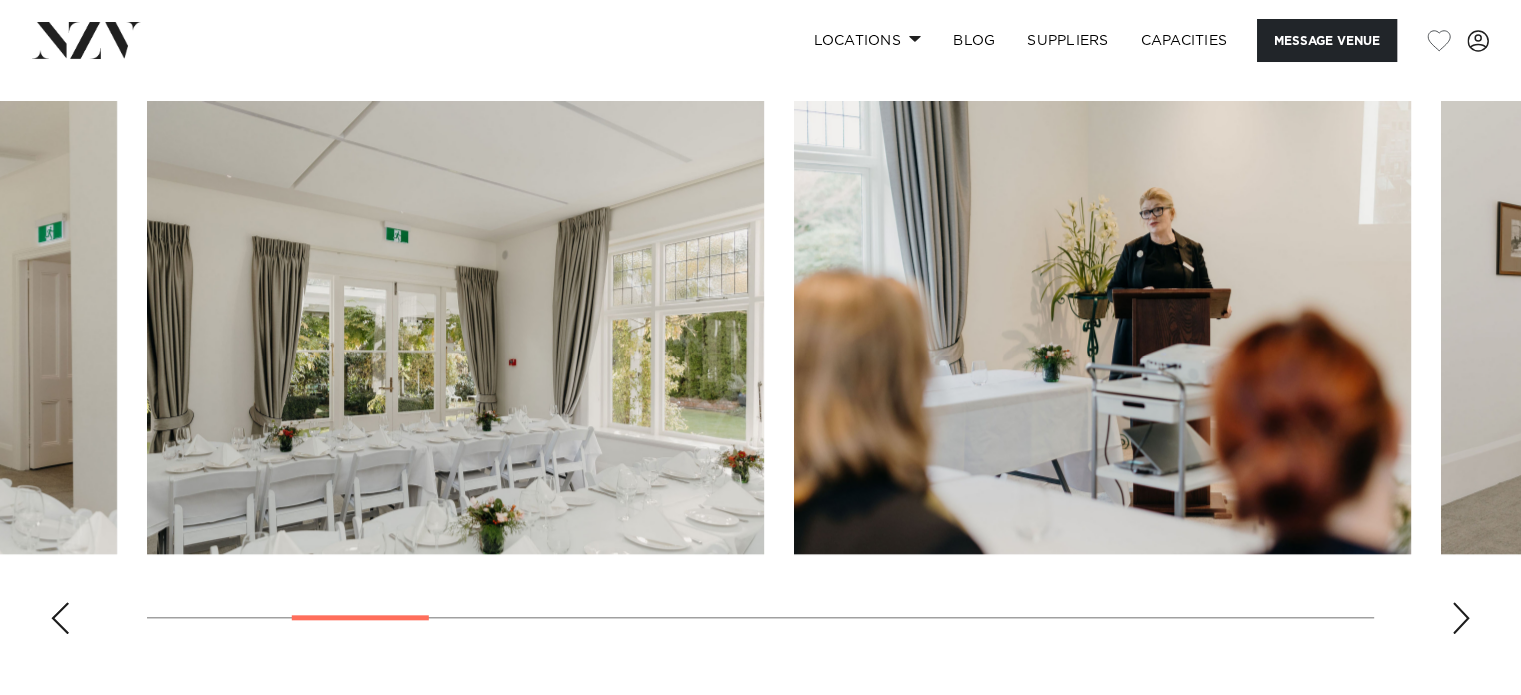 click at bounding box center (1461, 618) 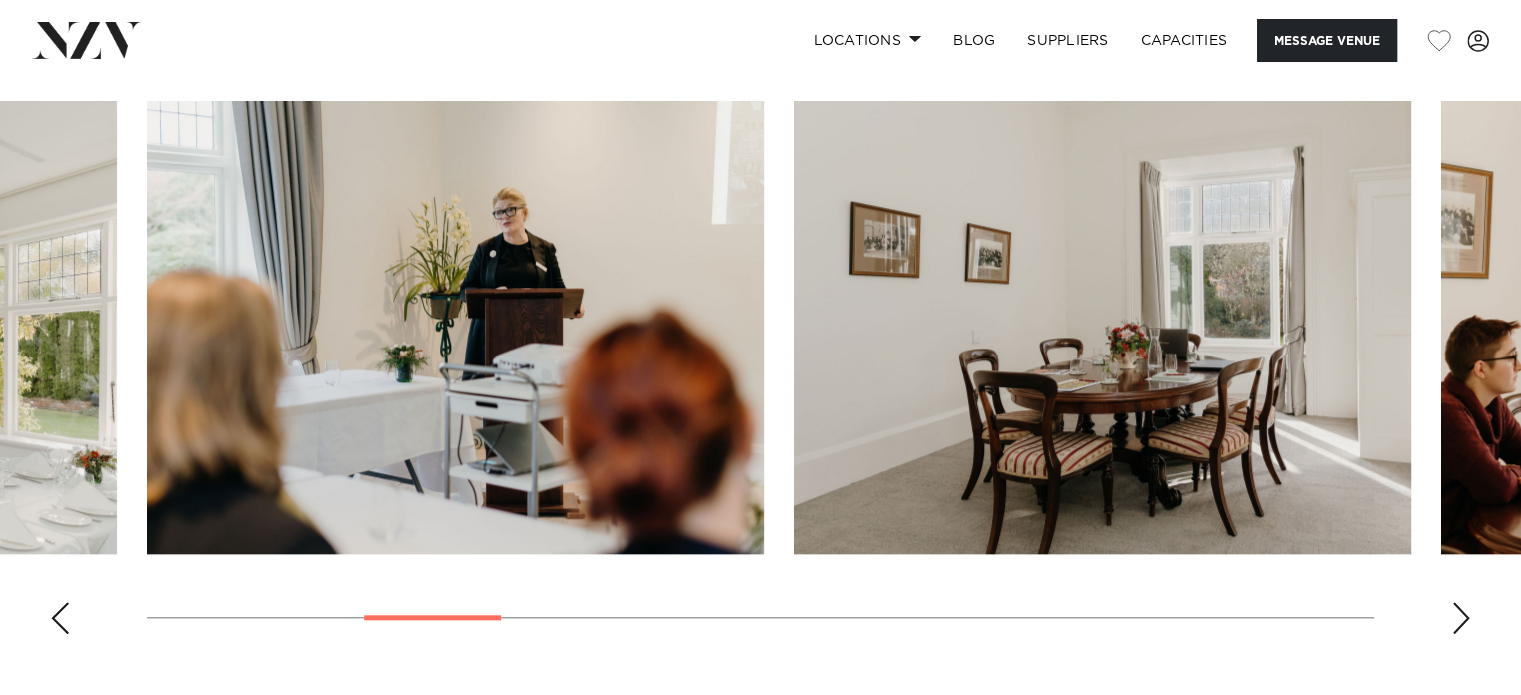 click at bounding box center [1461, 618] 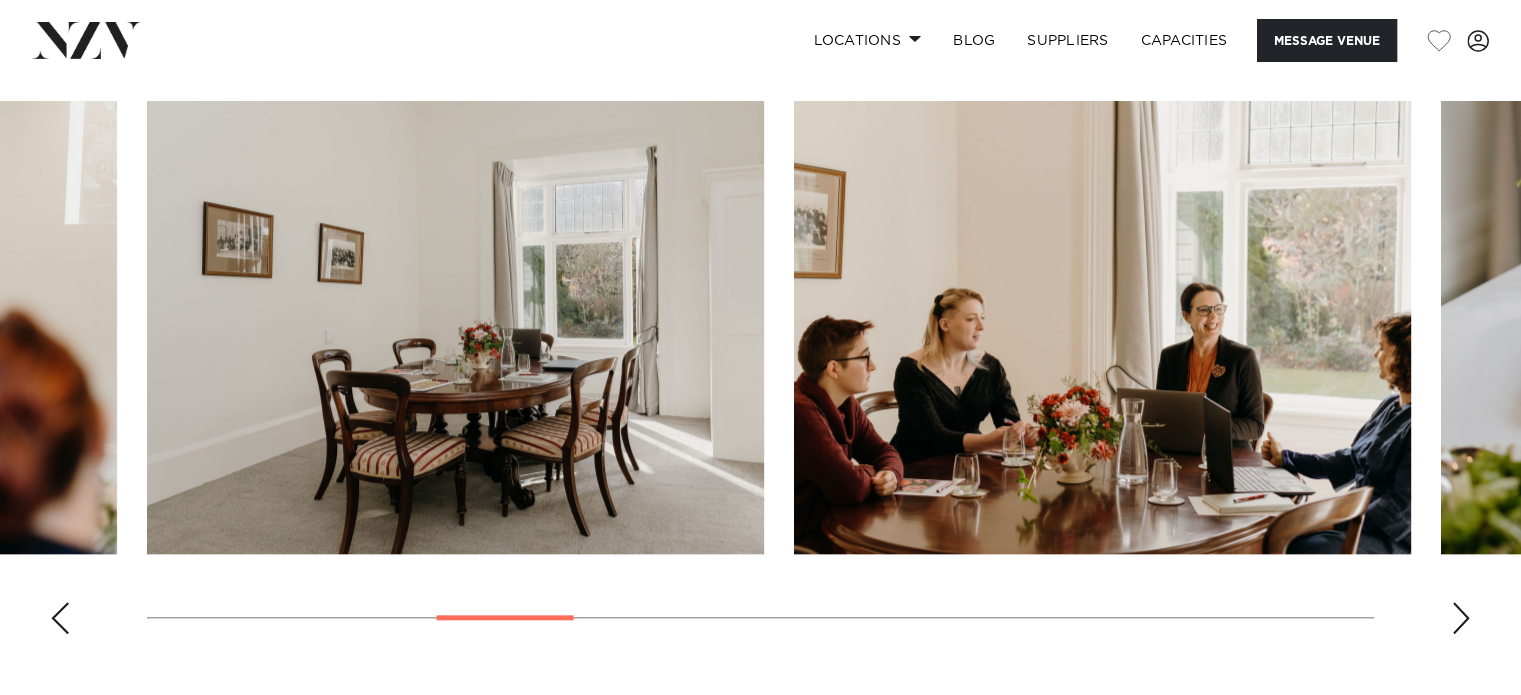 click at bounding box center (1461, 618) 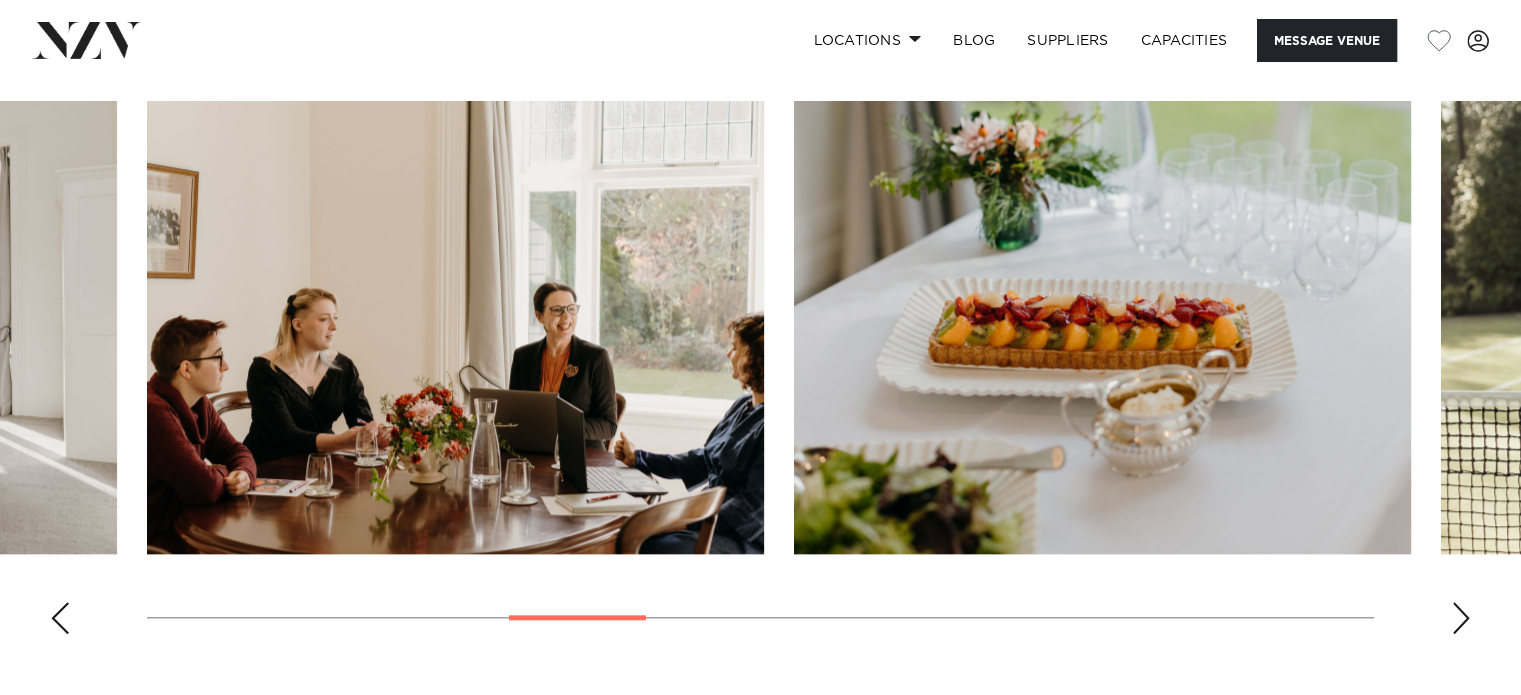 click at bounding box center (1461, 618) 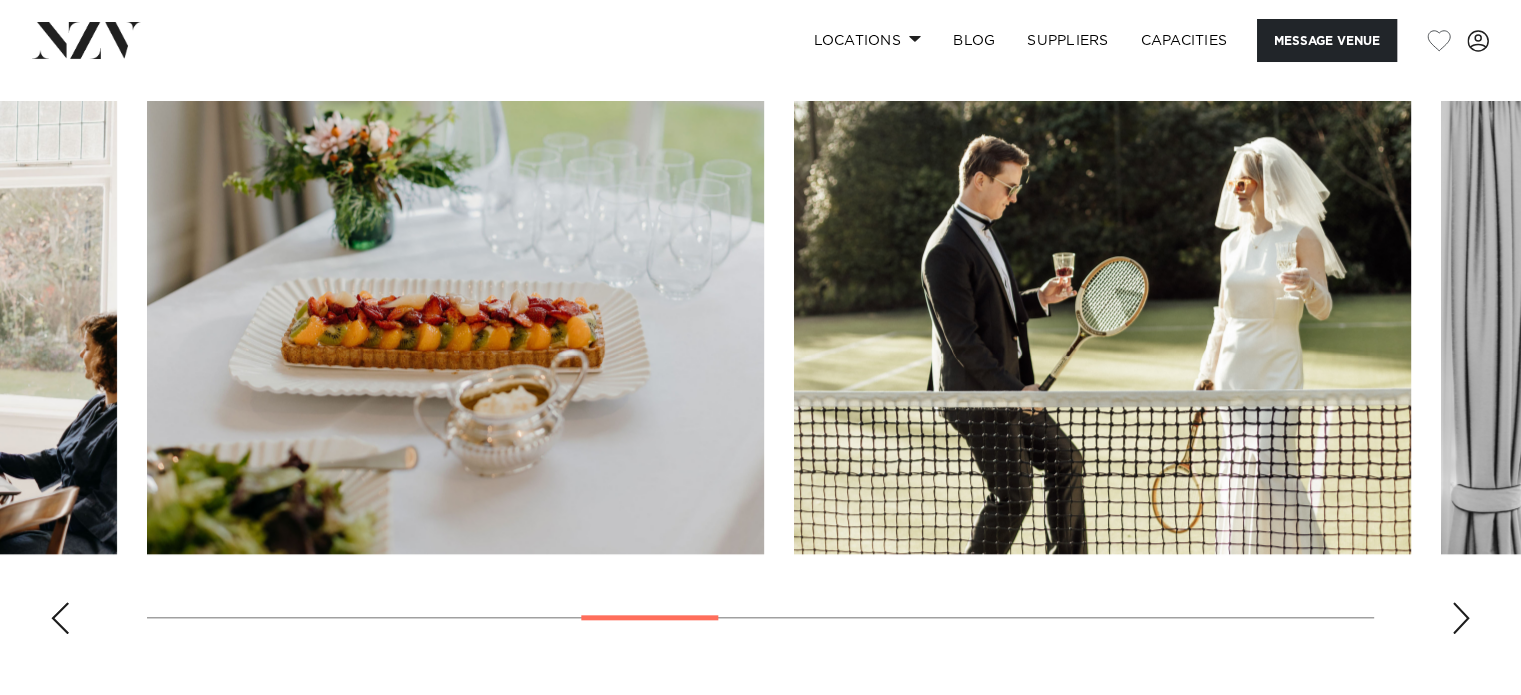 click at bounding box center (1461, 618) 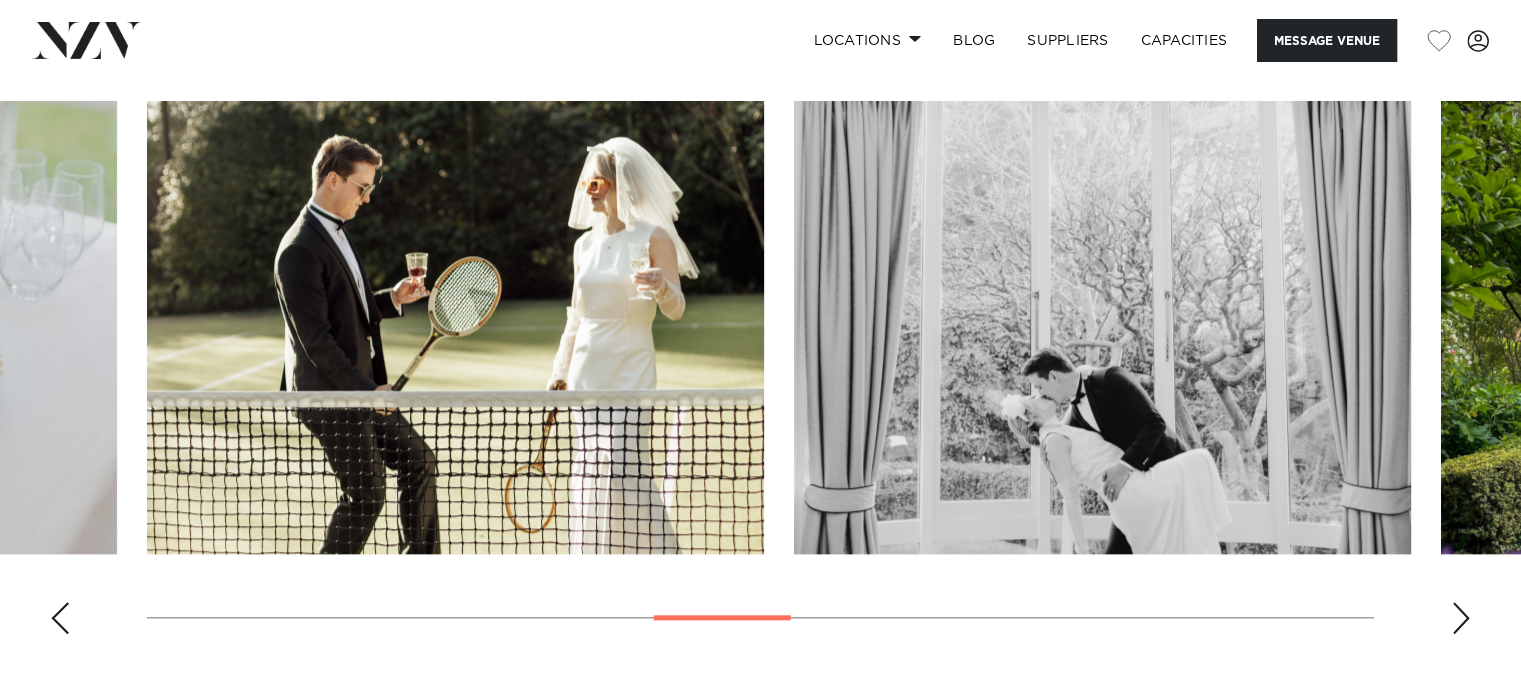 click at bounding box center [1461, 618] 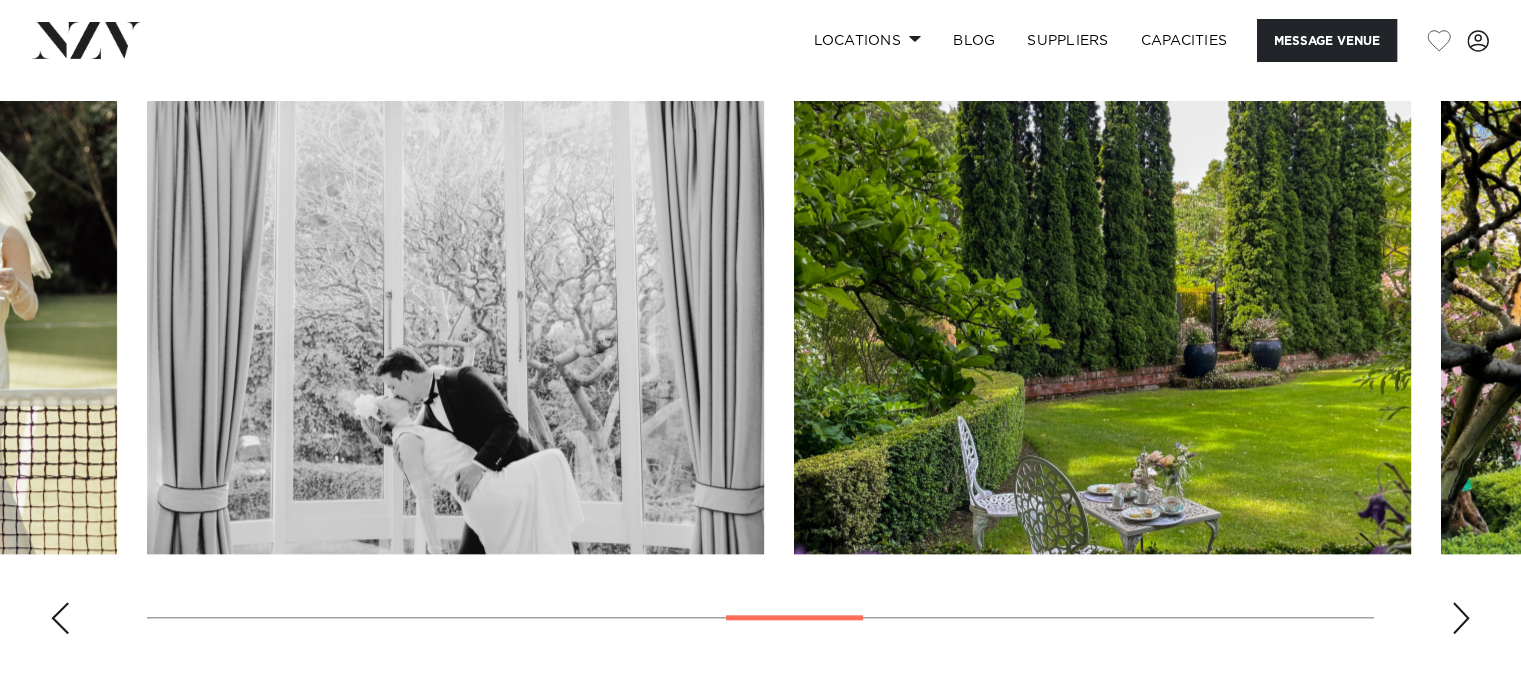 click at bounding box center [1461, 618] 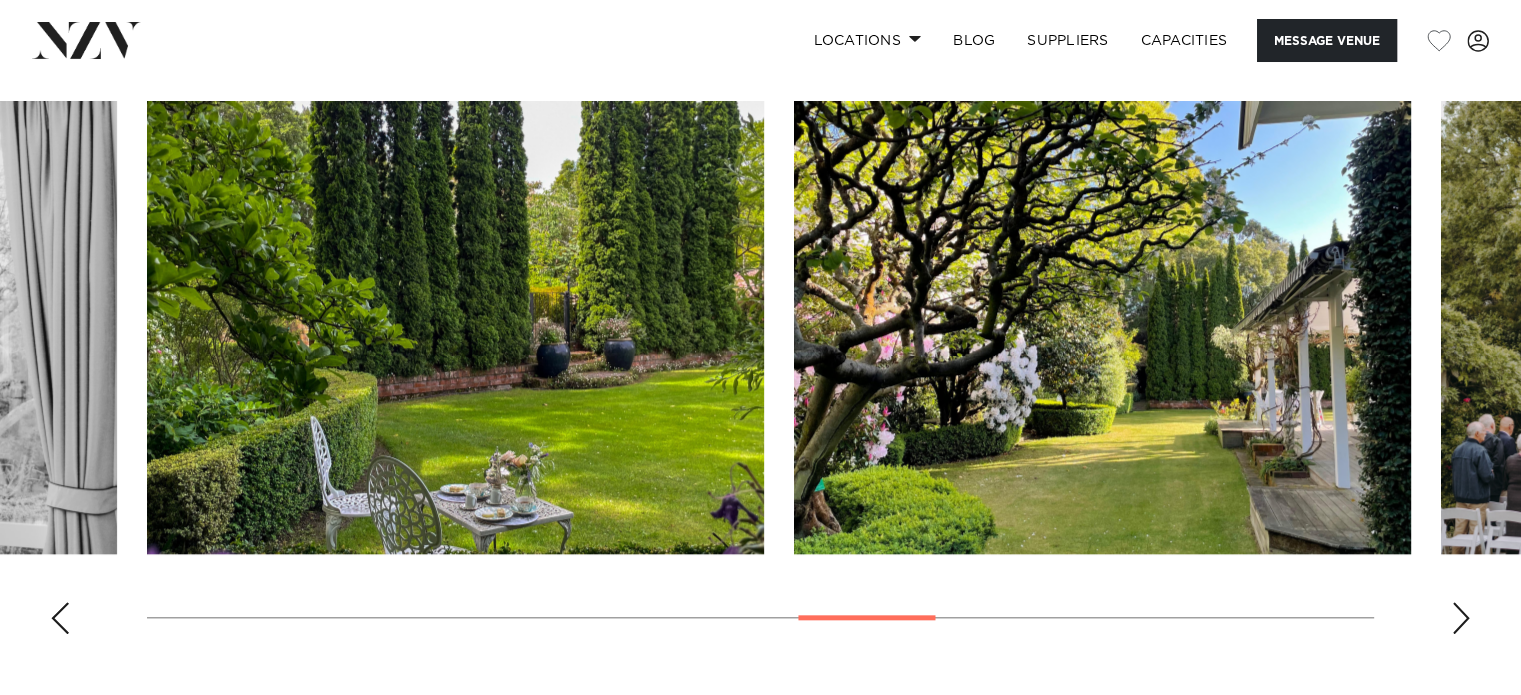 click at bounding box center [1461, 618] 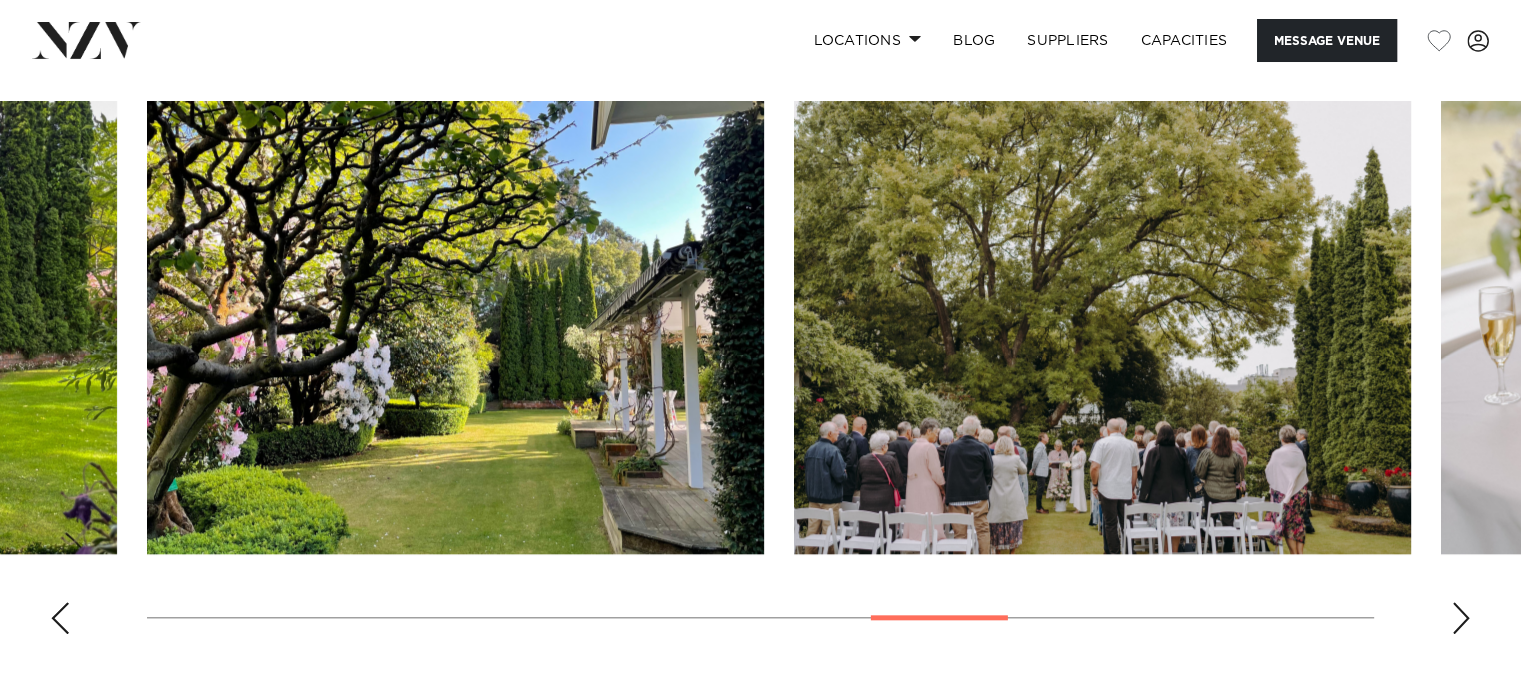 click at bounding box center (1461, 618) 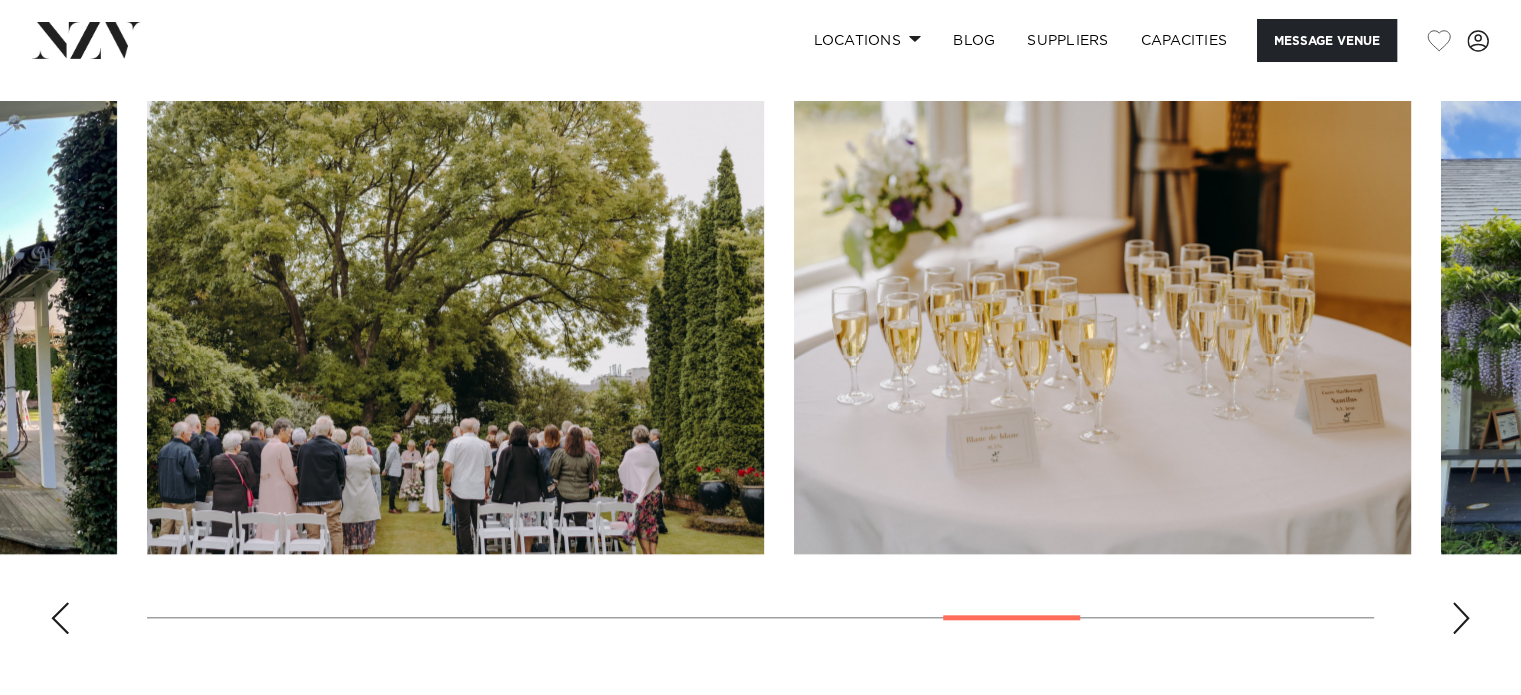 click at bounding box center (1461, 618) 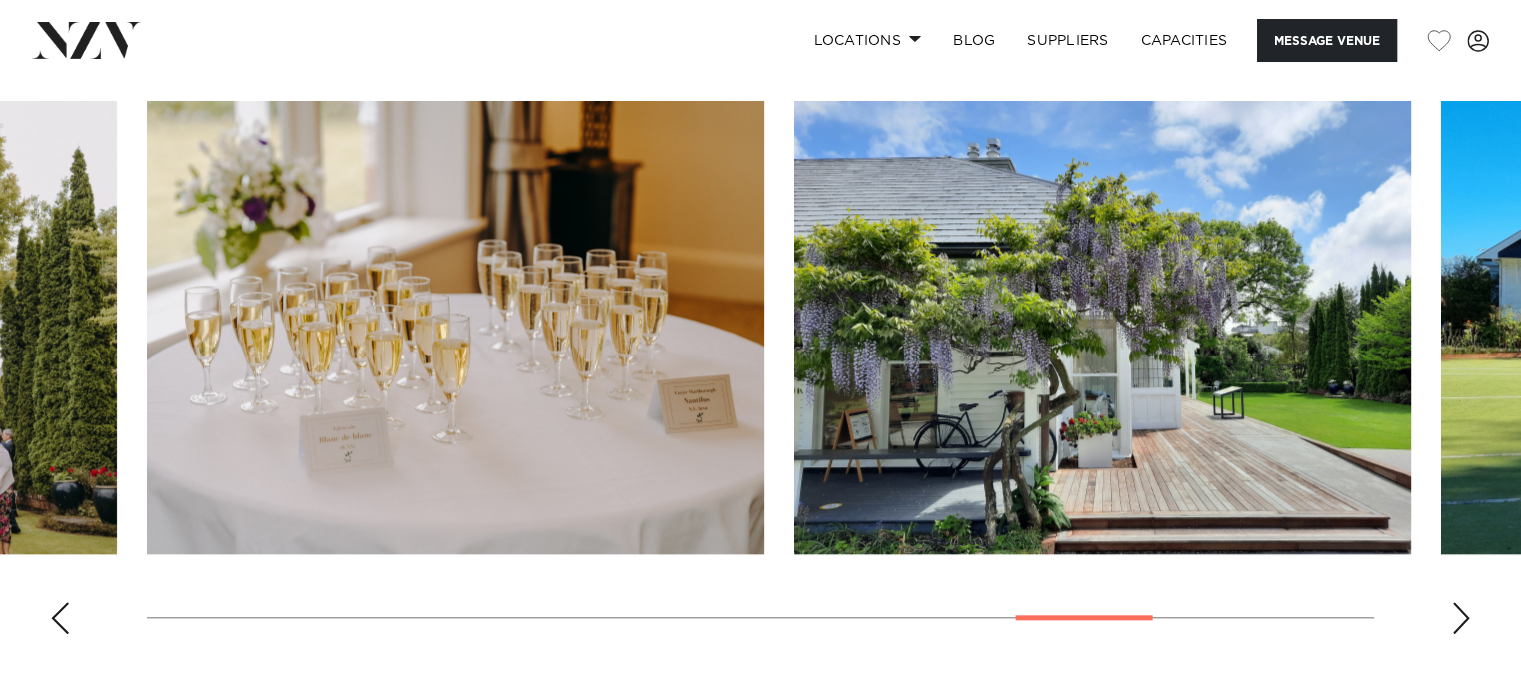 click at bounding box center (1461, 618) 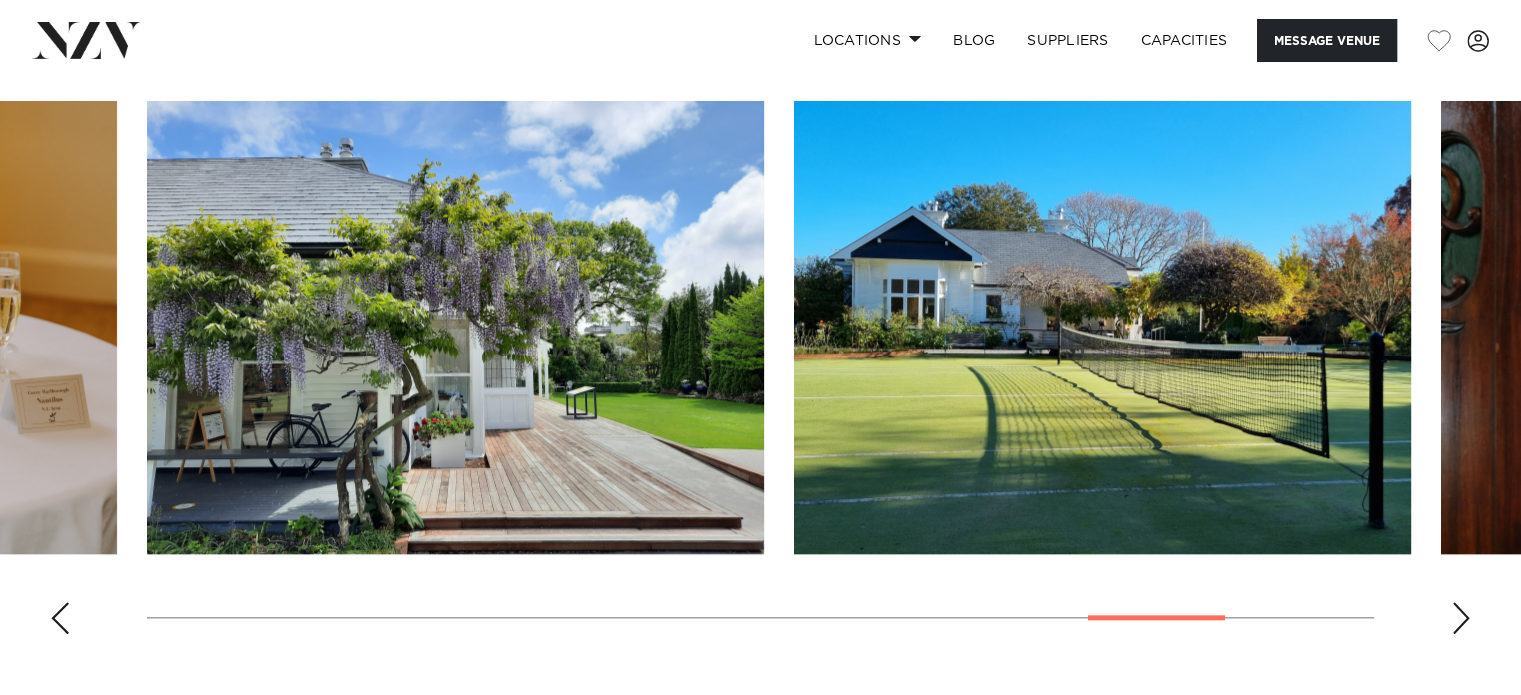 click at bounding box center (1461, 618) 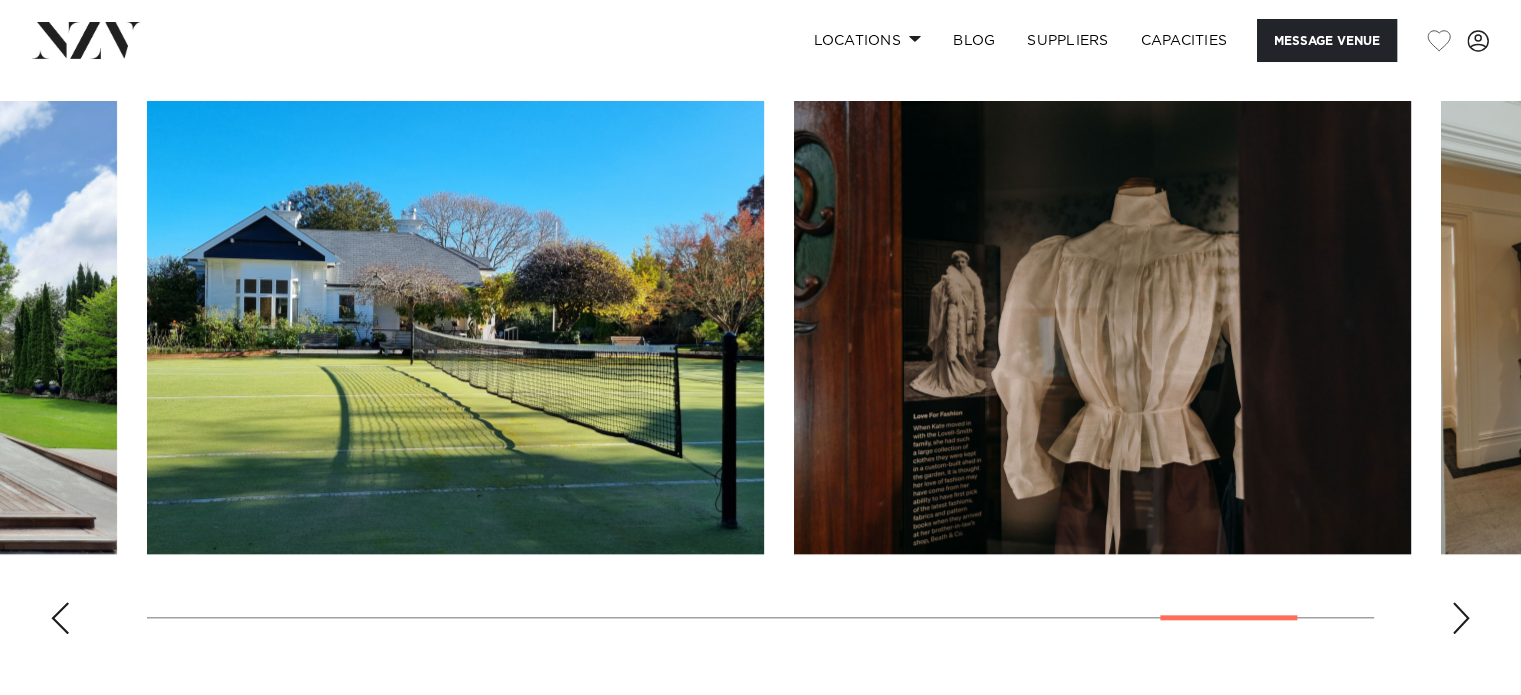 click at bounding box center (1461, 618) 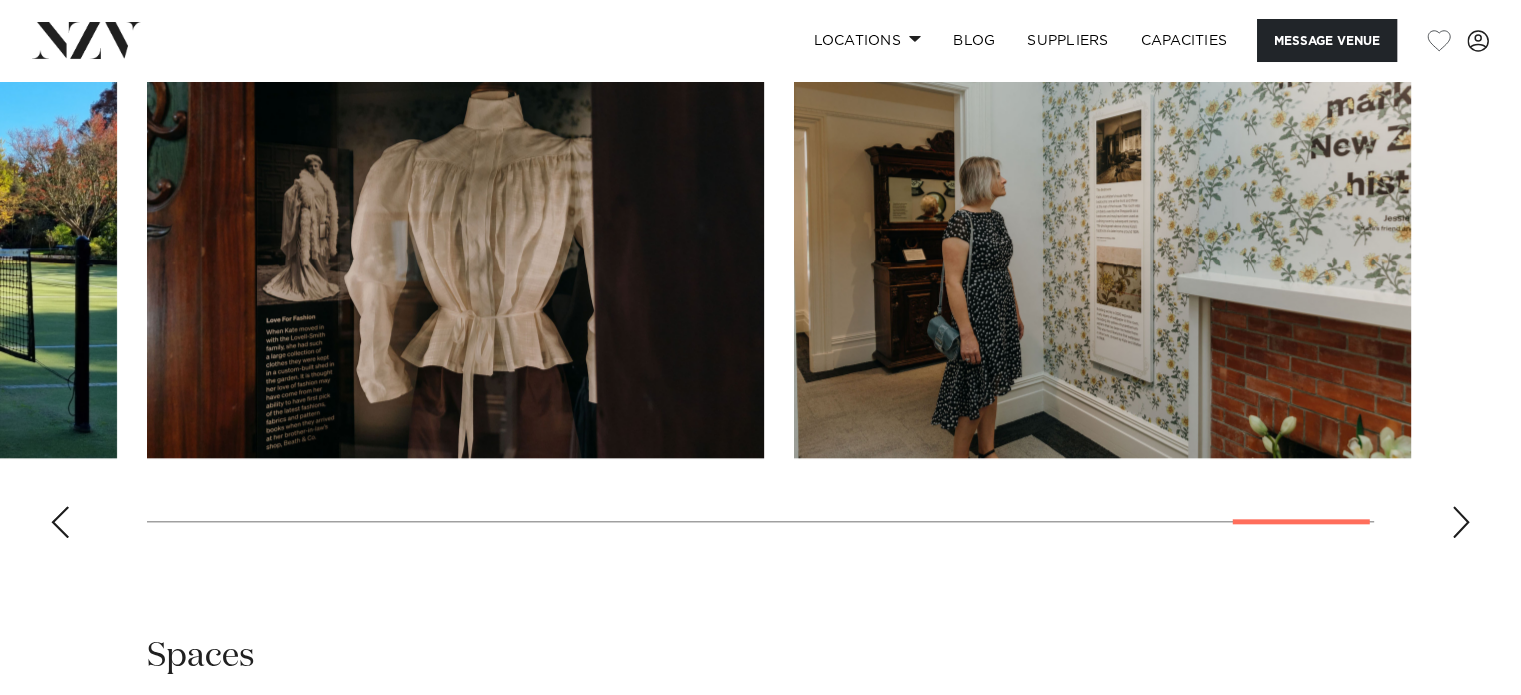scroll, scrollTop: 2002, scrollLeft: 0, axis: vertical 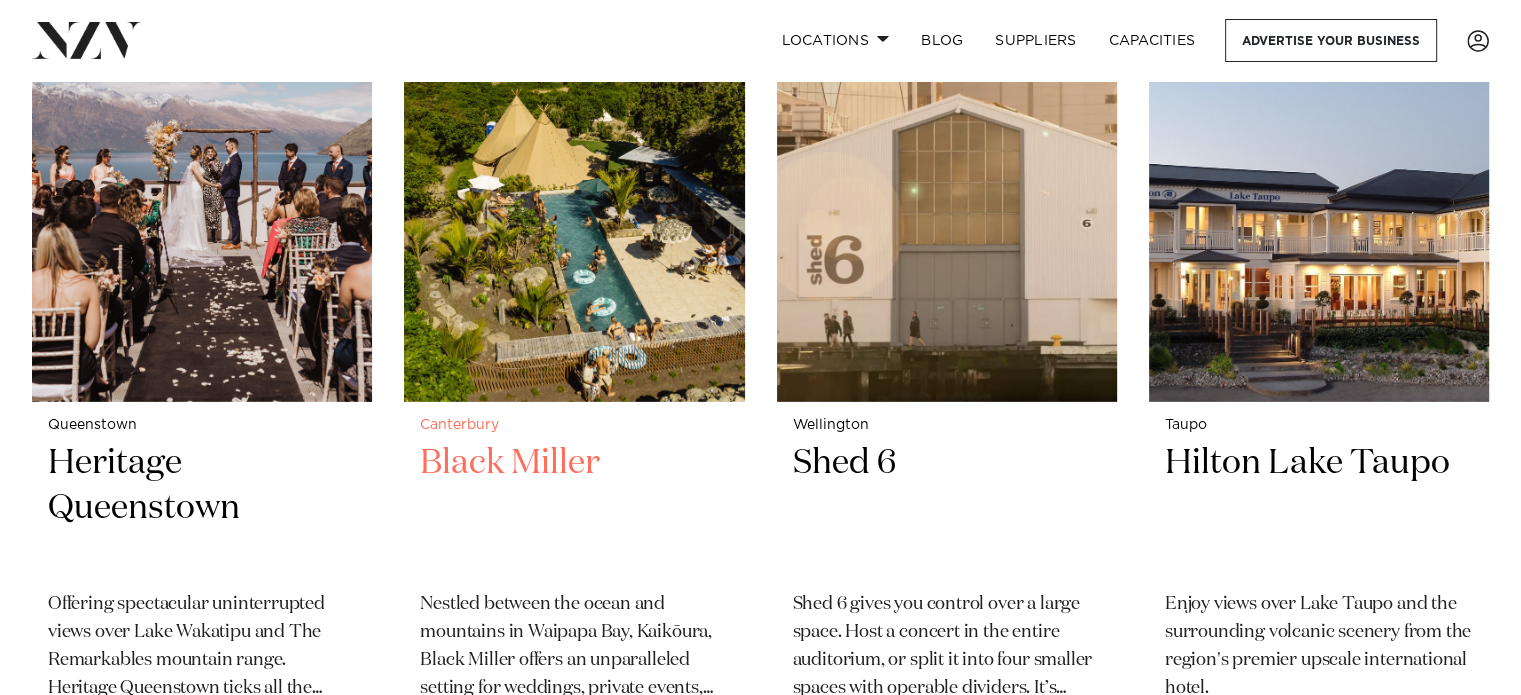 click on "Canterbury" at bounding box center [574, 425] 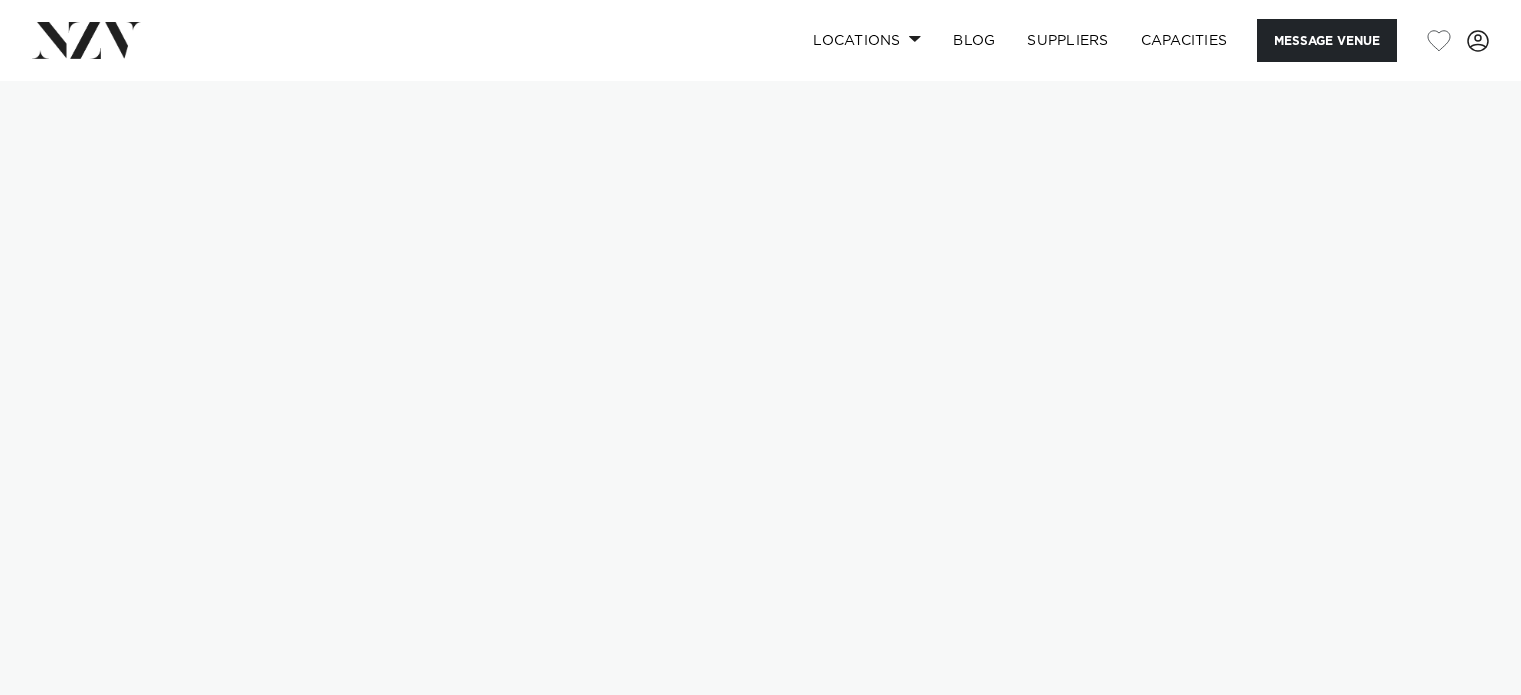 scroll, scrollTop: 10, scrollLeft: 0, axis: vertical 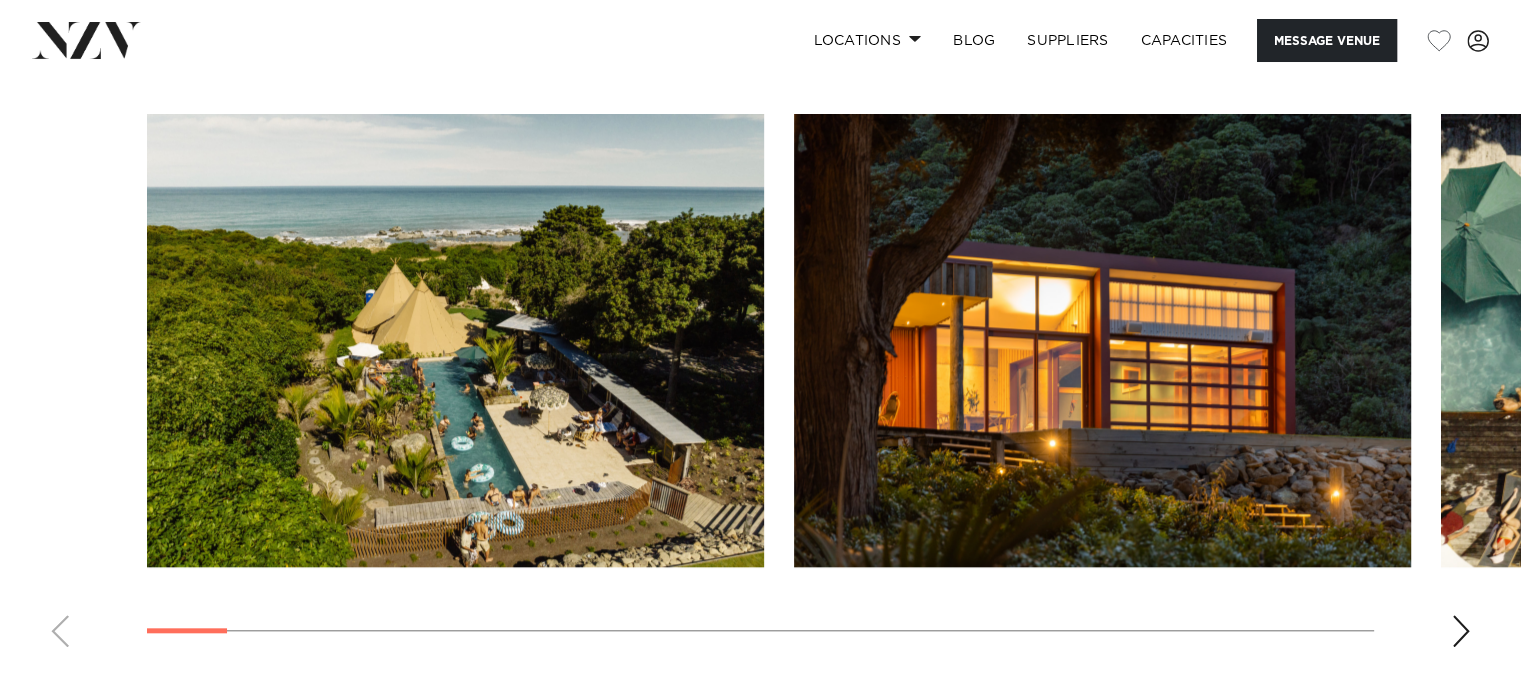 click at bounding box center [1461, 631] 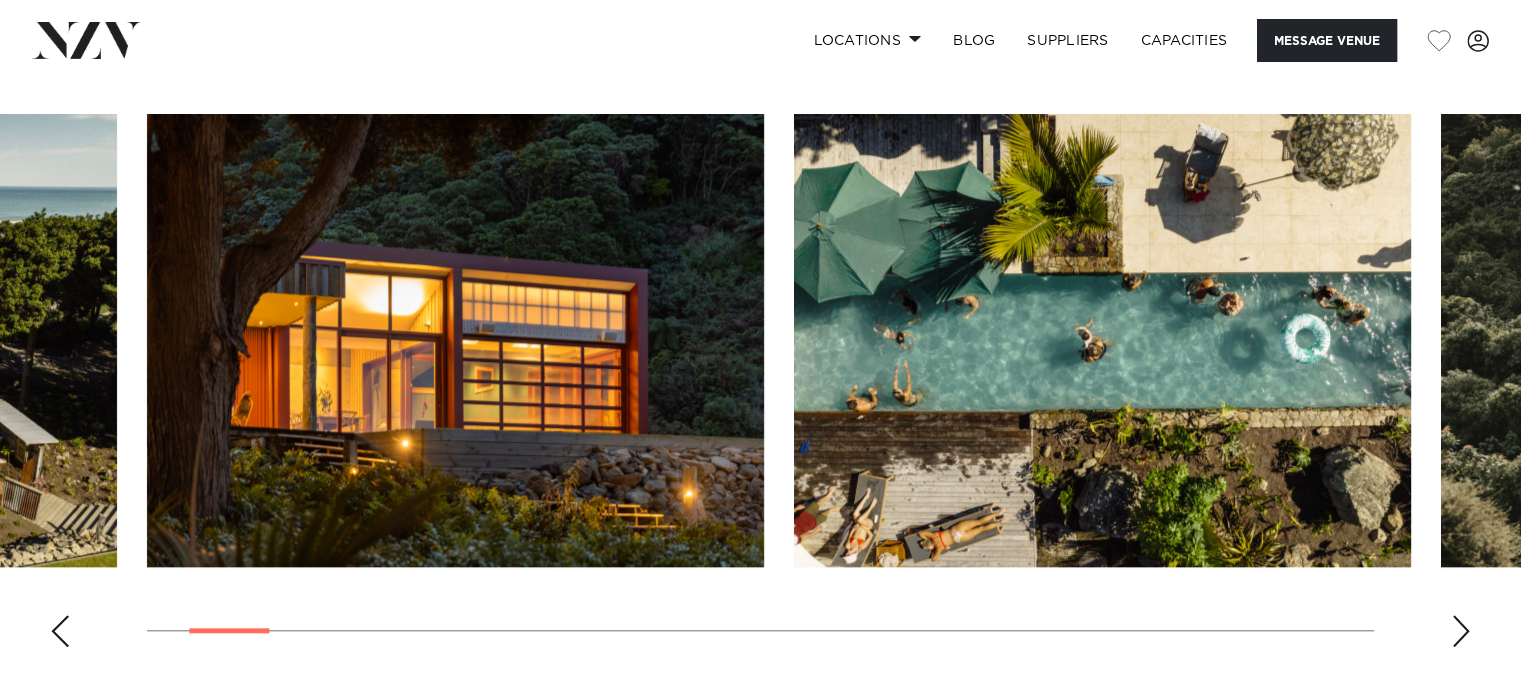 click at bounding box center [1461, 631] 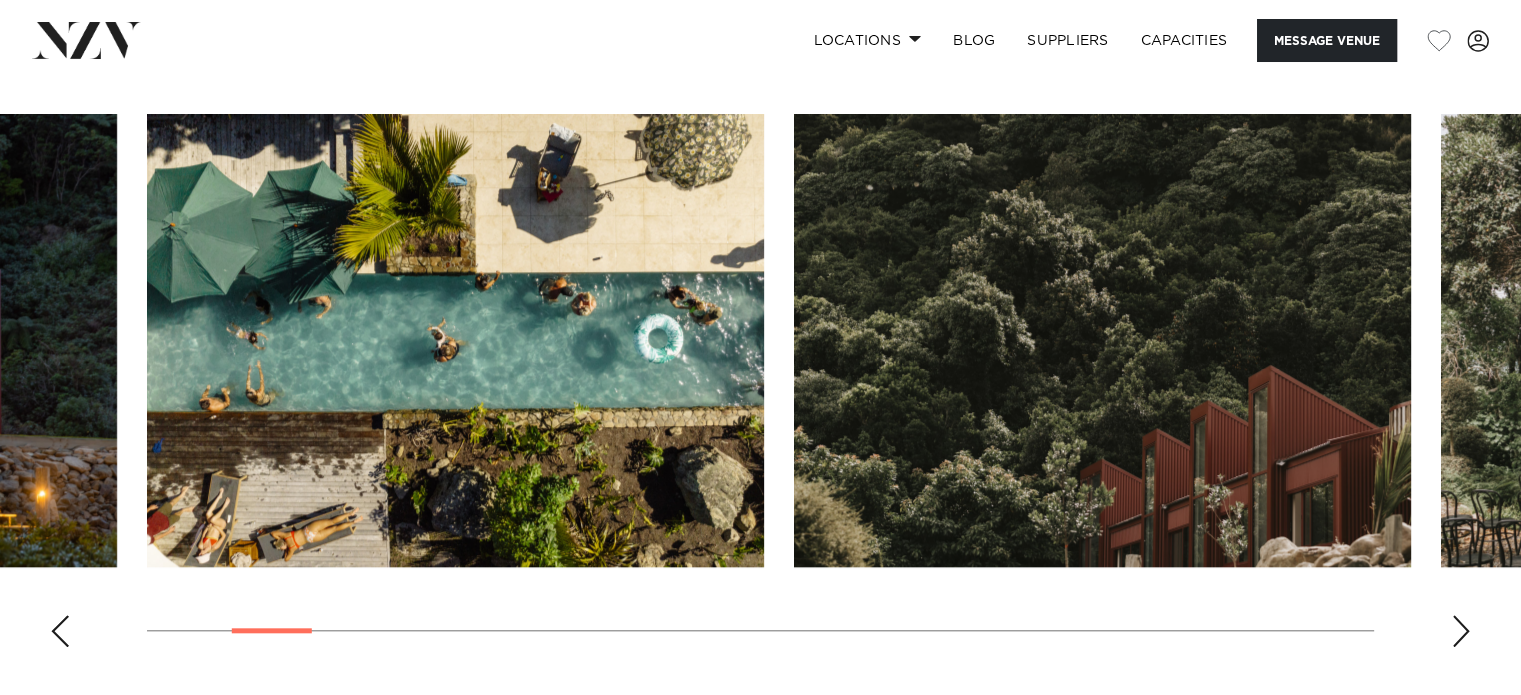 click at bounding box center [1461, 631] 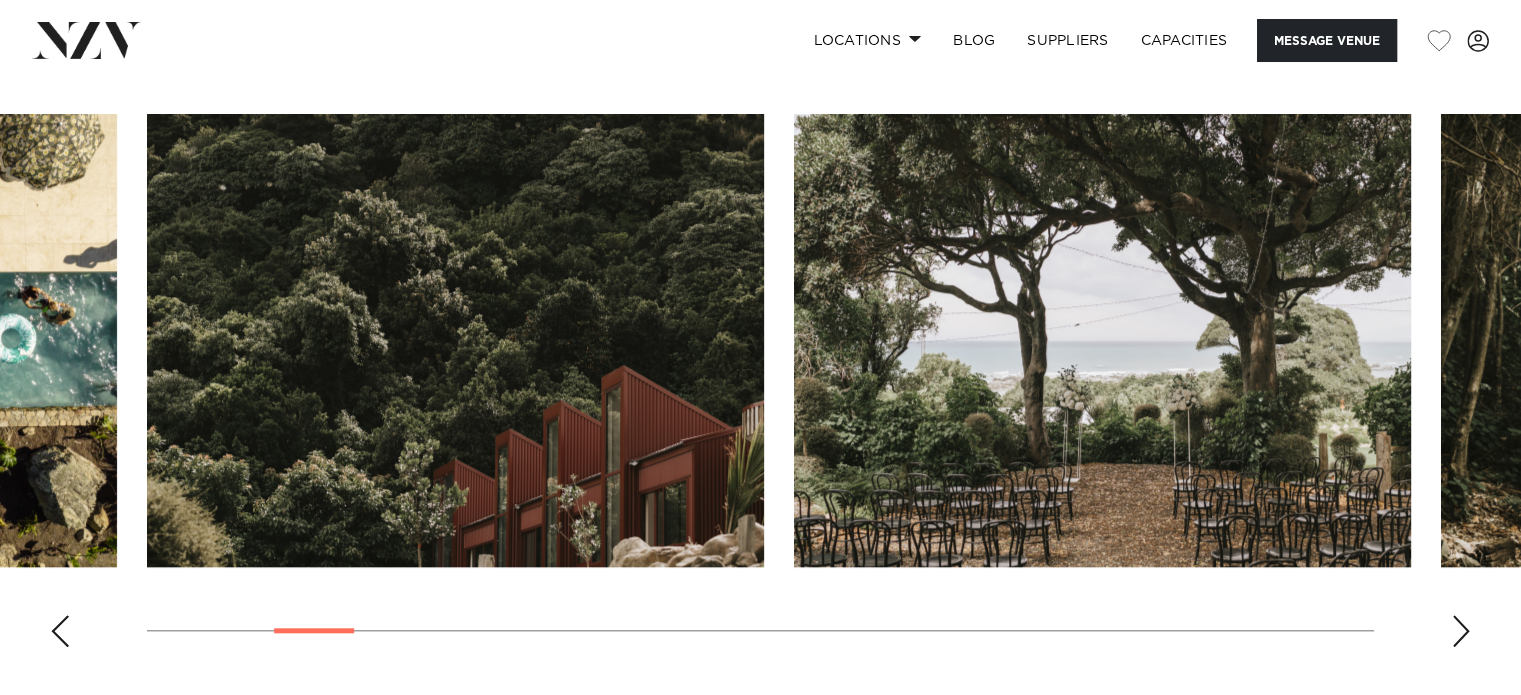 click at bounding box center (1461, 631) 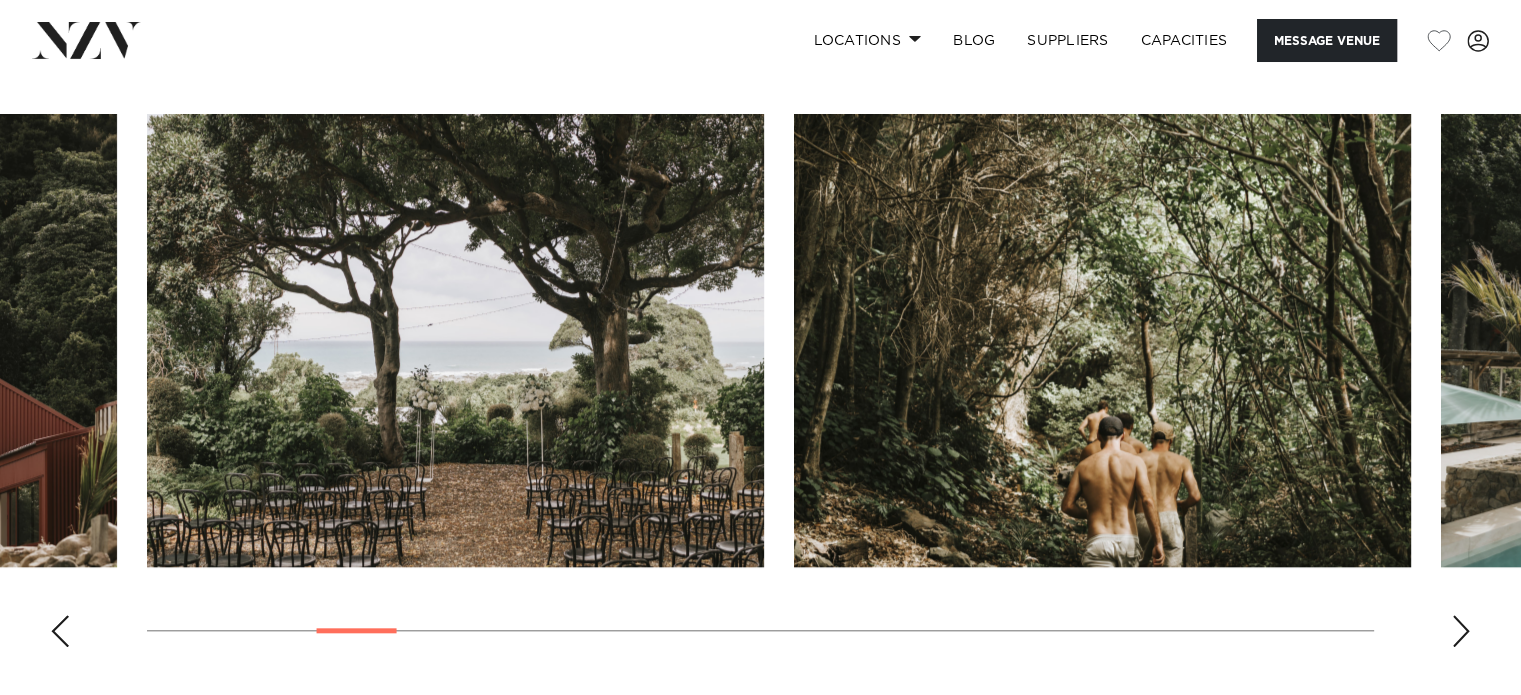 click at bounding box center (1461, 631) 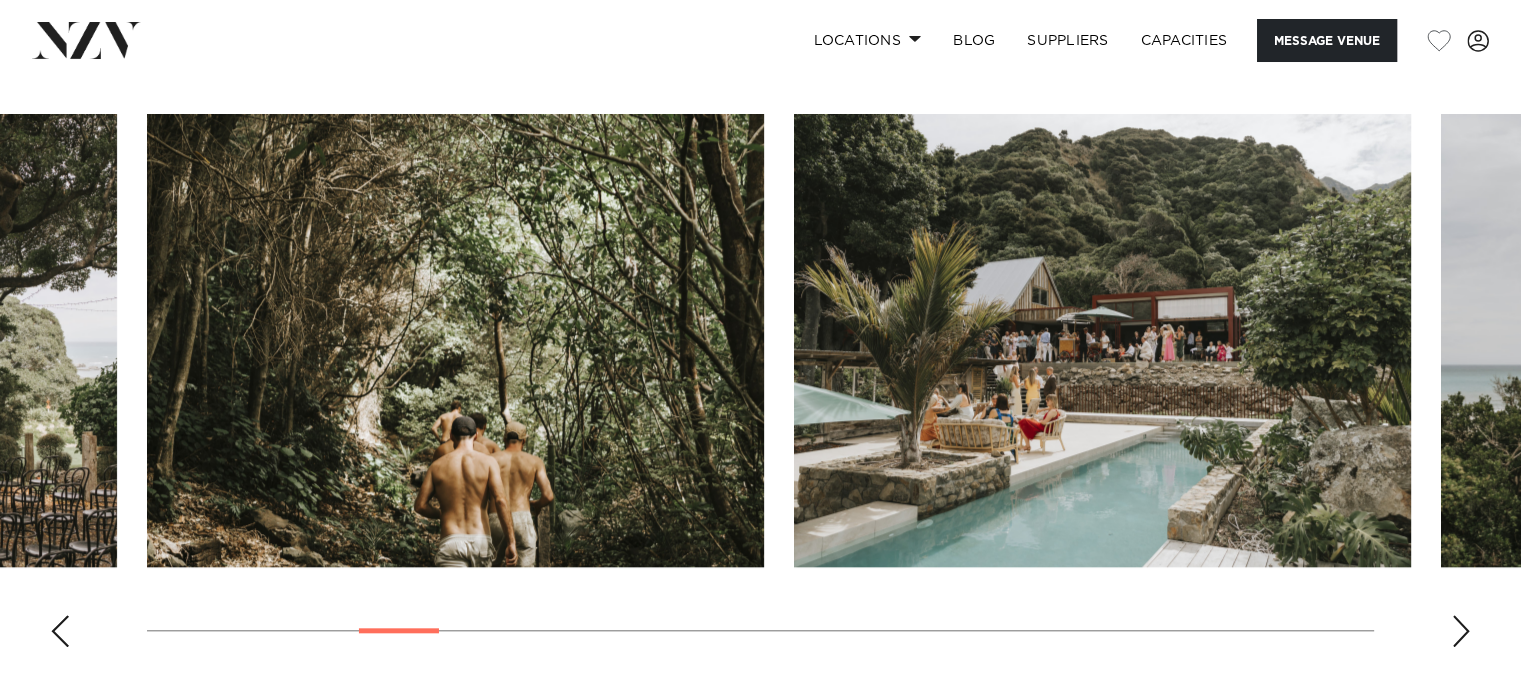 click at bounding box center (1461, 631) 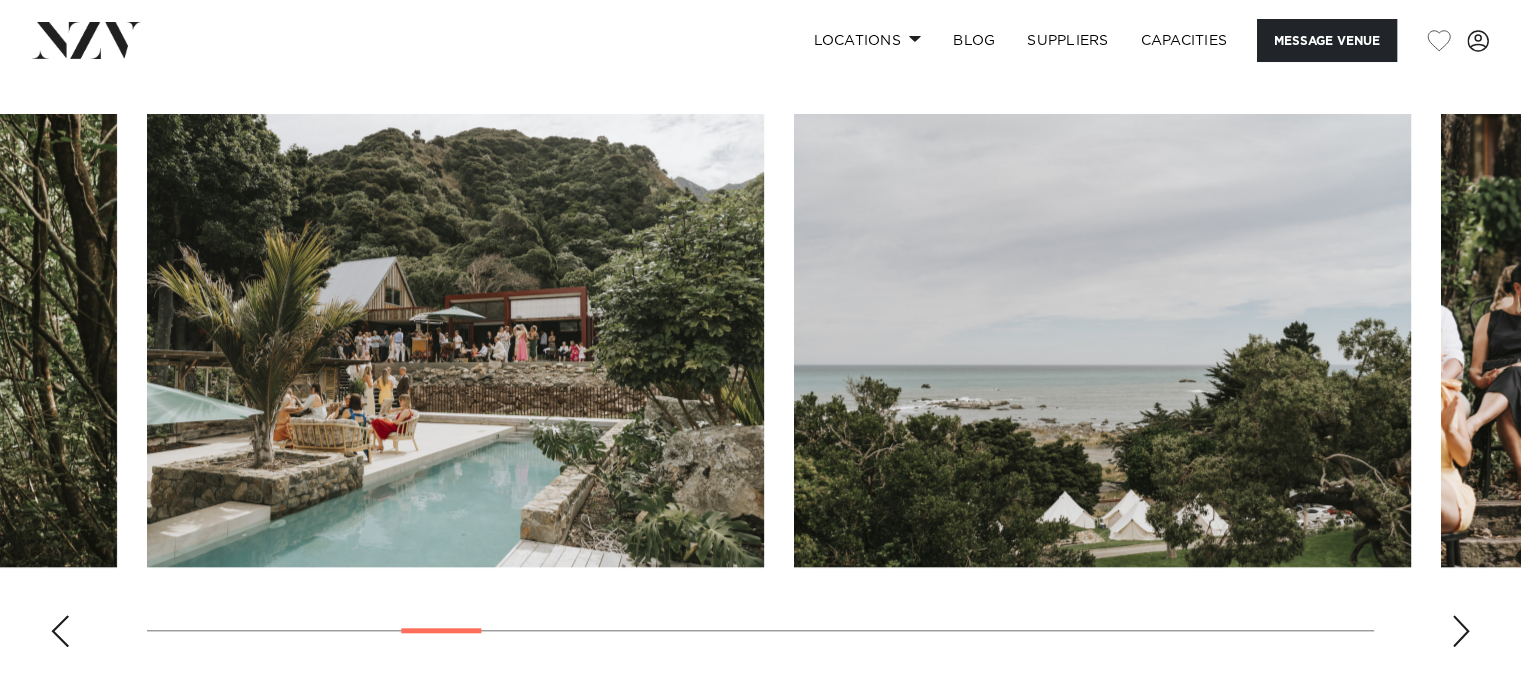 click at bounding box center [1461, 631] 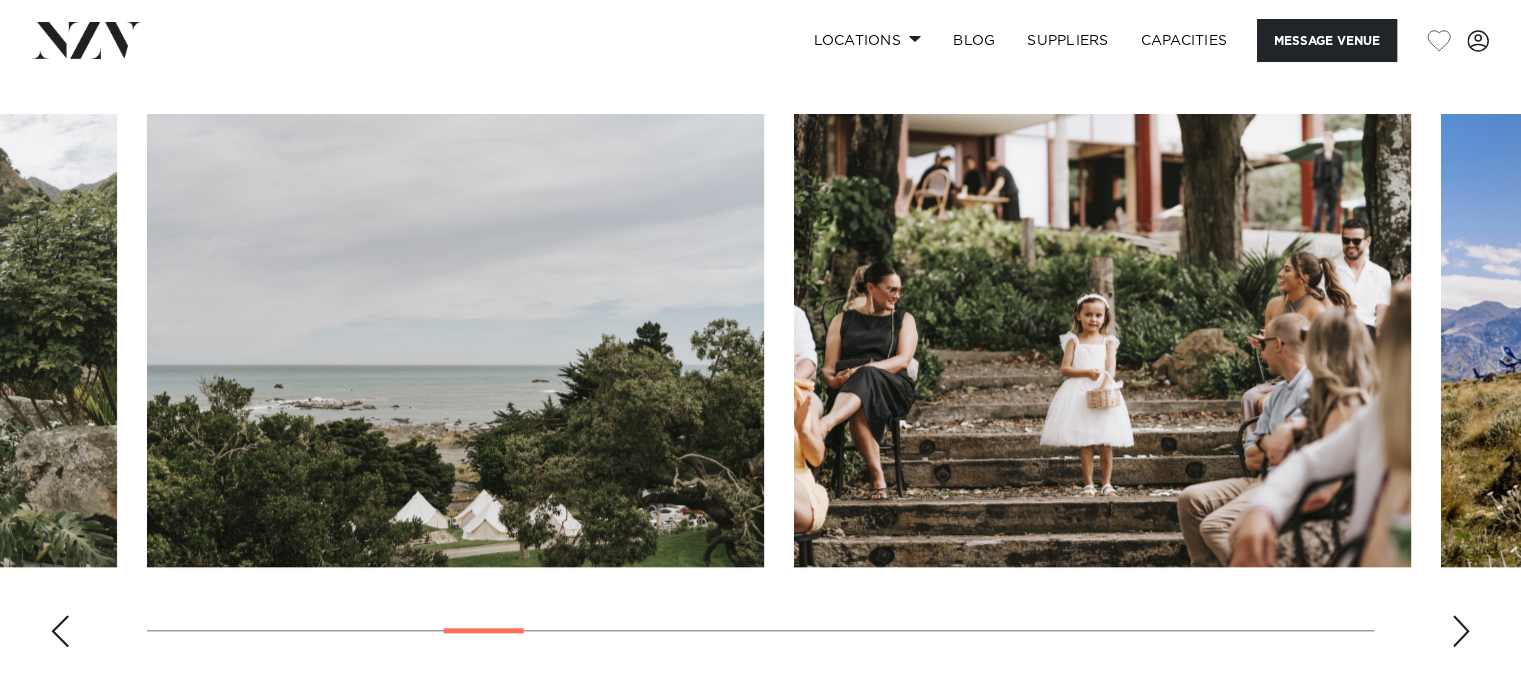 click at bounding box center [1461, 631] 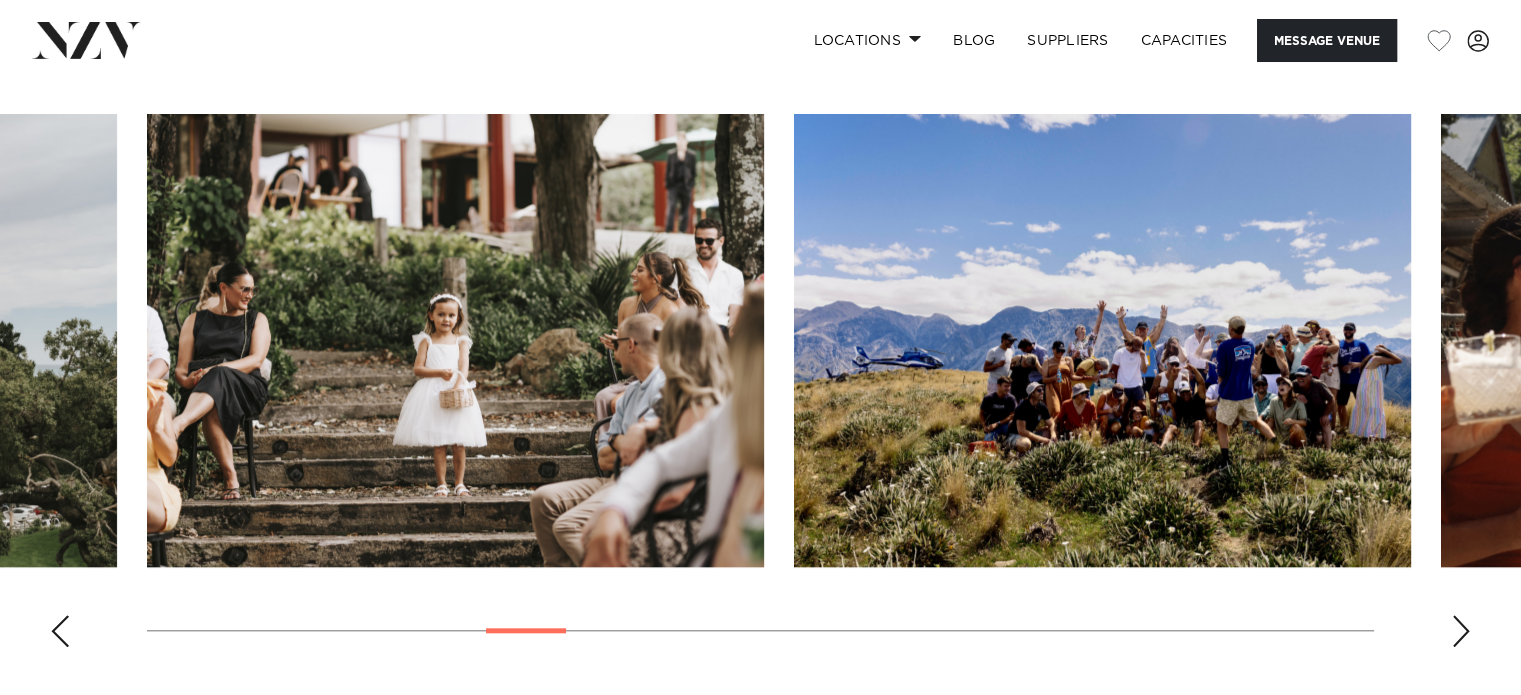 click at bounding box center [1461, 631] 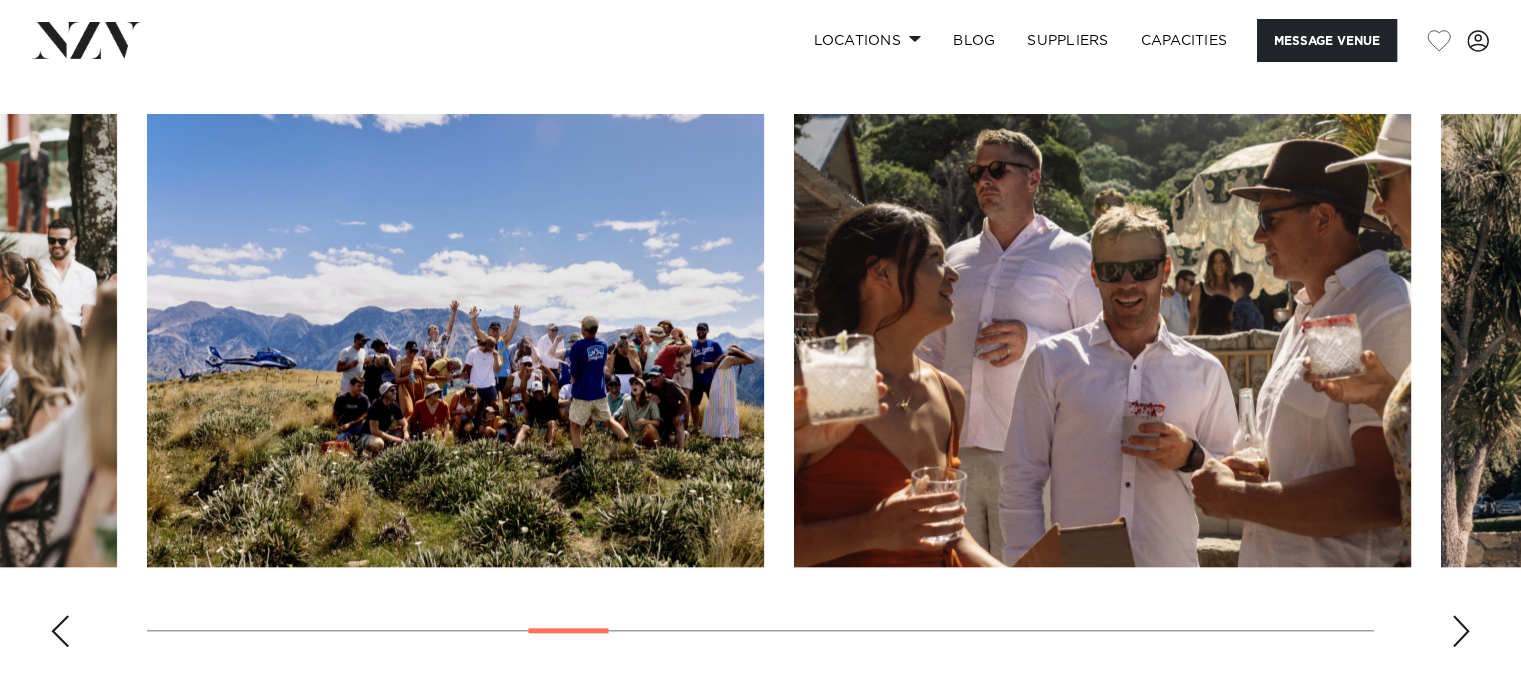 click at bounding box center [1461, 631] 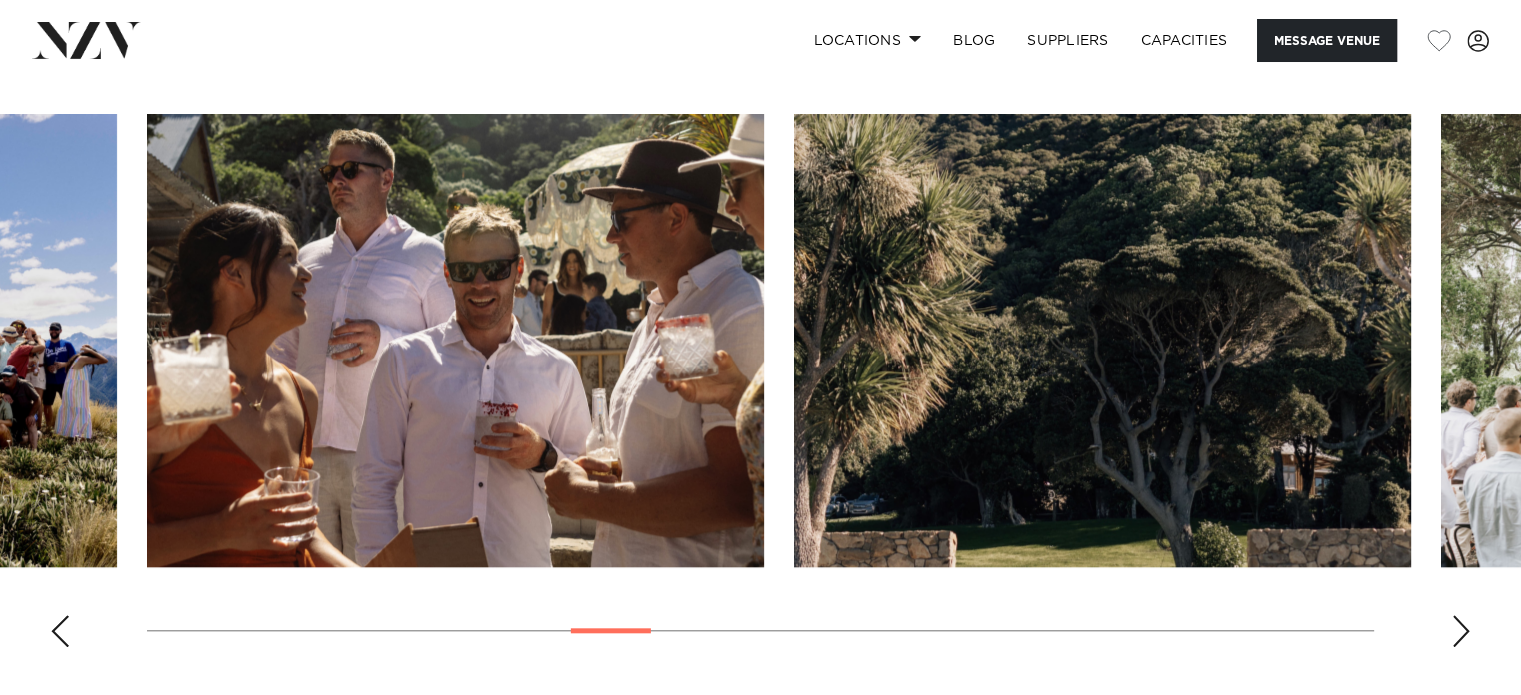 click at bounding box center [1461, 631] 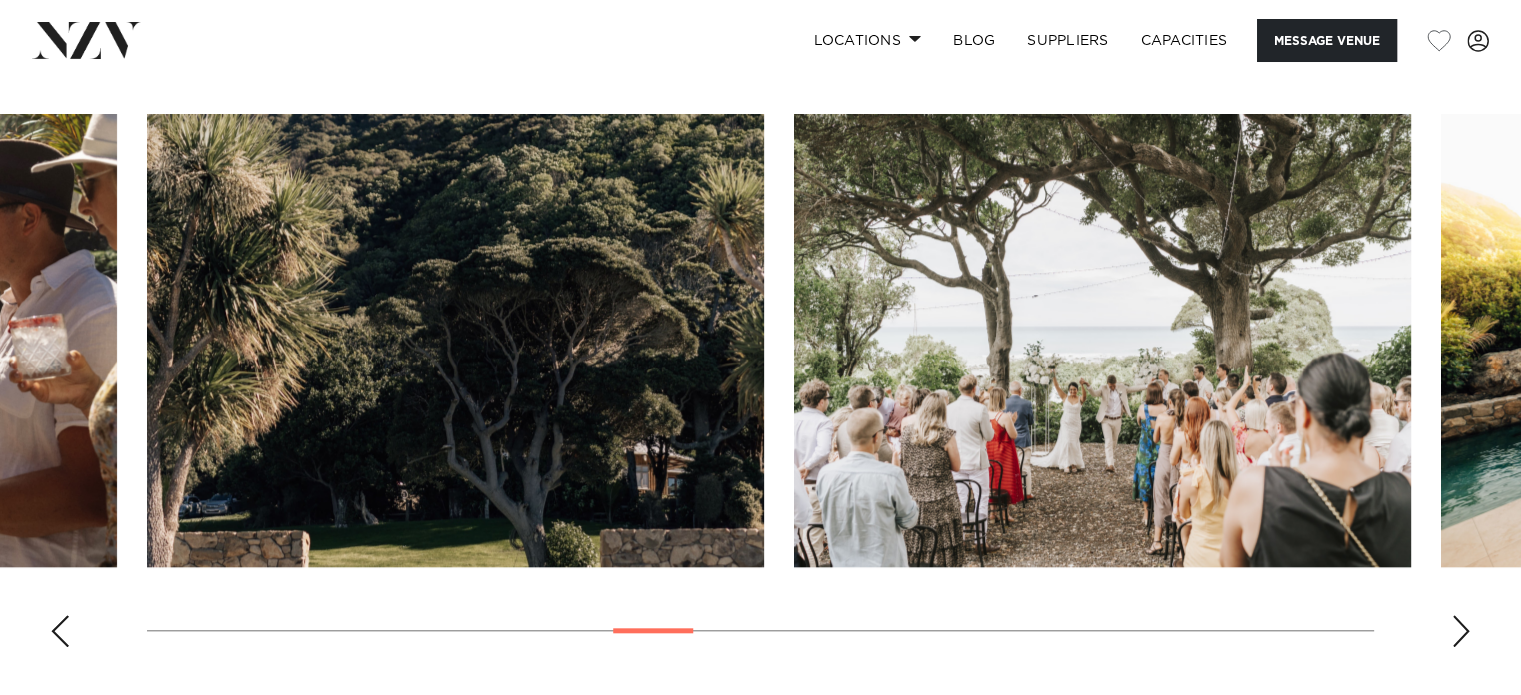 click at bounding box center [1461, 631] 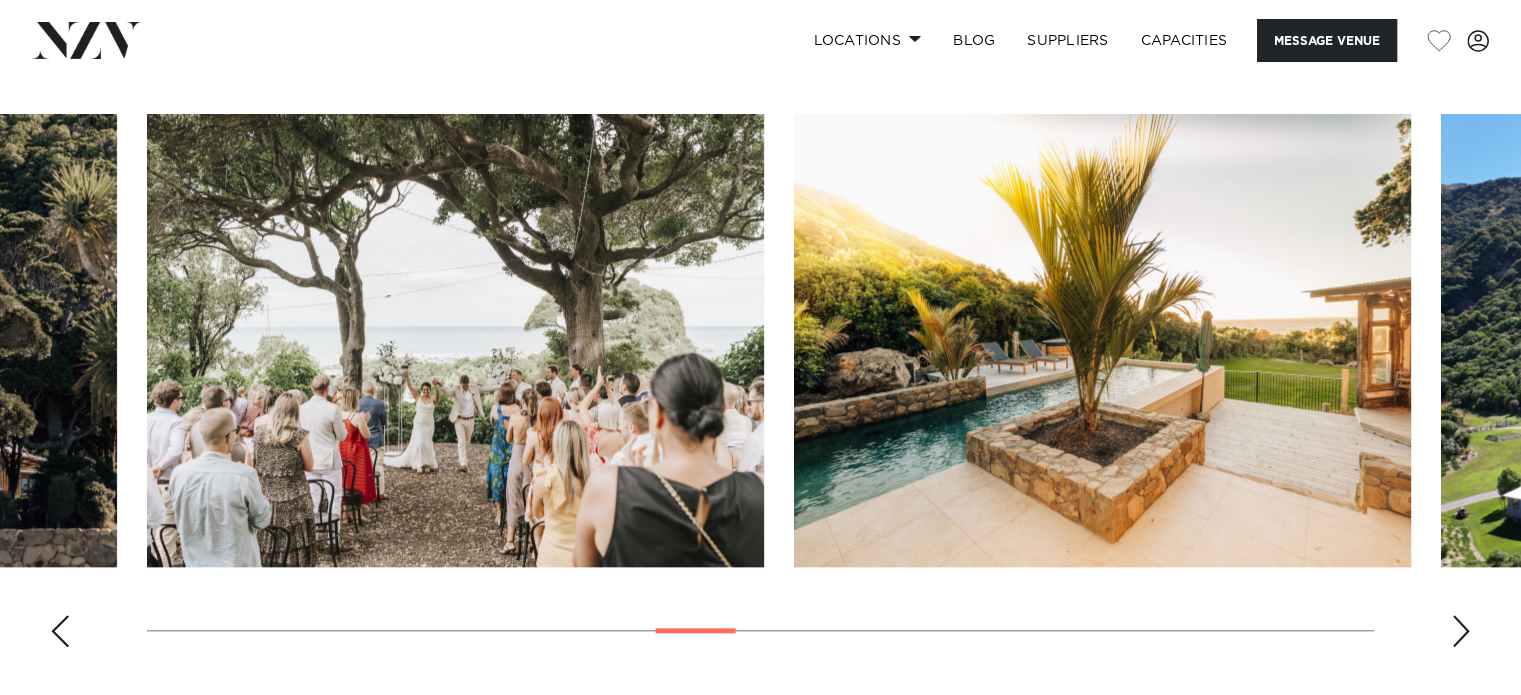 click at bounding box center (1461, 631) 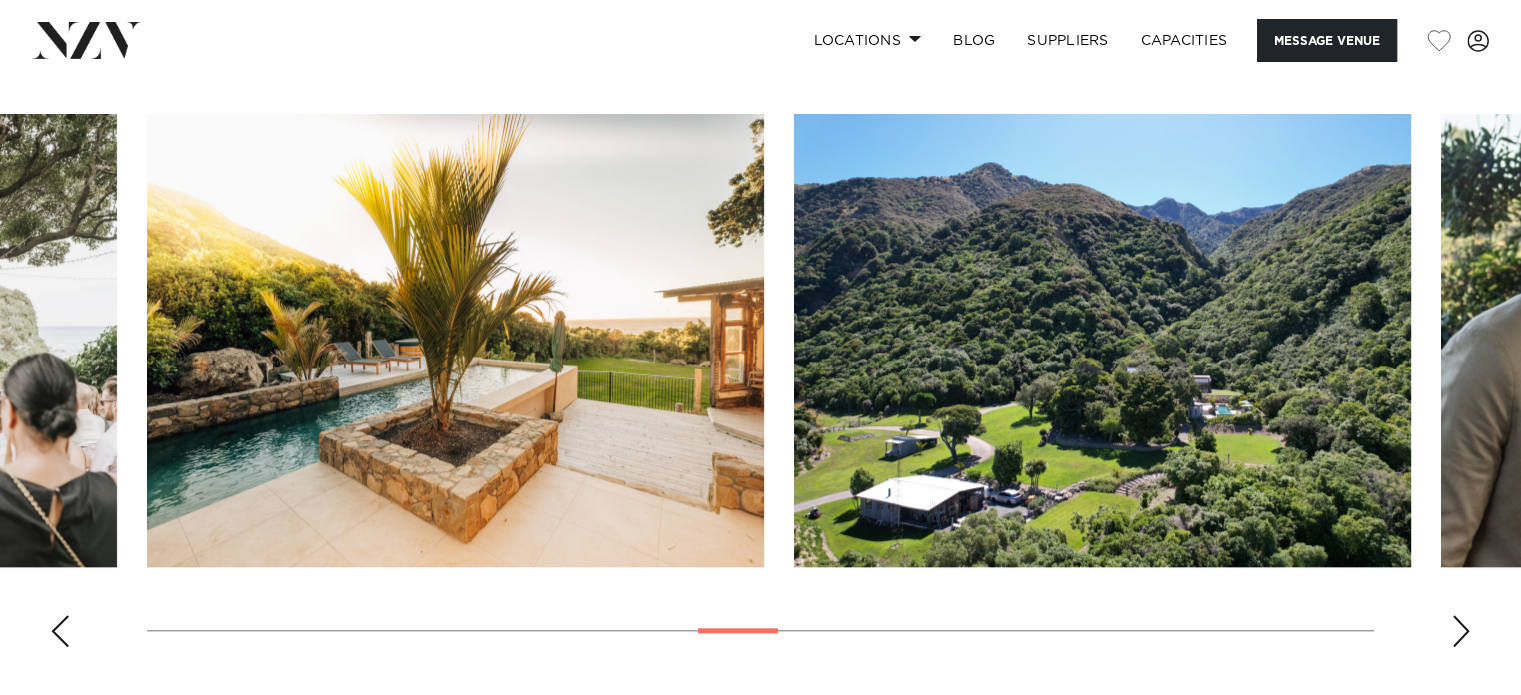 click at bounding box center (1461, 631) 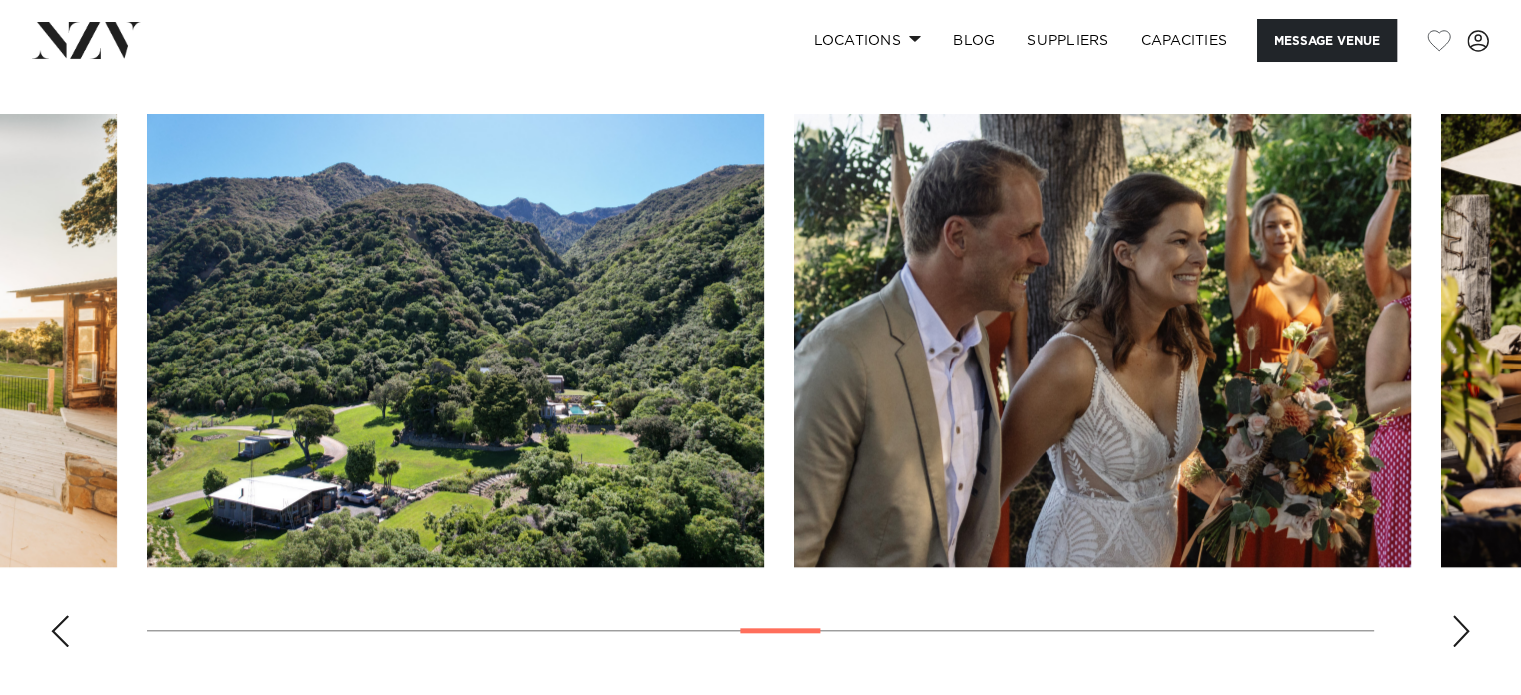 click at bounding box center (1461, 631) 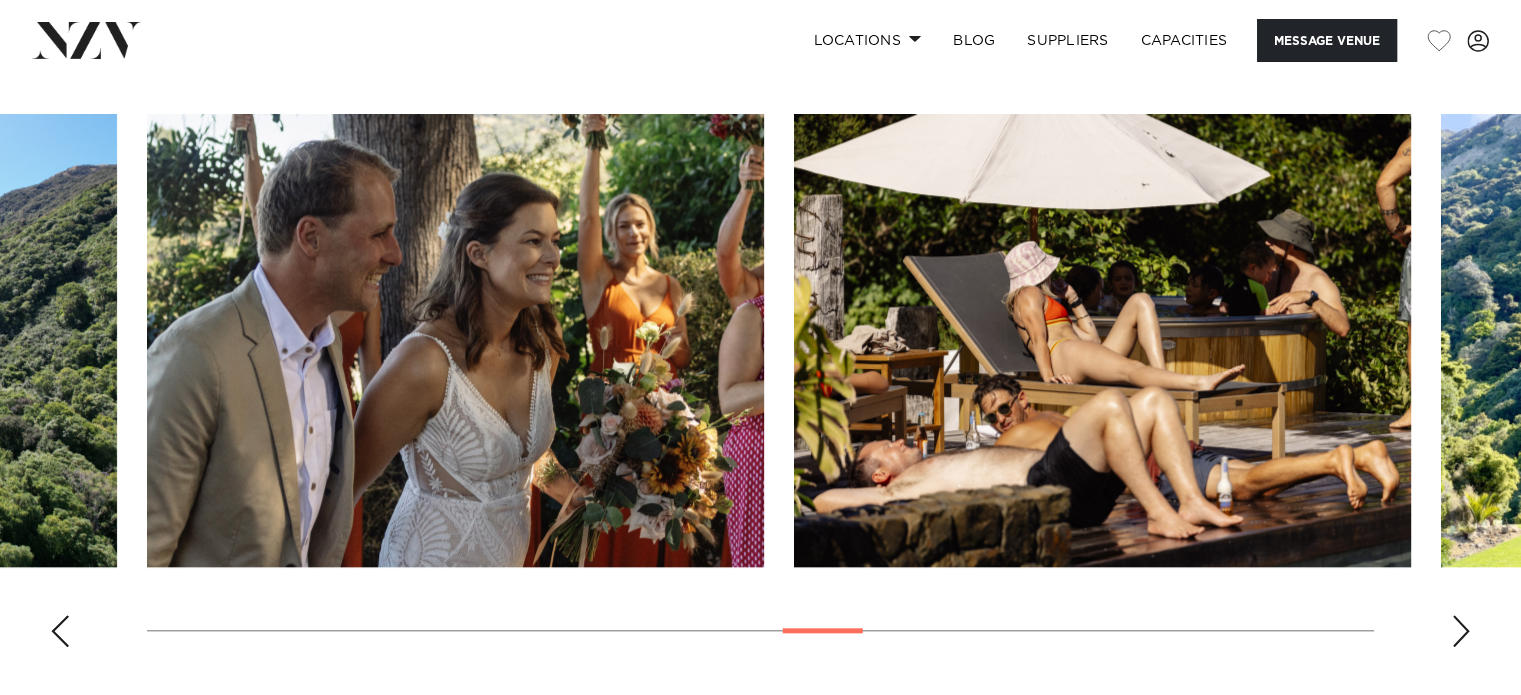 click at bounding box center (1461, 631) 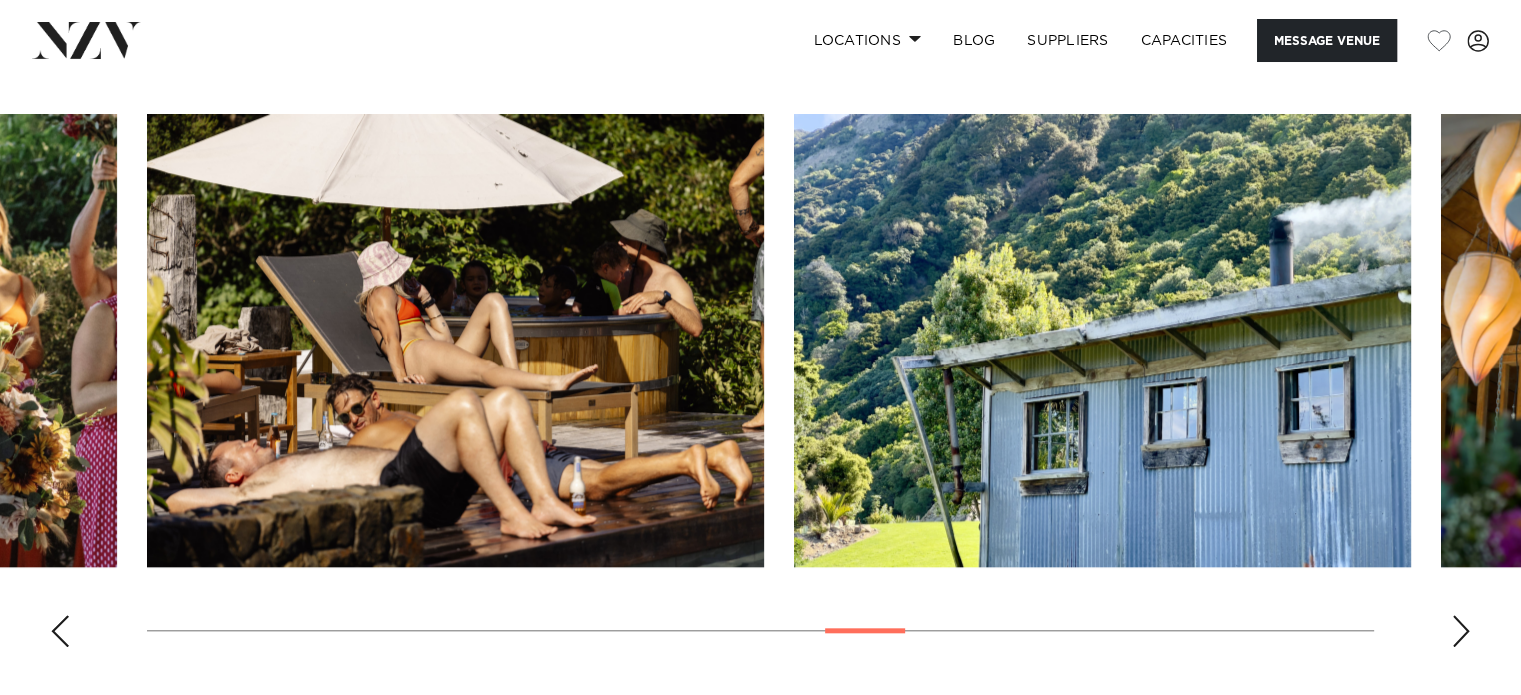 click at bounding box center [1461, 631] 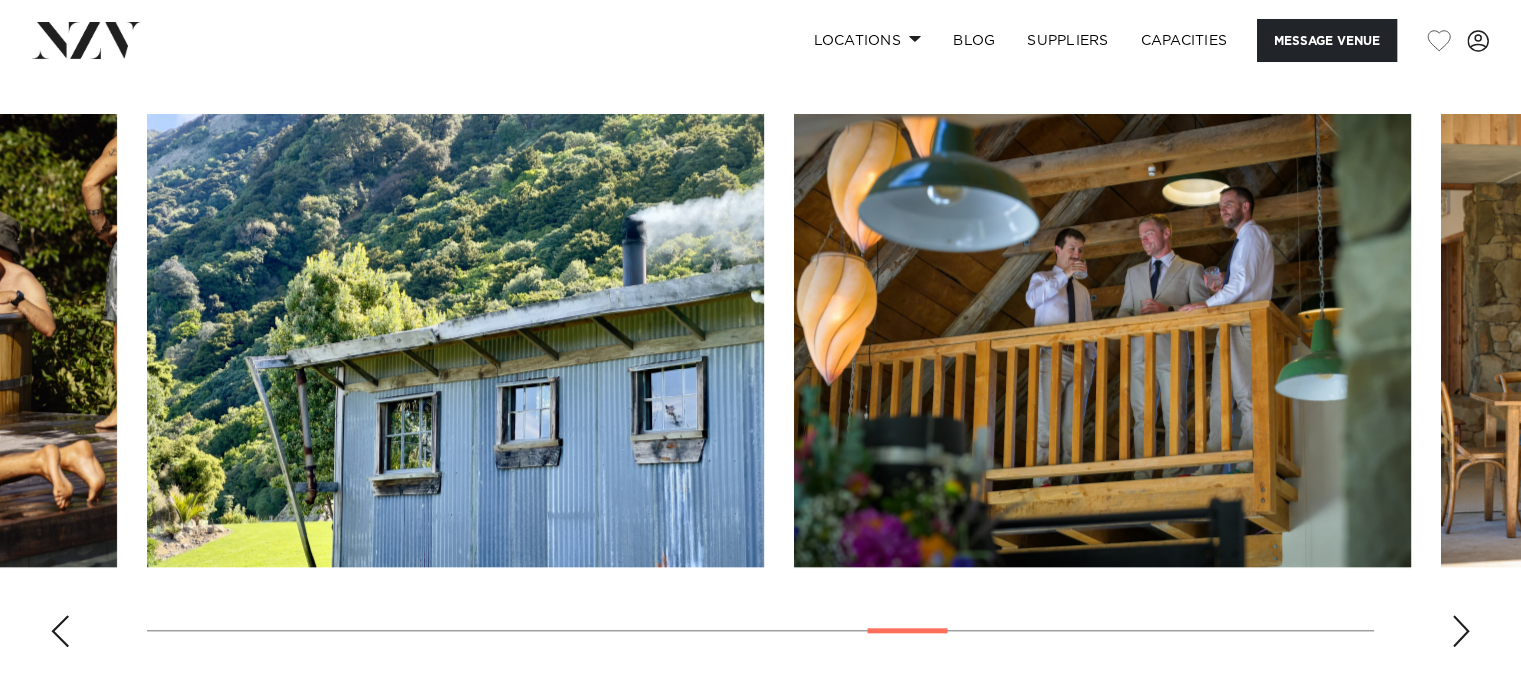 click at bounding box center (1461, 631) 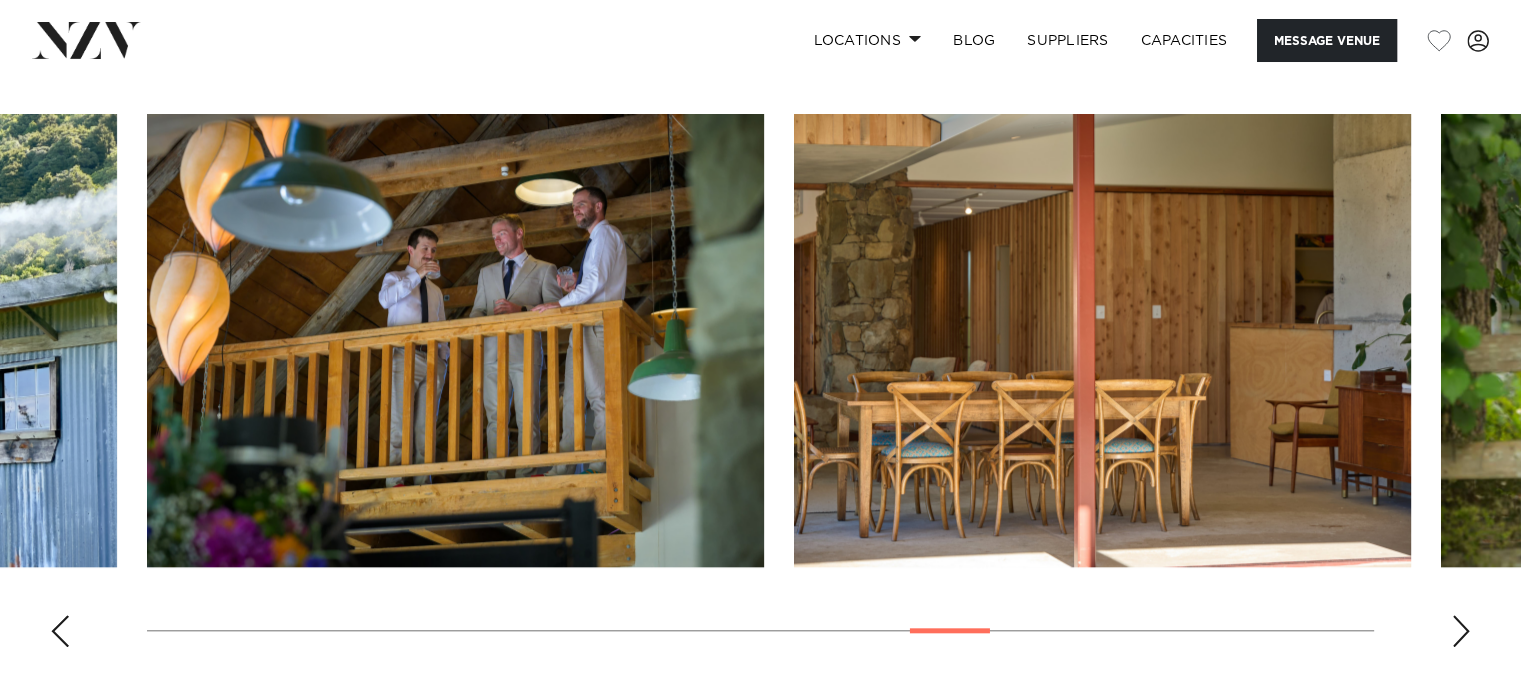 click at bounding box center [1461, 631] 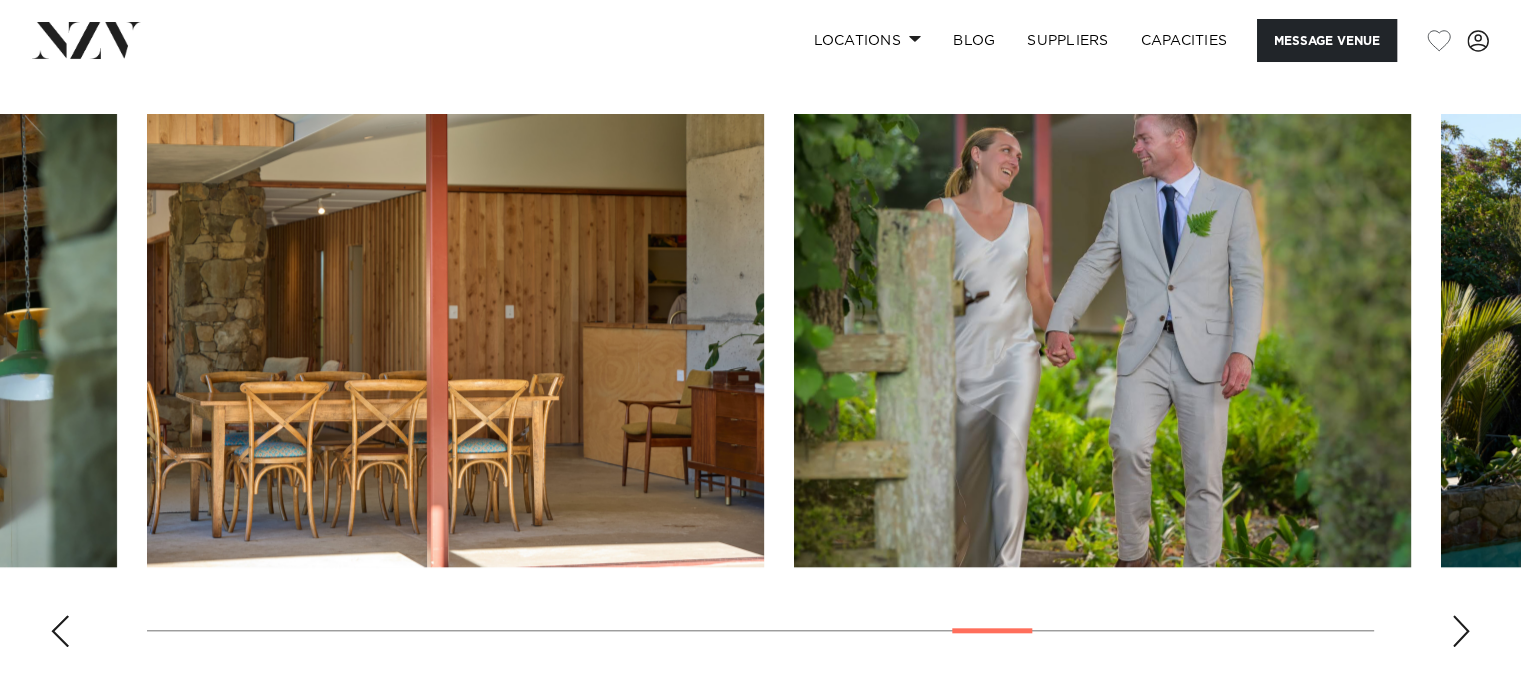 click at bounding box center [1461, 631] 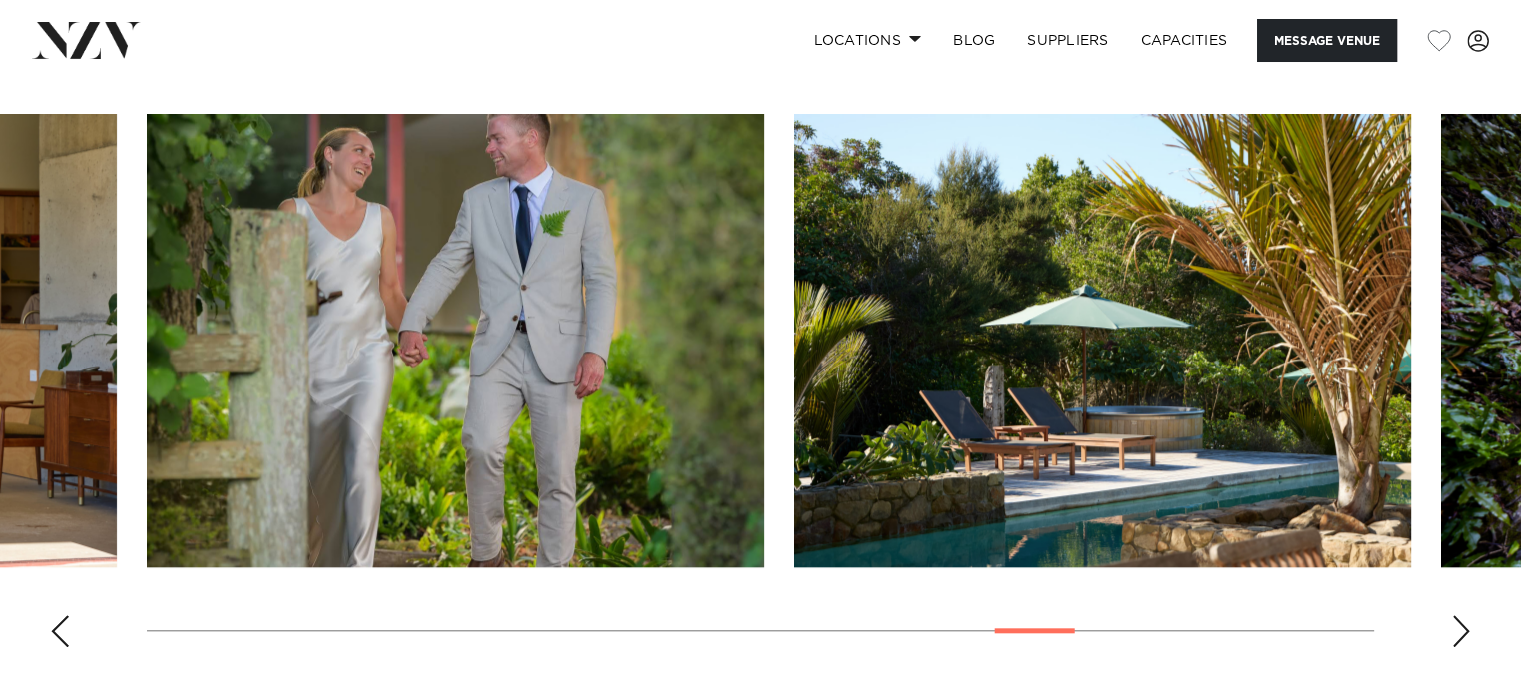 click at bounding box center [1461, 631] 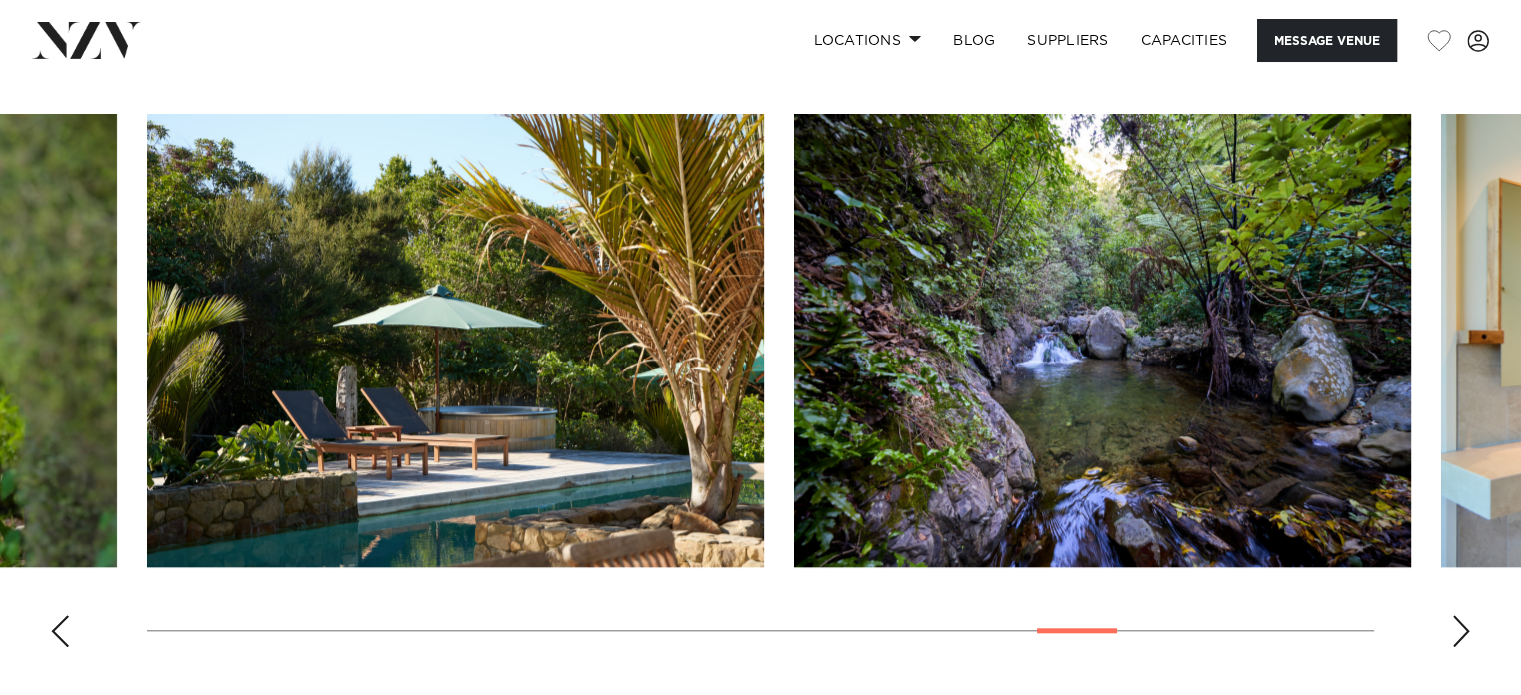 click at bounding box center (1461, 631) 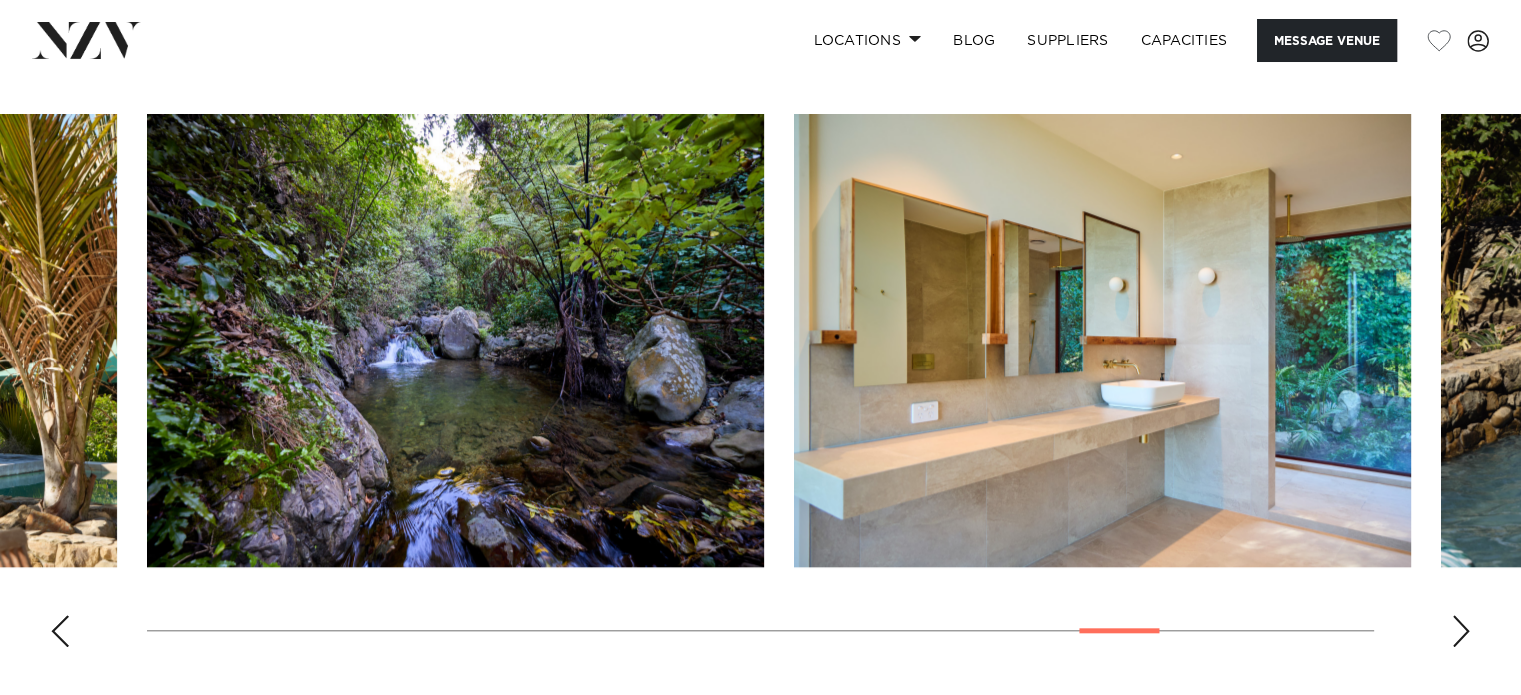 click at bounding box center [1461, 631] 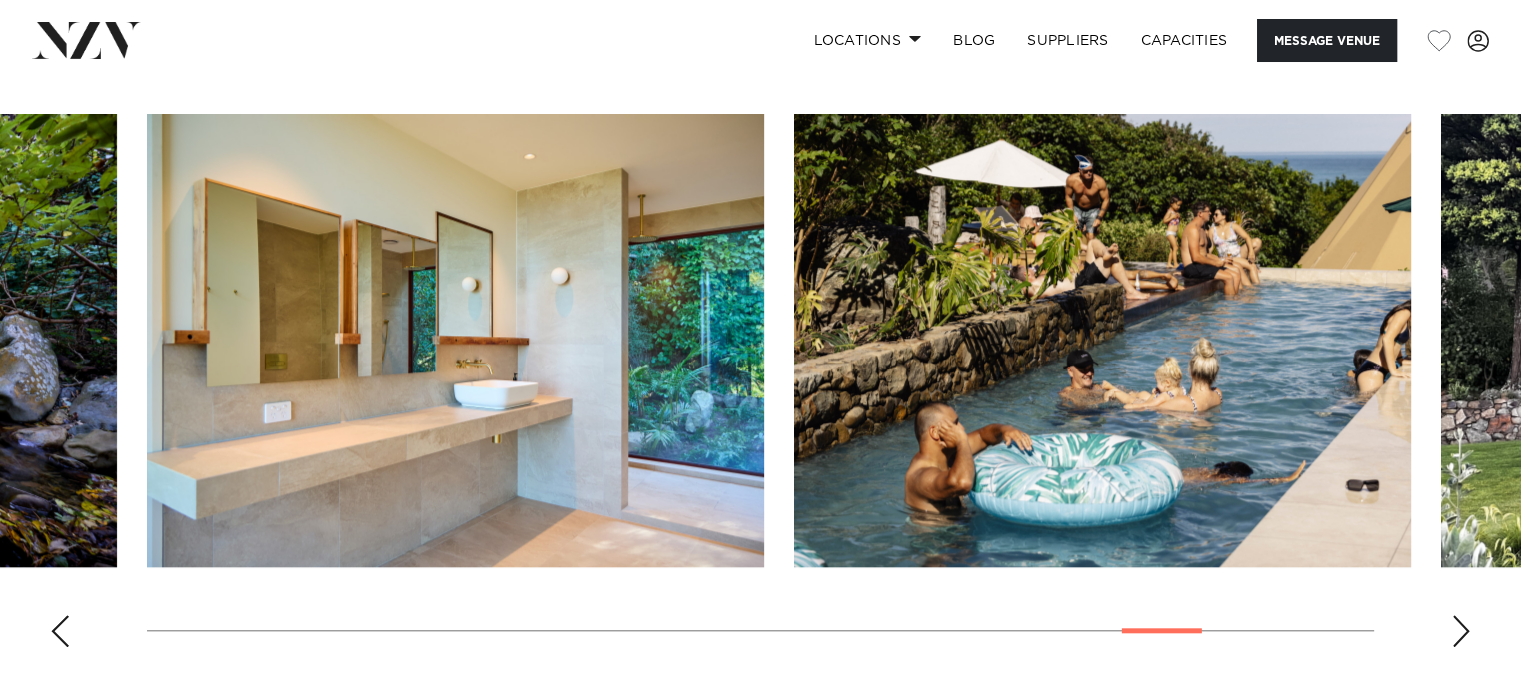click at bounding box center [1461, 631] 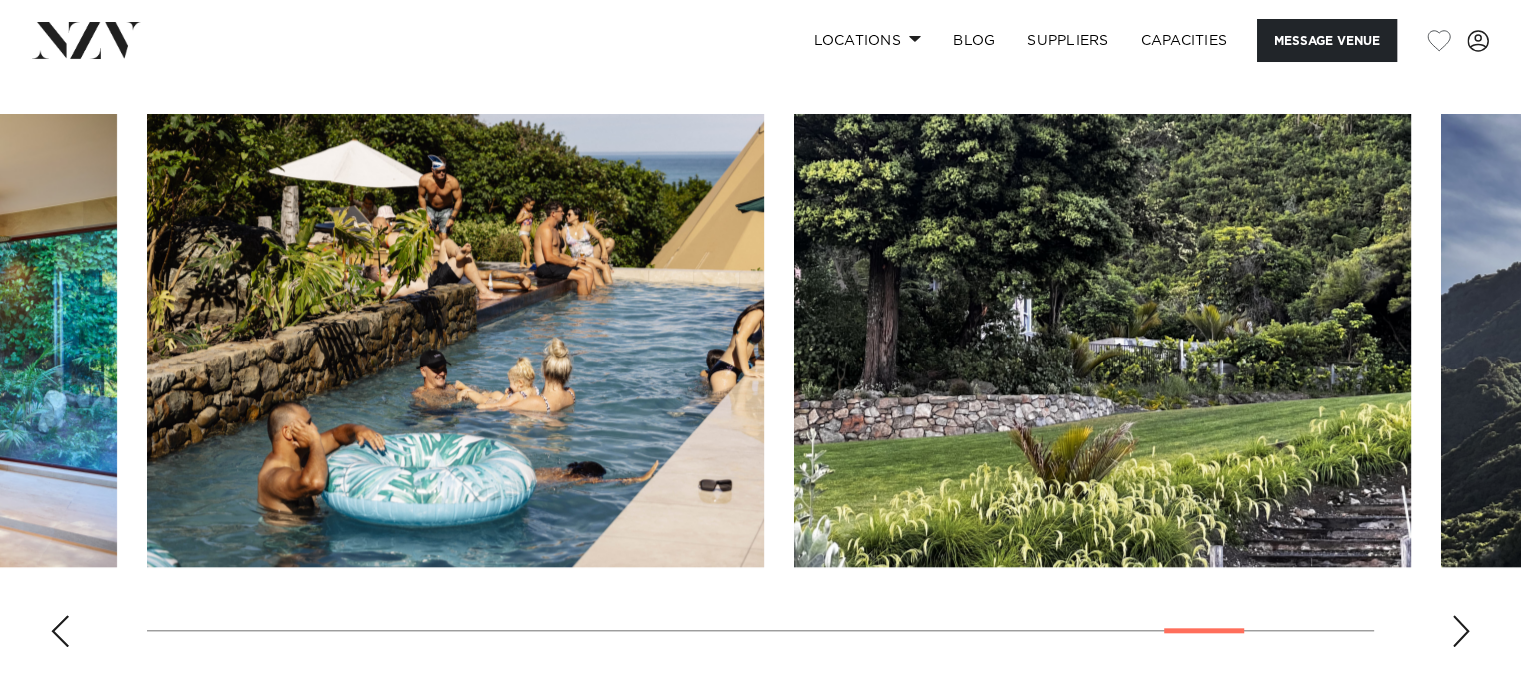 click at bounding box center (1461, 631) 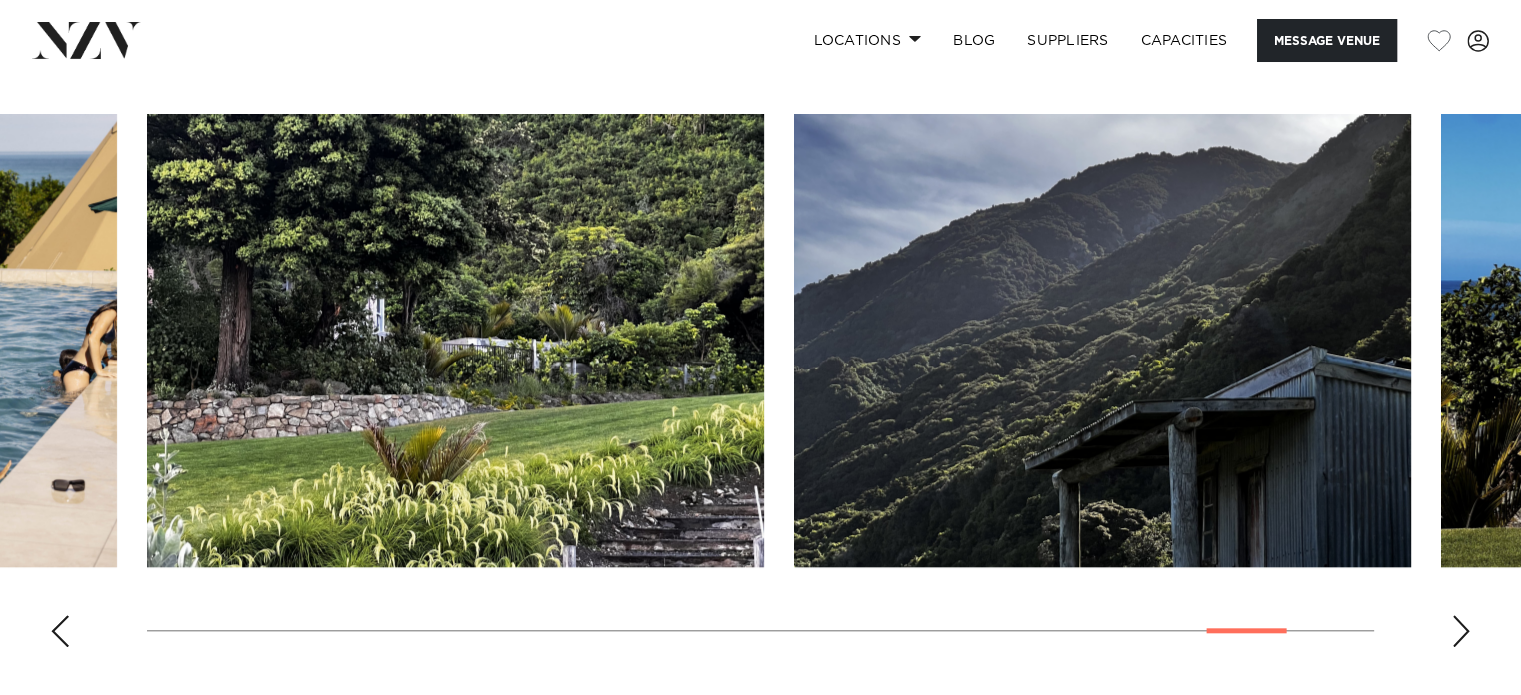 click at bounding box center [1461, 631] 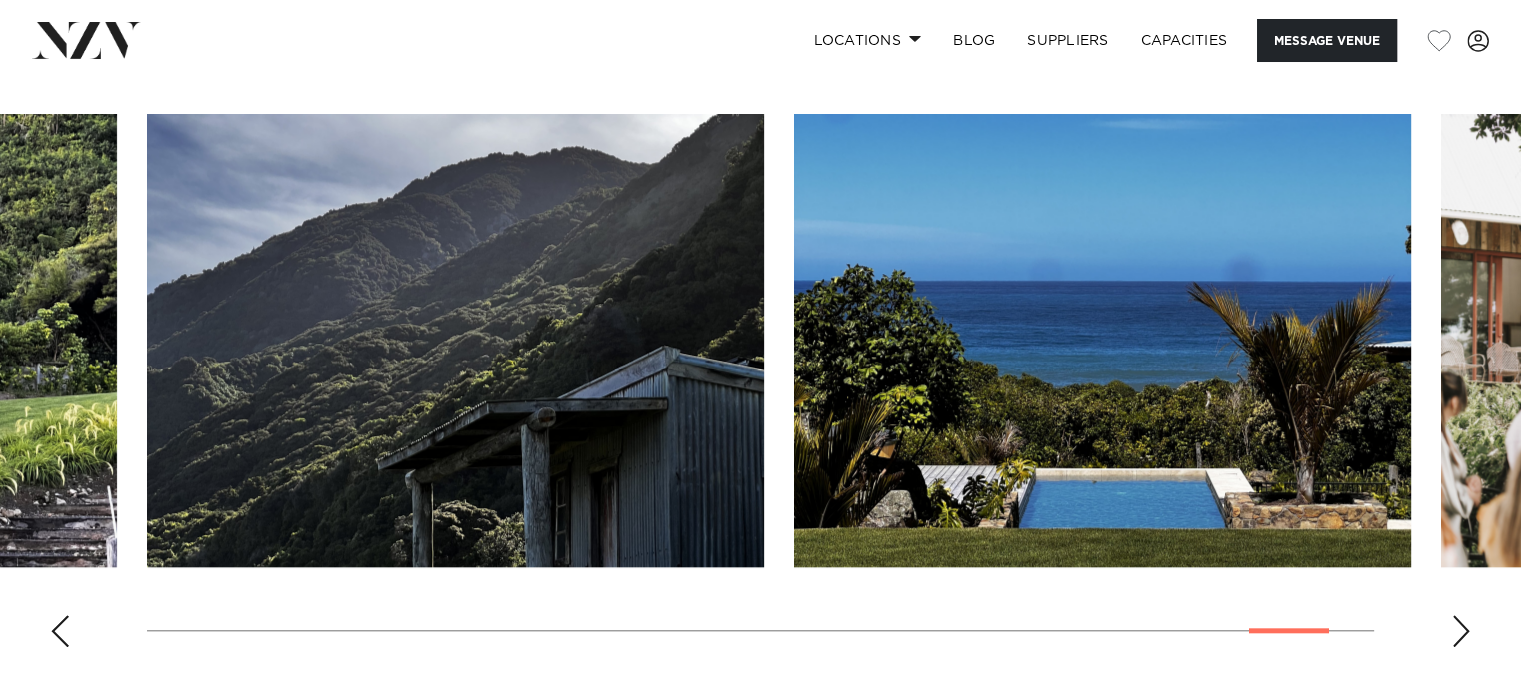 click at bounding box center [1461, 631] 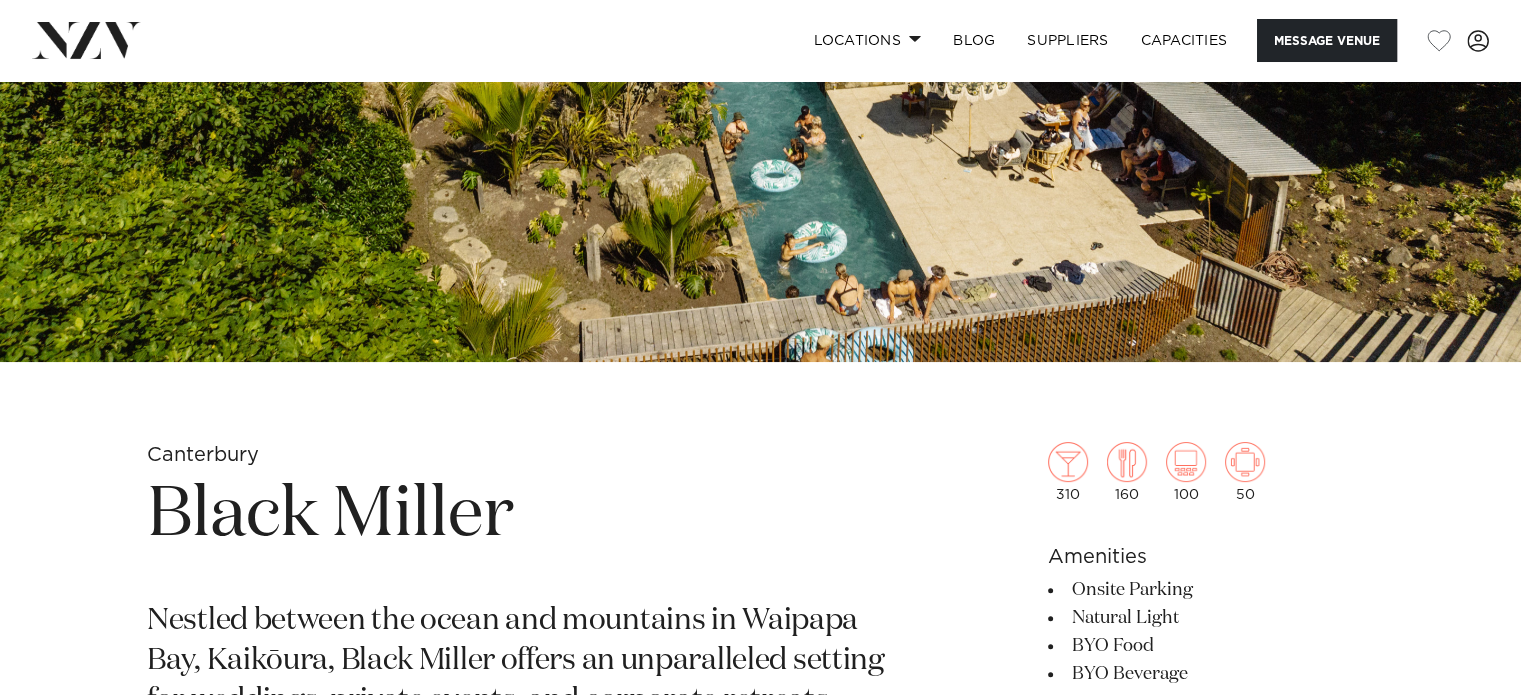 scroll, scrollTop: 0, scrollLeft: 0, axis: both 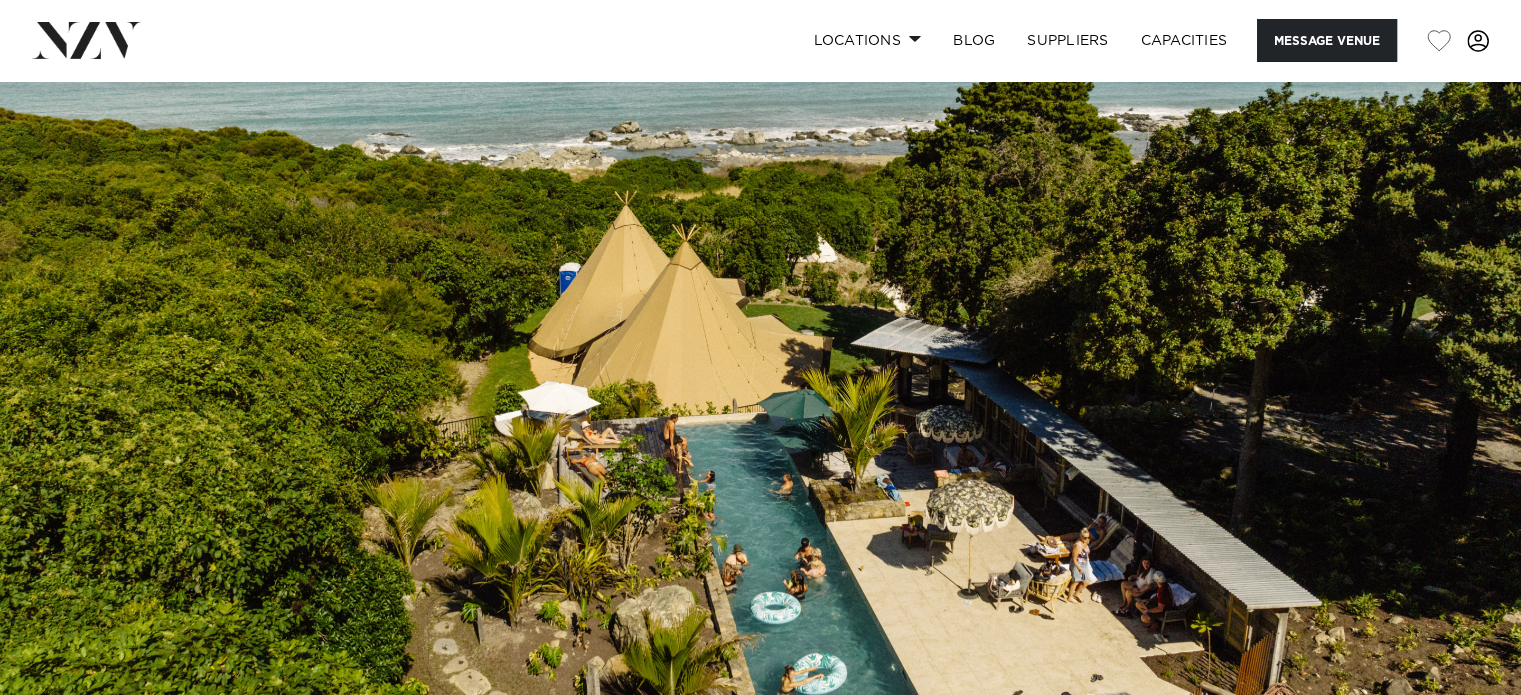 click at bounding box center [1478, 41] 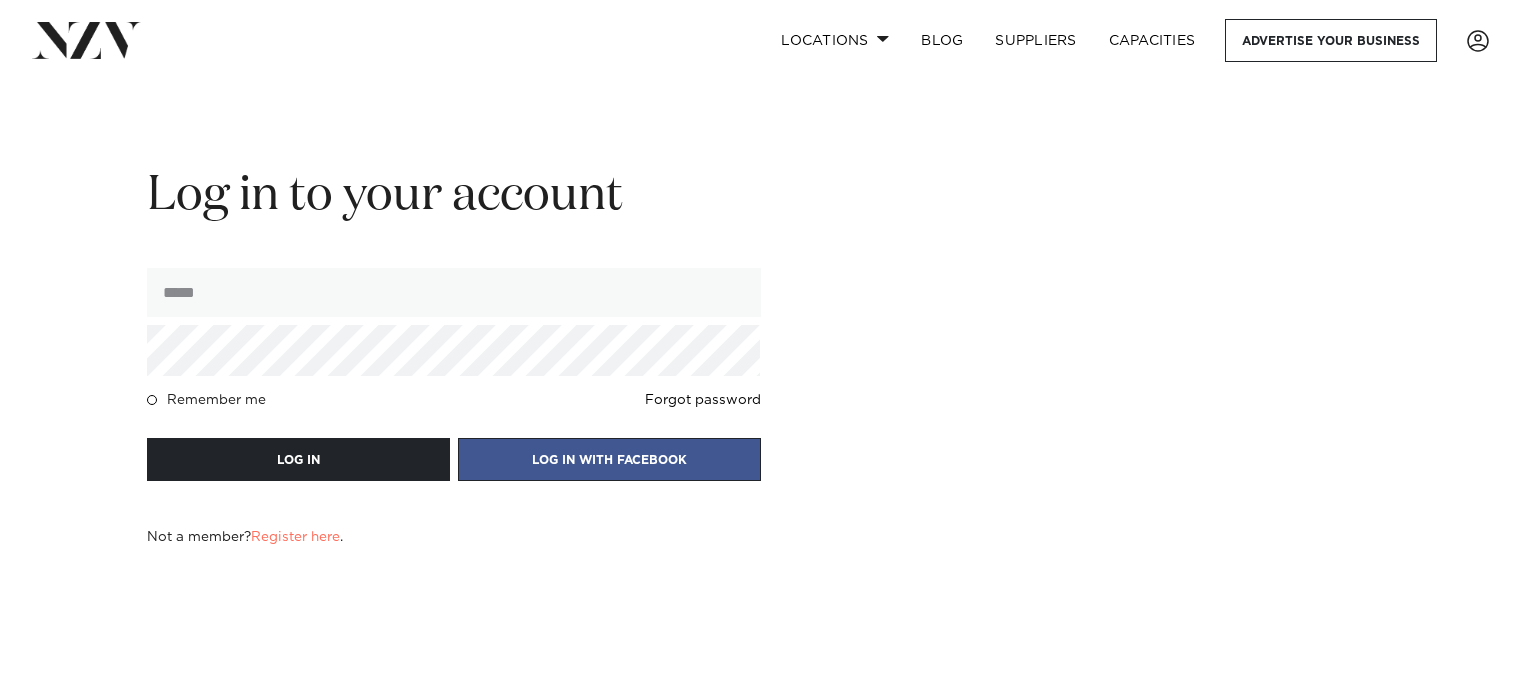 scroll, scrollTop: 0, scrollLeft: 0, axis: both 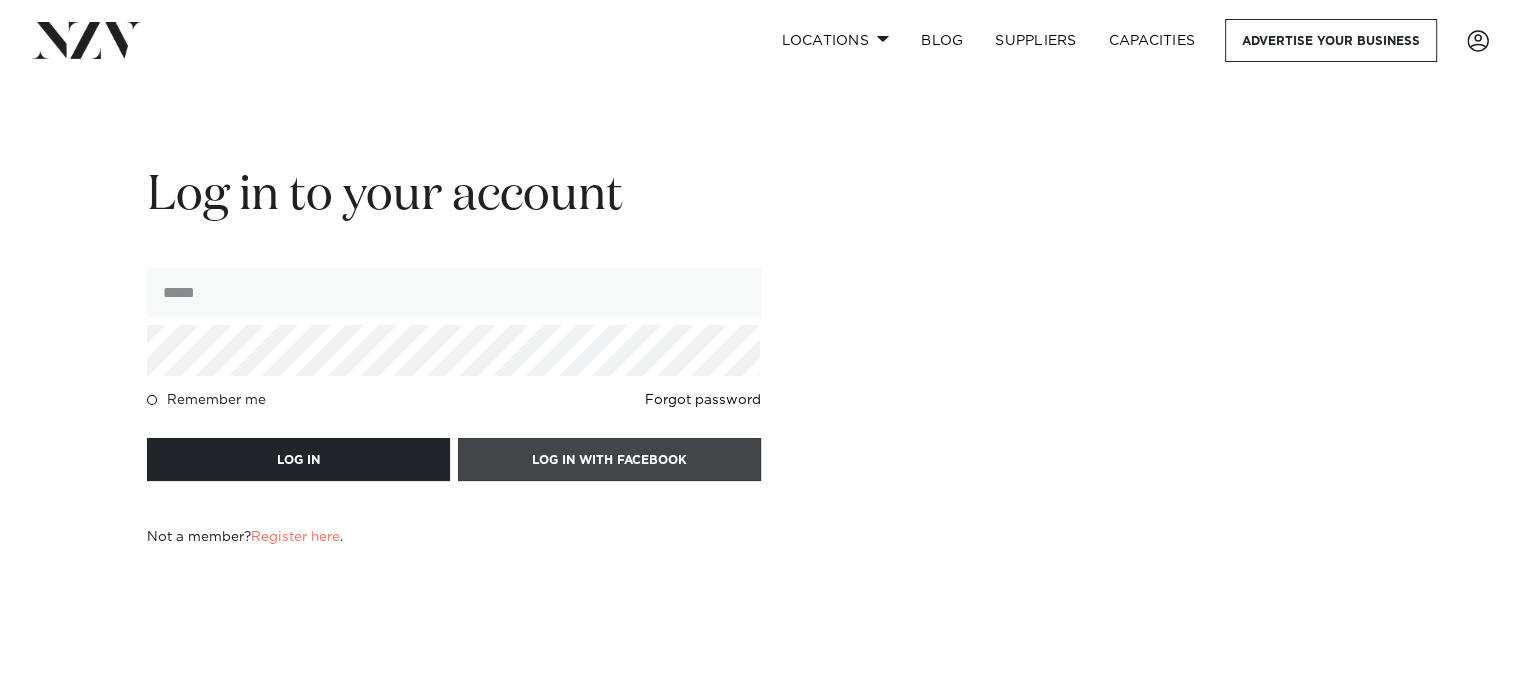 click on "LOG IN WITH FACEBOOK" at bounding box center (609, 459) 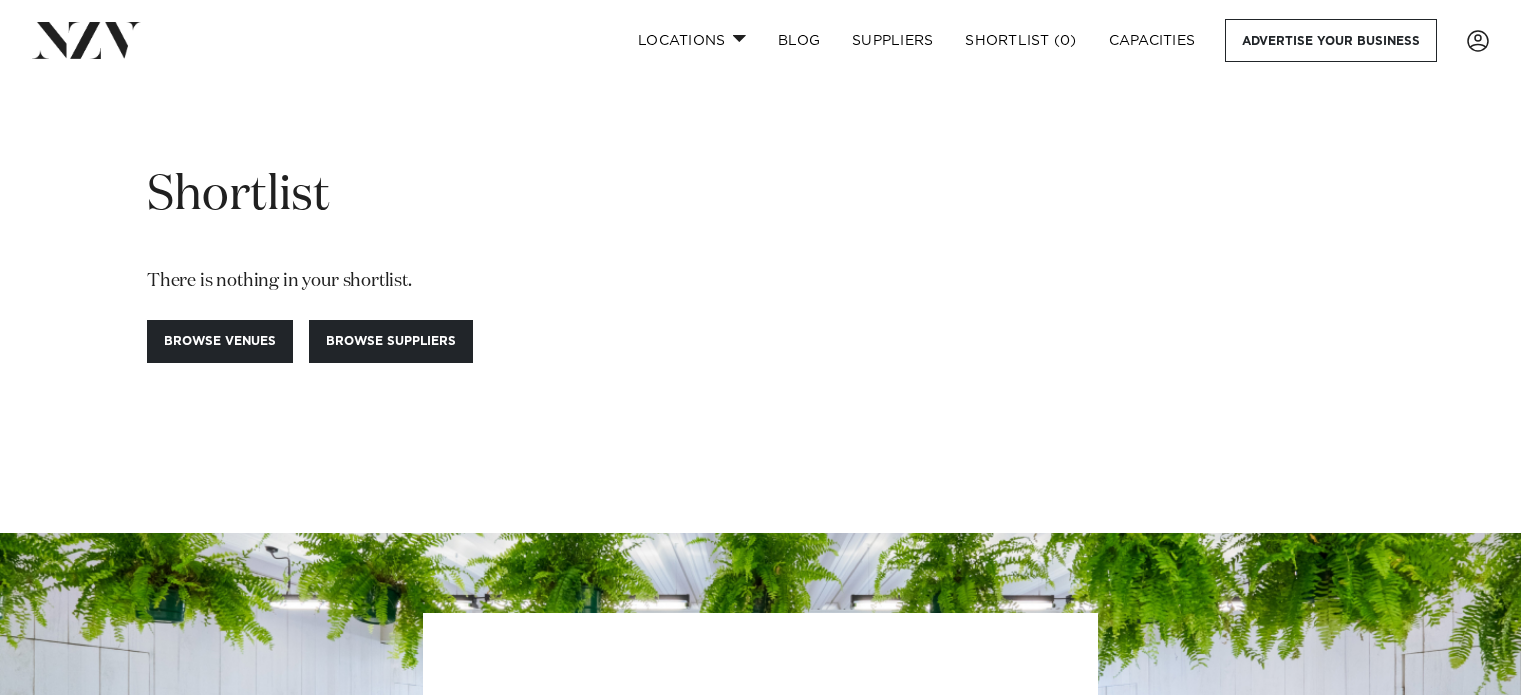 scroll, scrollTop: 0, scrollLeft: 0, axis: both 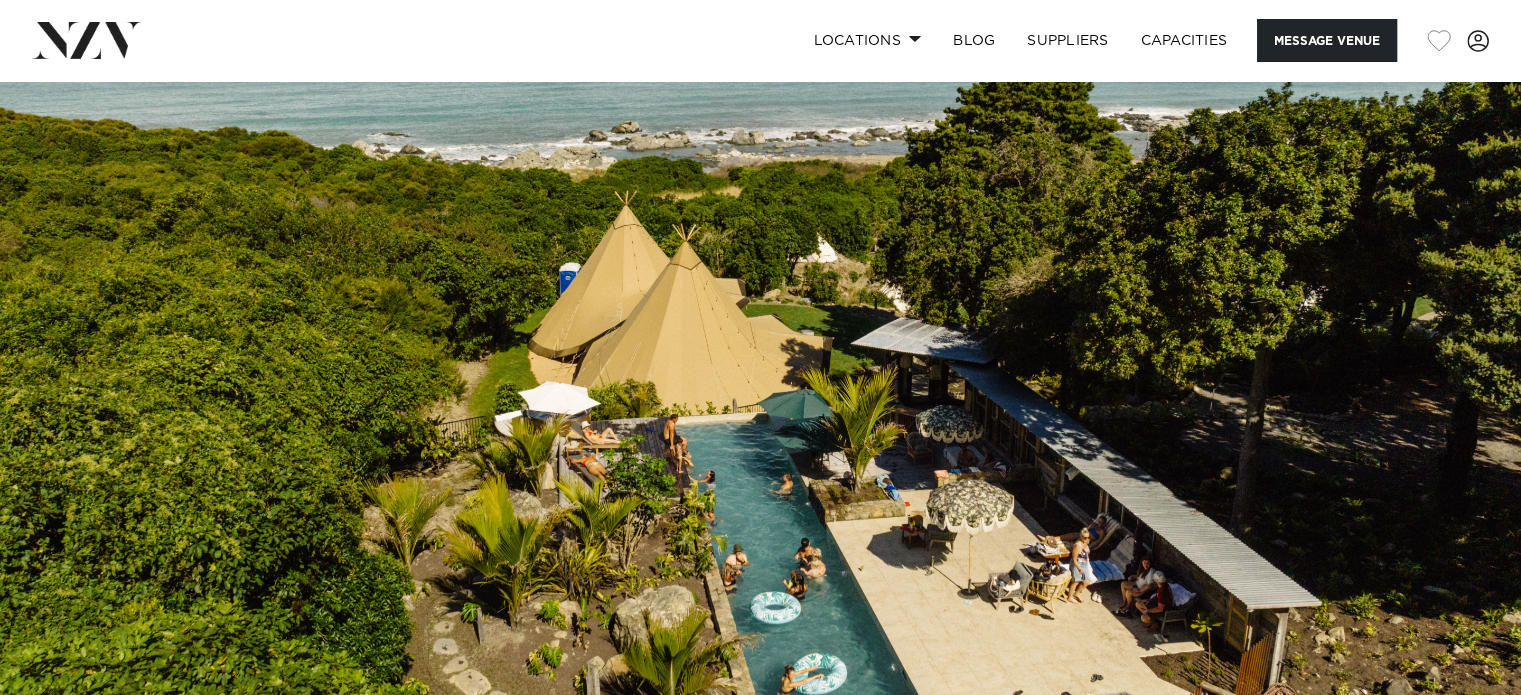 click at bounding box center (1439, 41) 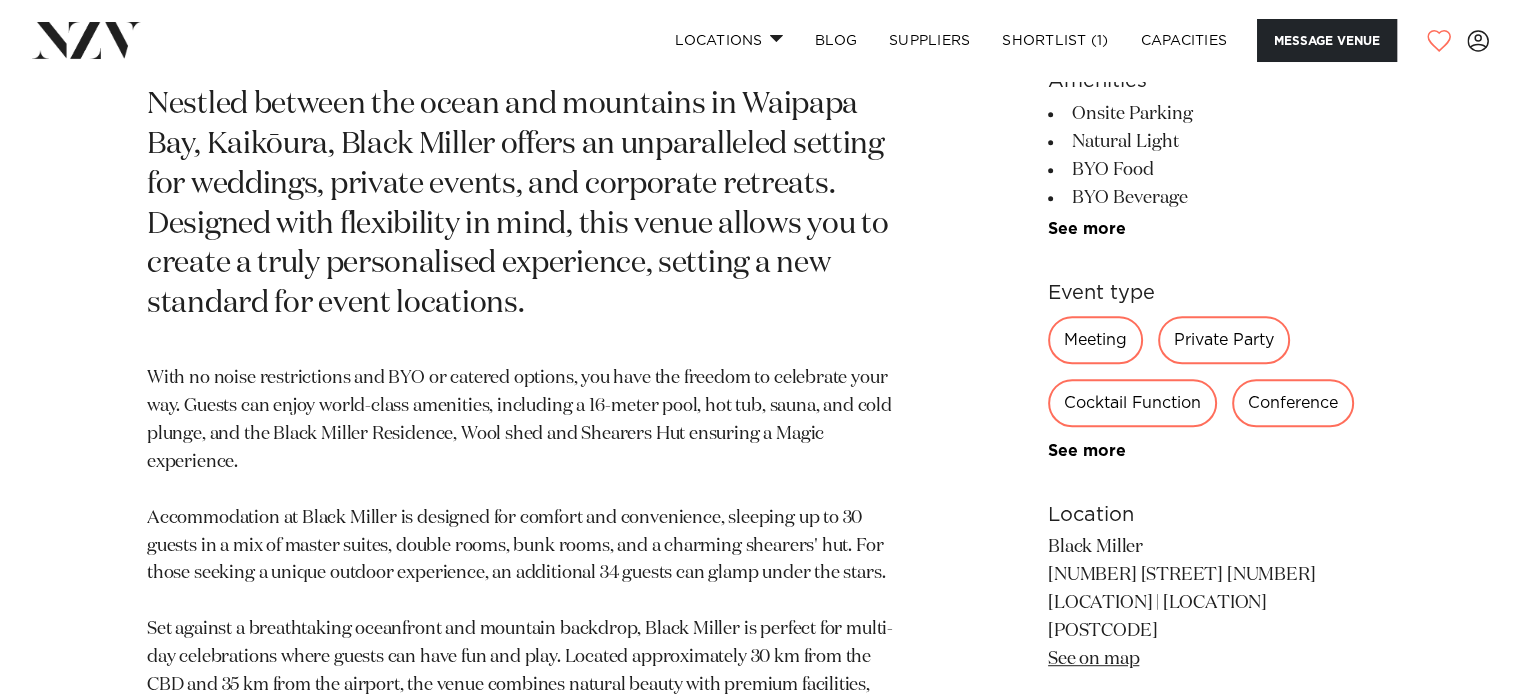 scroll, scrollTop: 950, scrollLeft: 0, axis: vertical 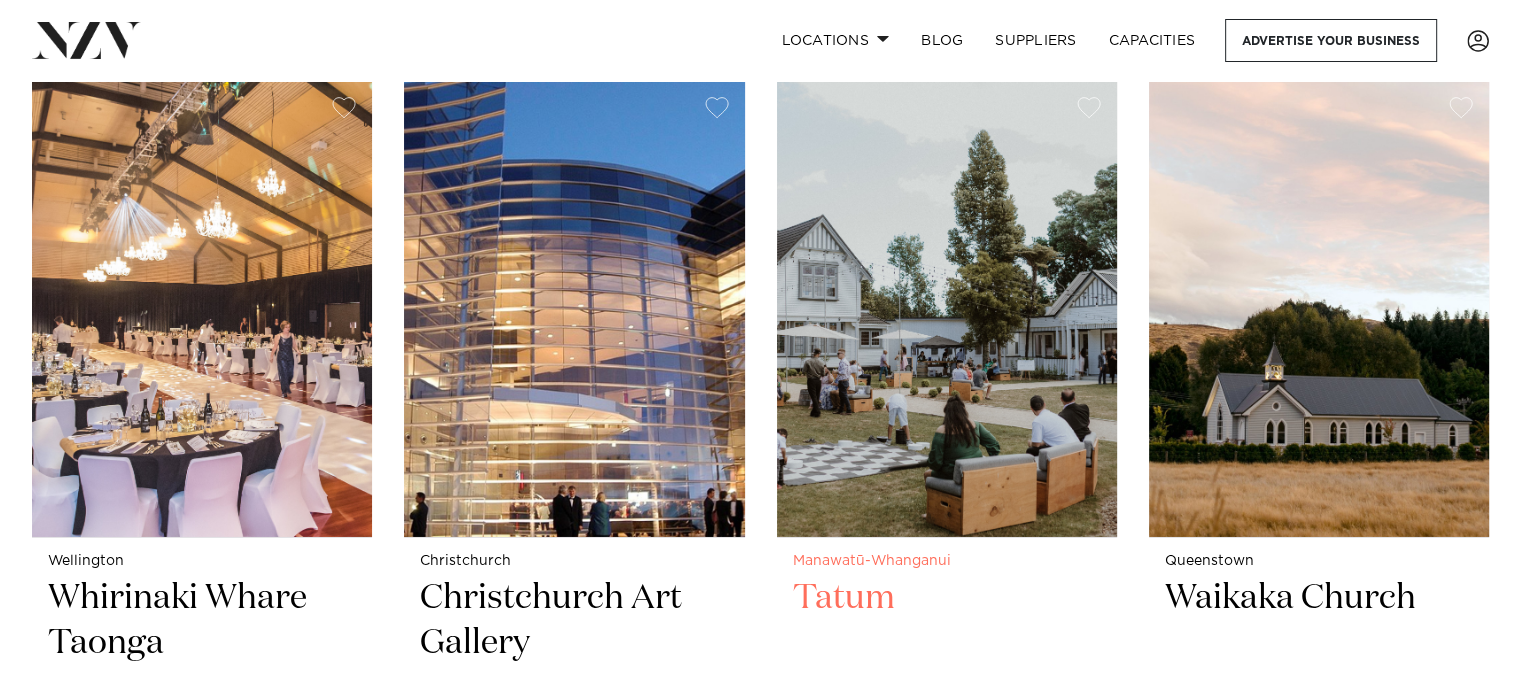 click on "Tatum" at bounding box center [947, 643] 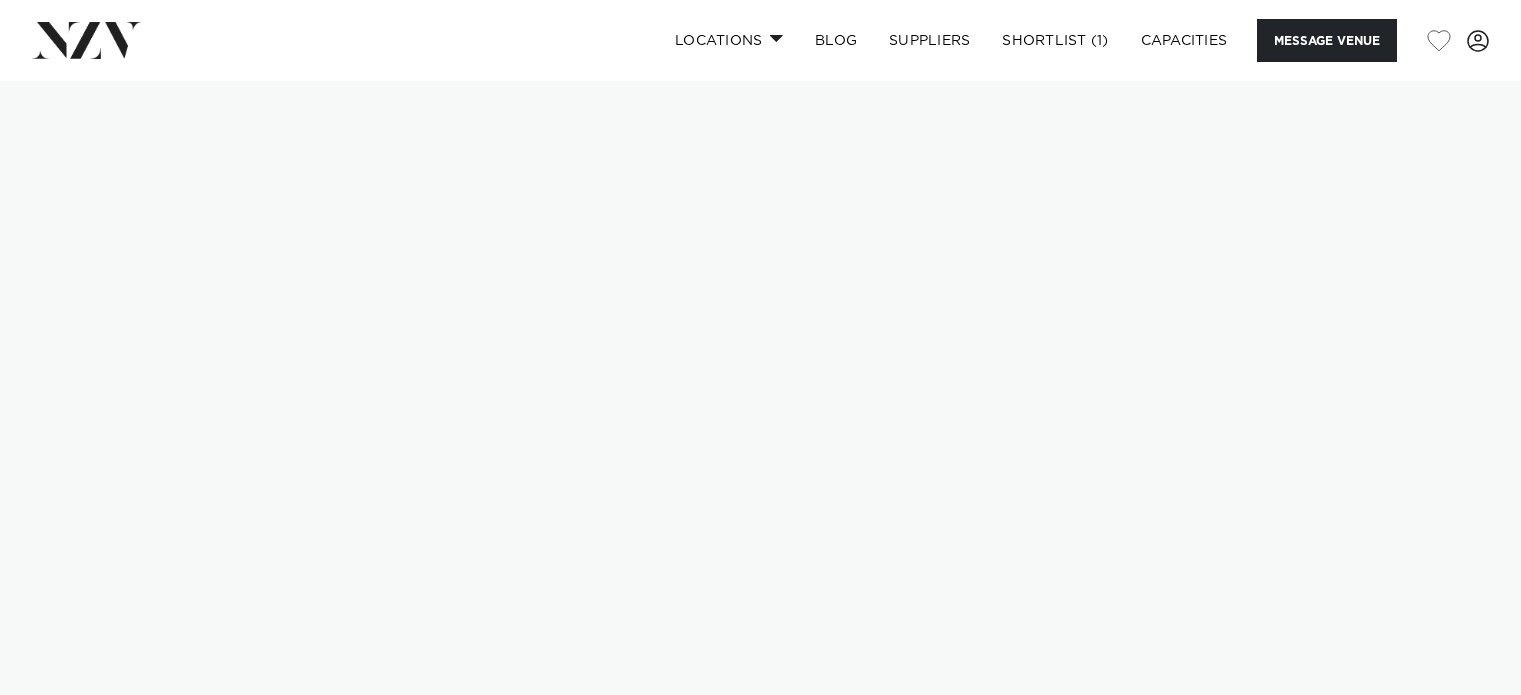 scroll, scrollTop: 0, scrollLeft: 0, axis: both 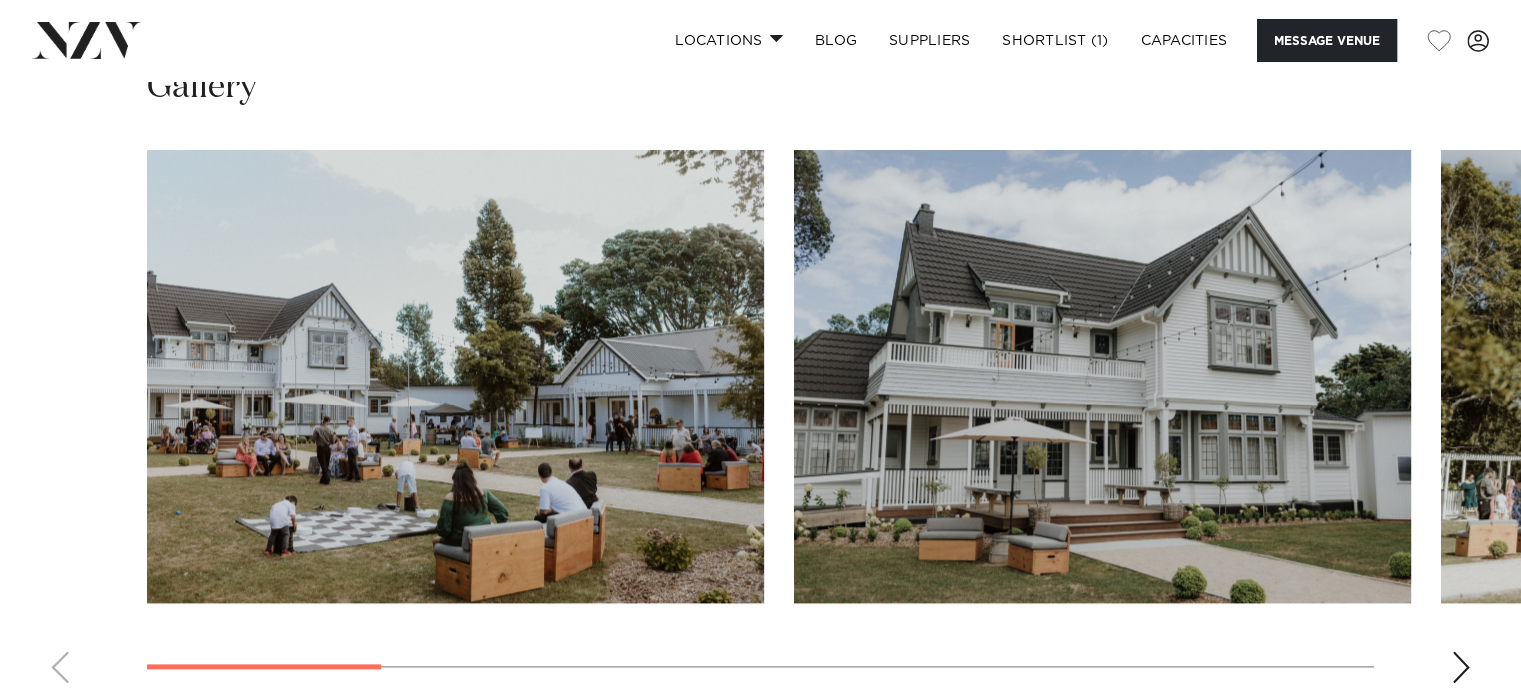 click at bounding box center (1461, 667) 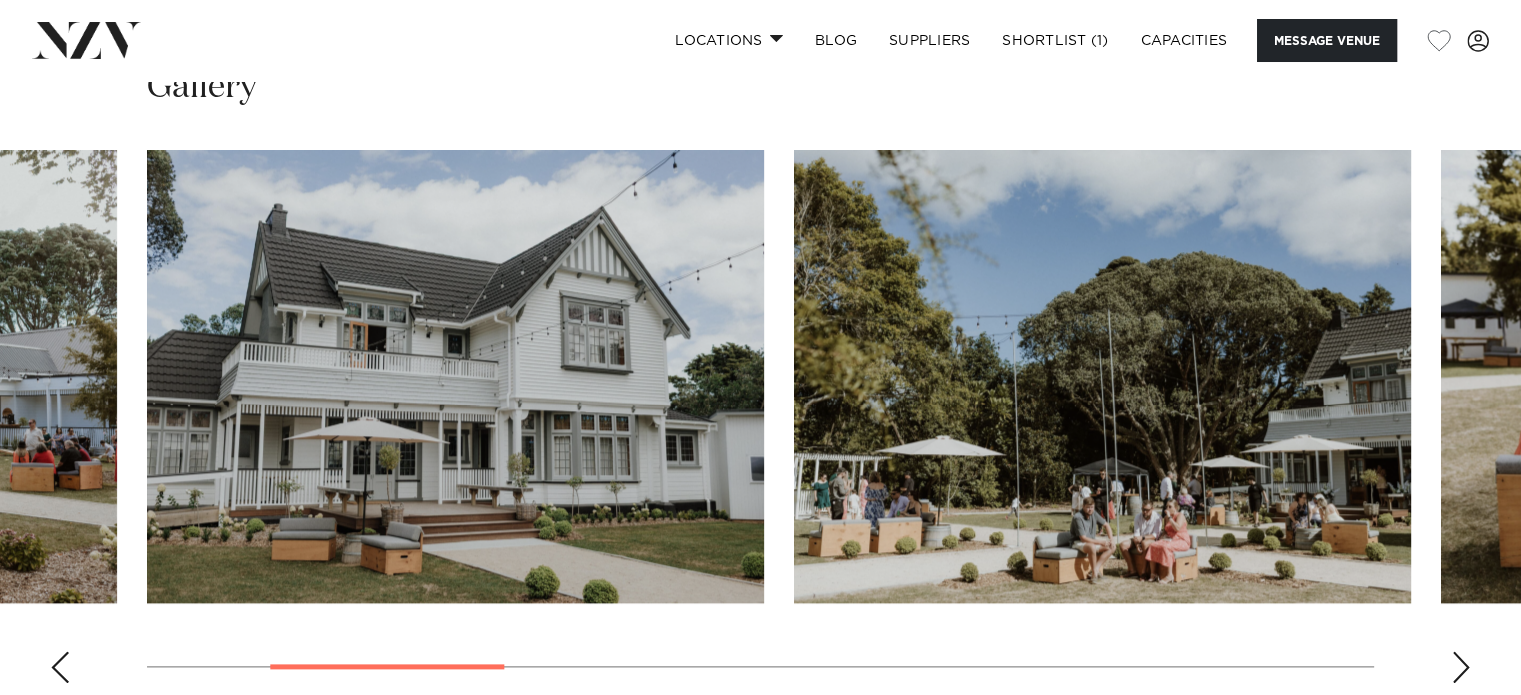 click at bounding box center [1461, 667] 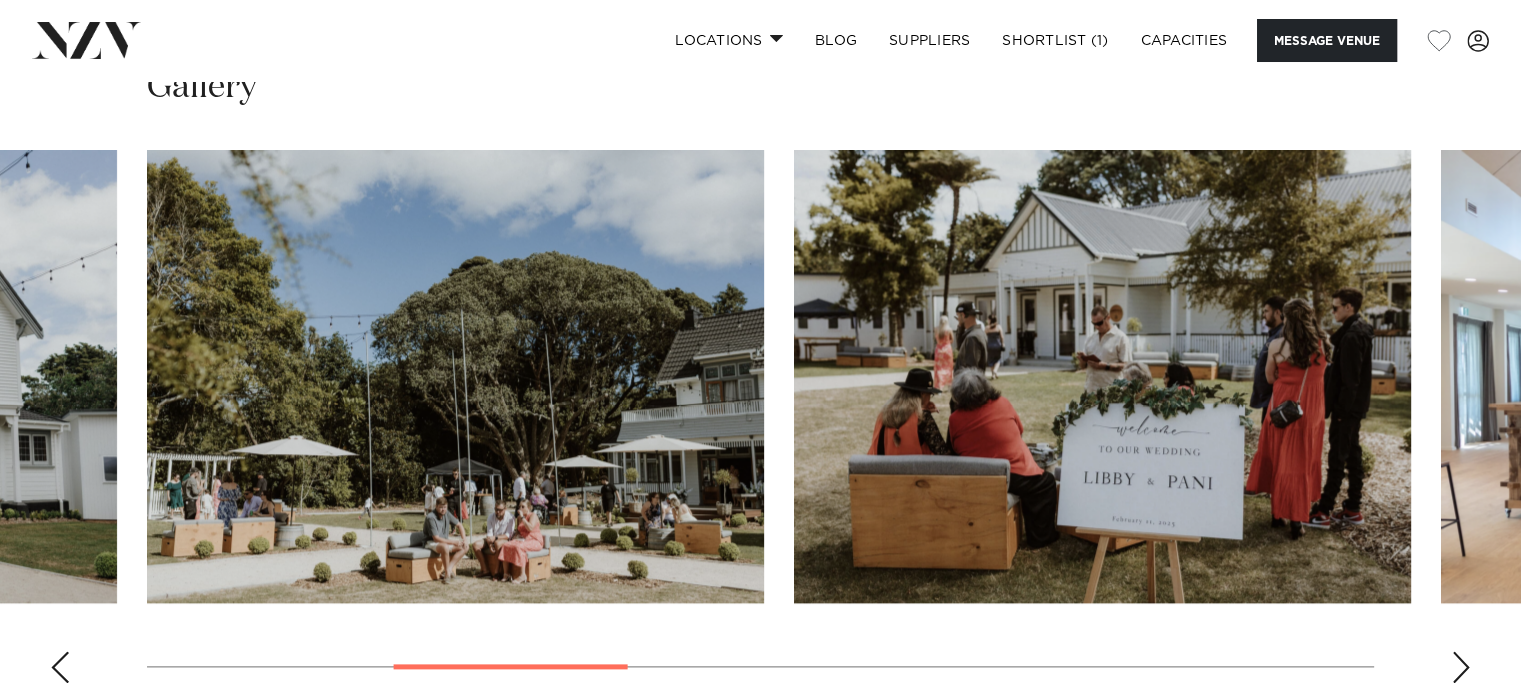 click at bounding box center [1461, 667] 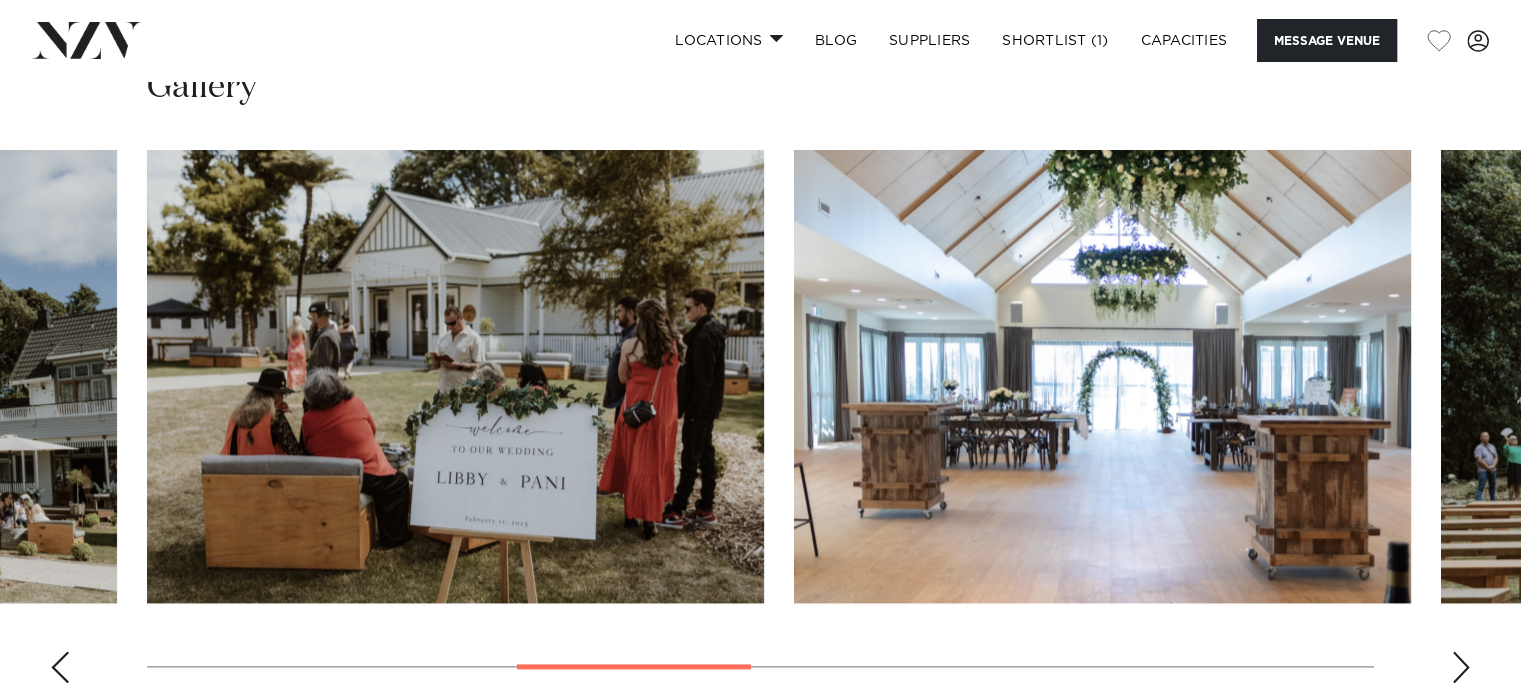 click at bounding box center (1461, 667) 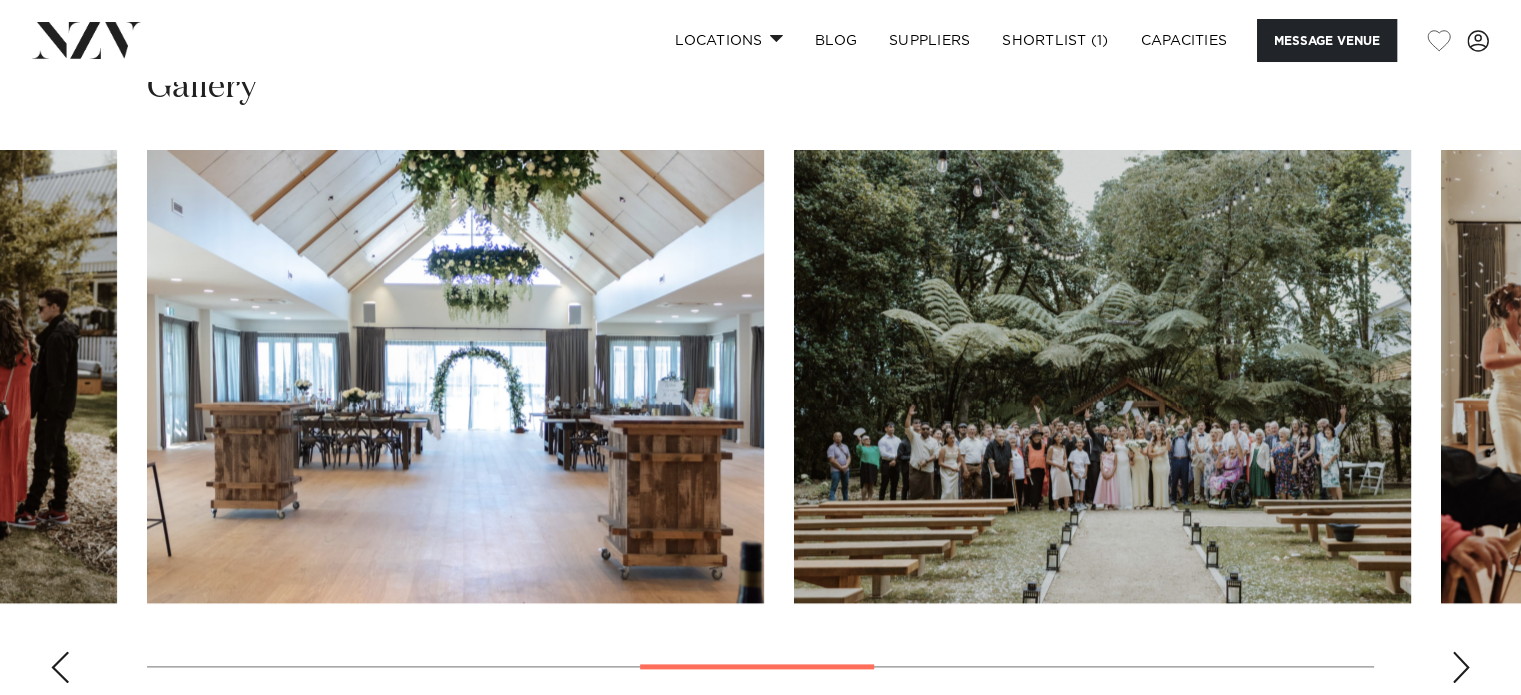 click at bounding box center [1461, 667] 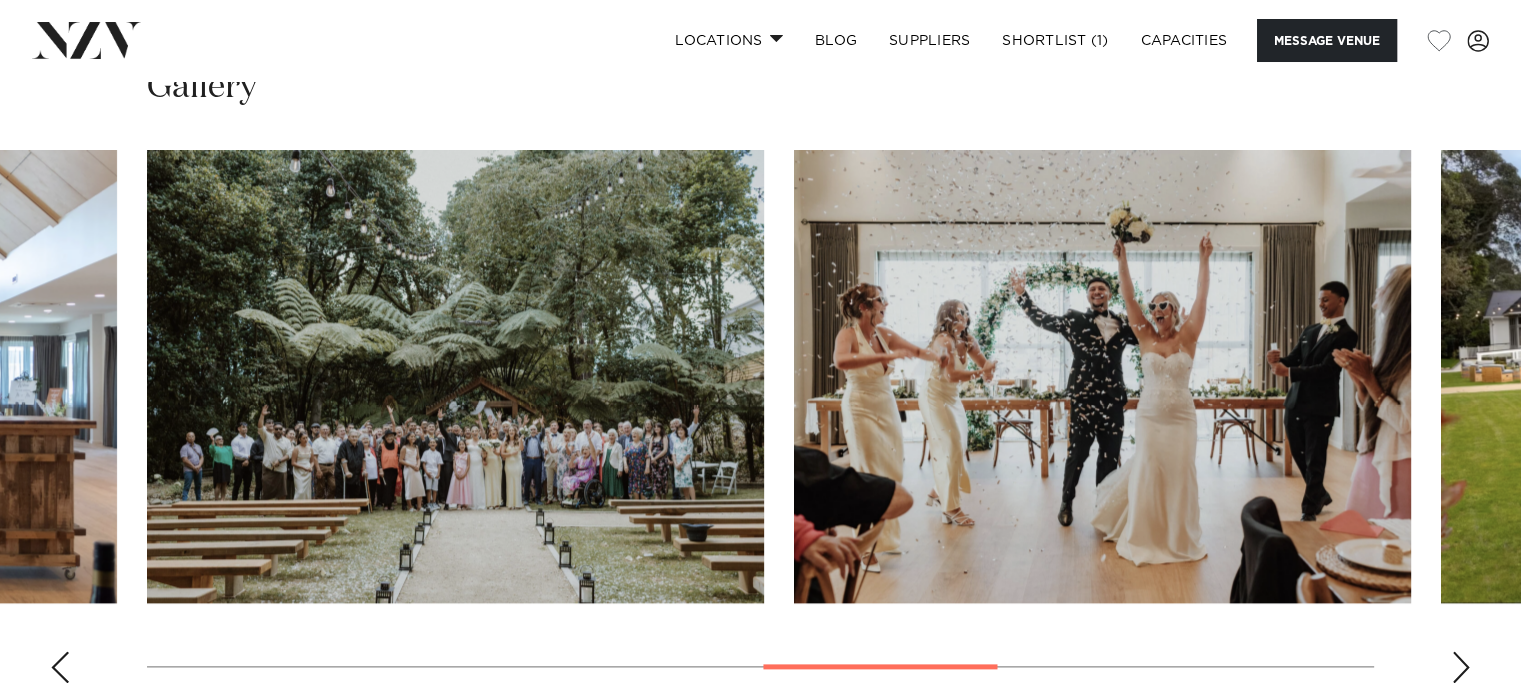 click at bounding box center (1461, 667) 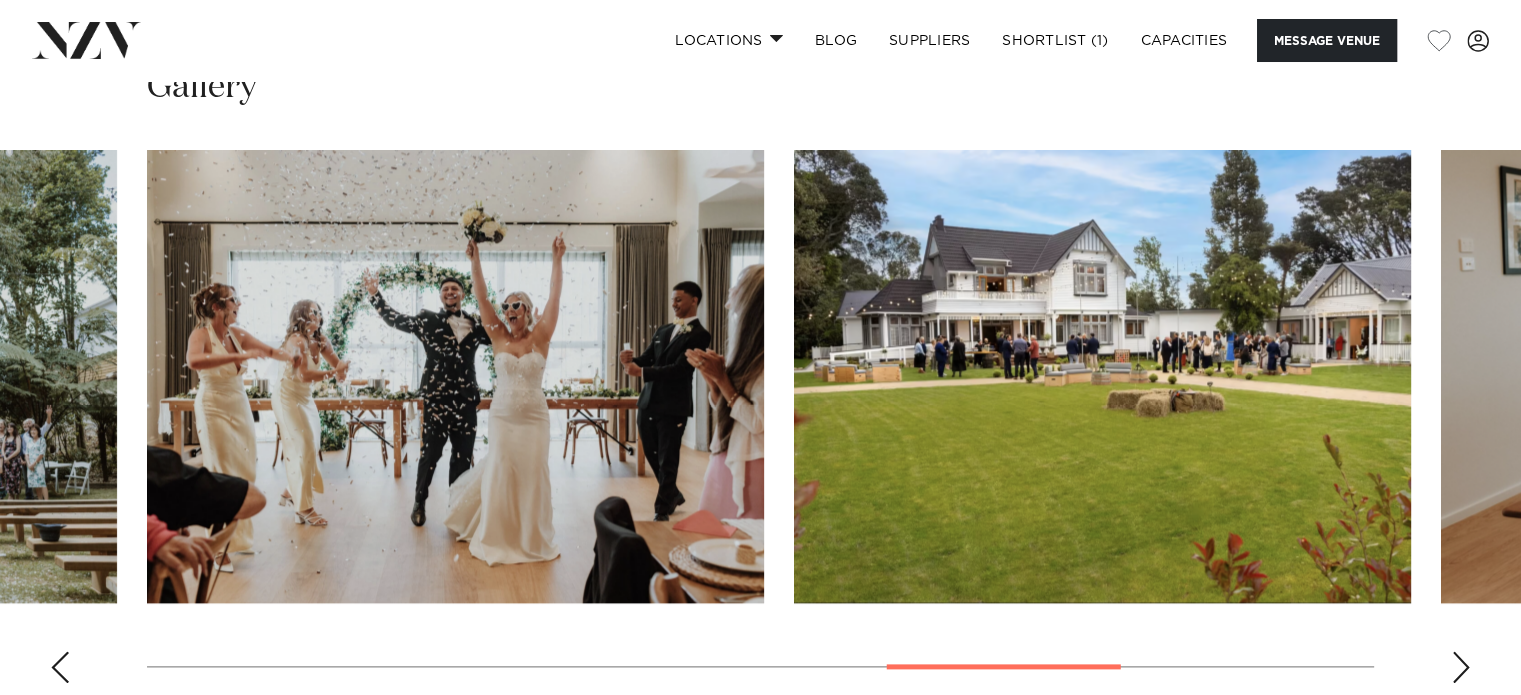 click at bounding box center [1461, 667] 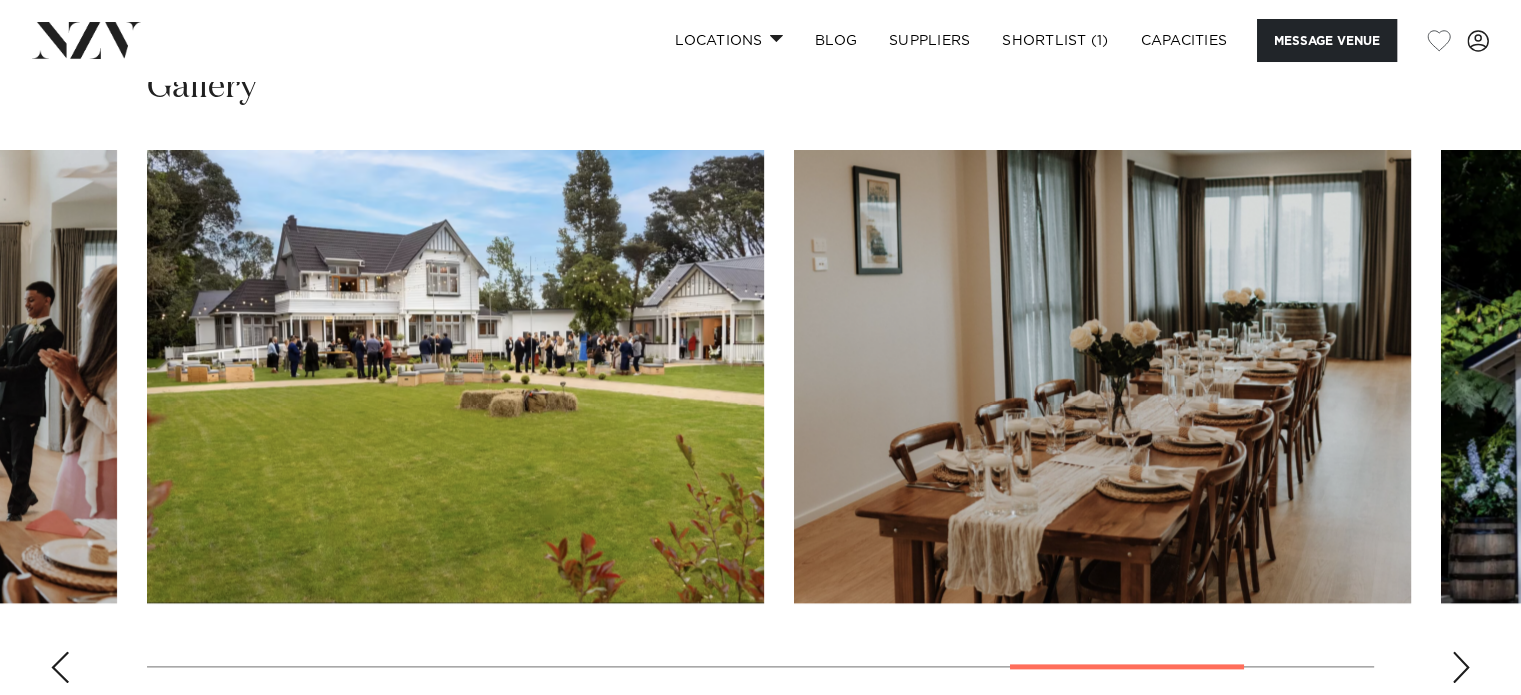 click at bounding box center (1461, 667) 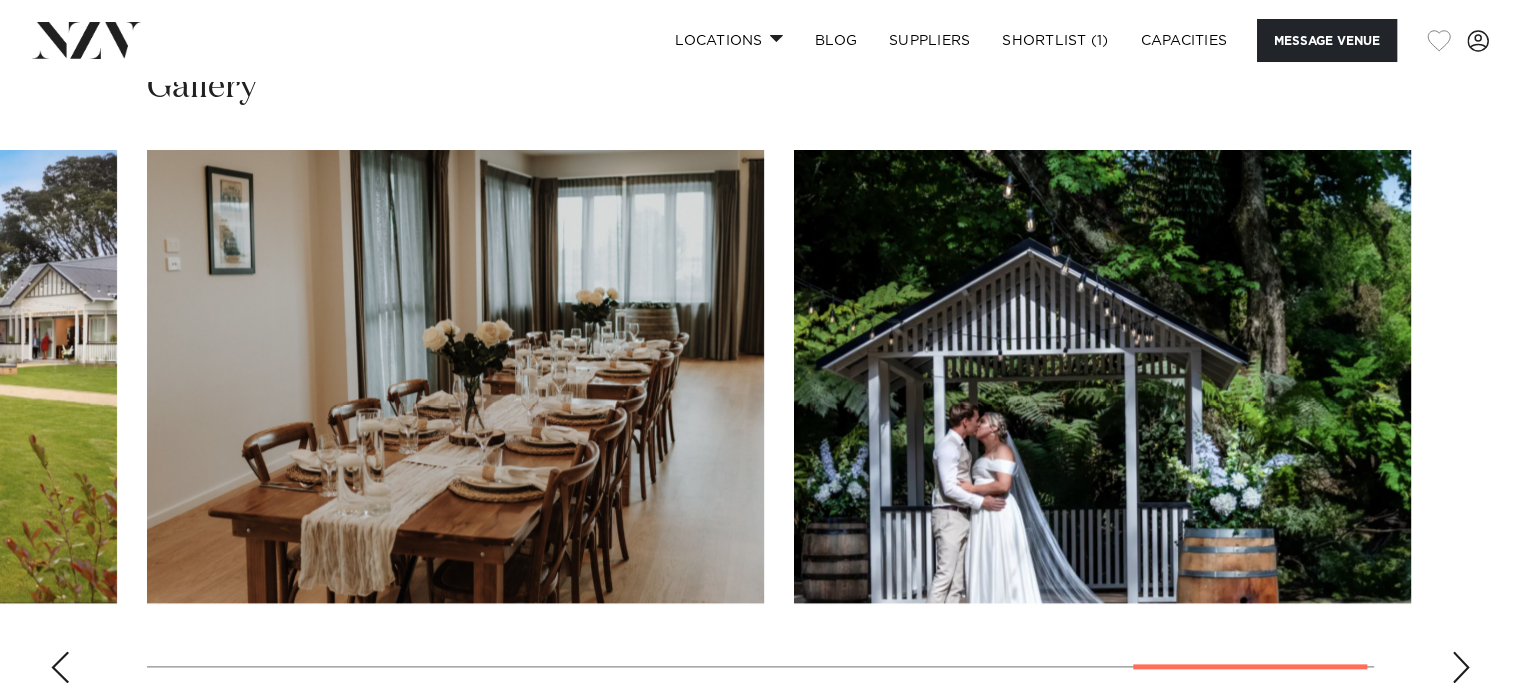 click at bounding box center [1439, 41] 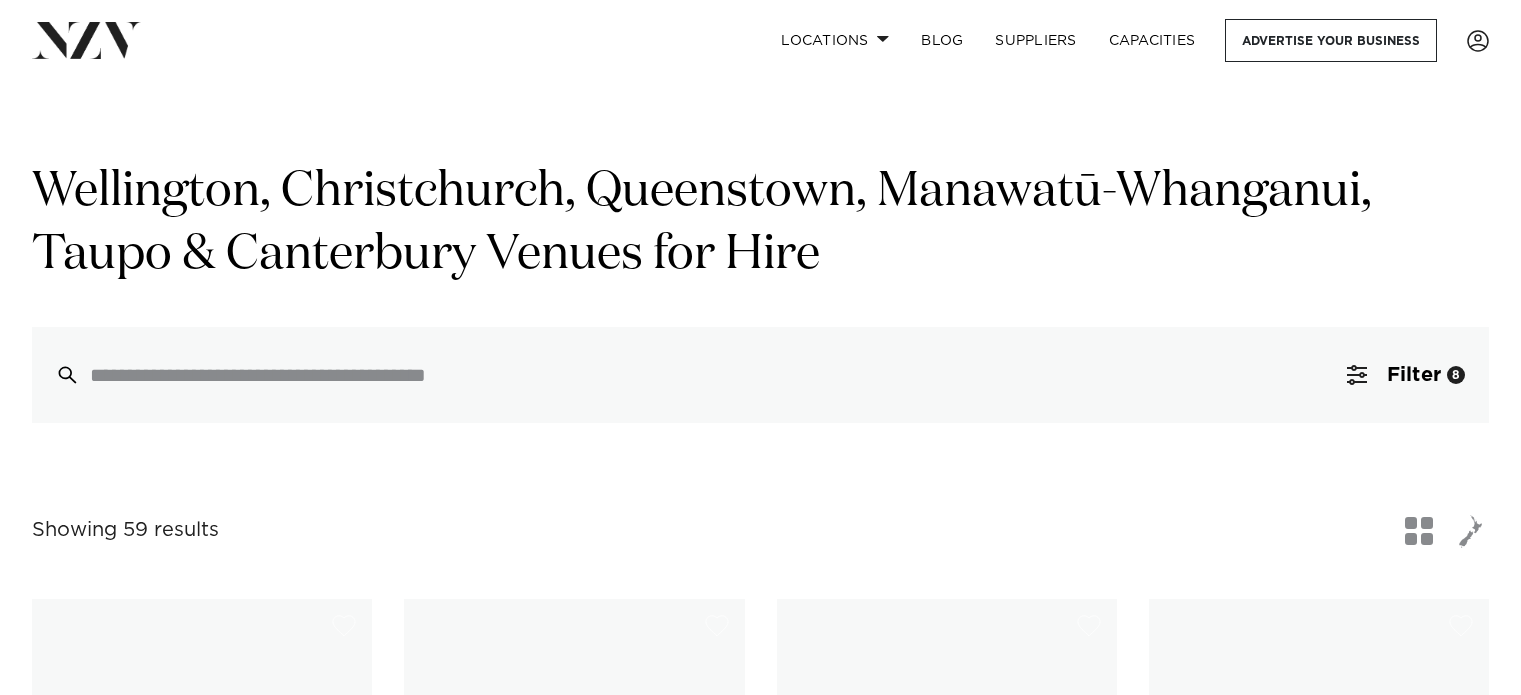 scroll, scrollTop: 6704, scrollLeft: 0, axis: vertical 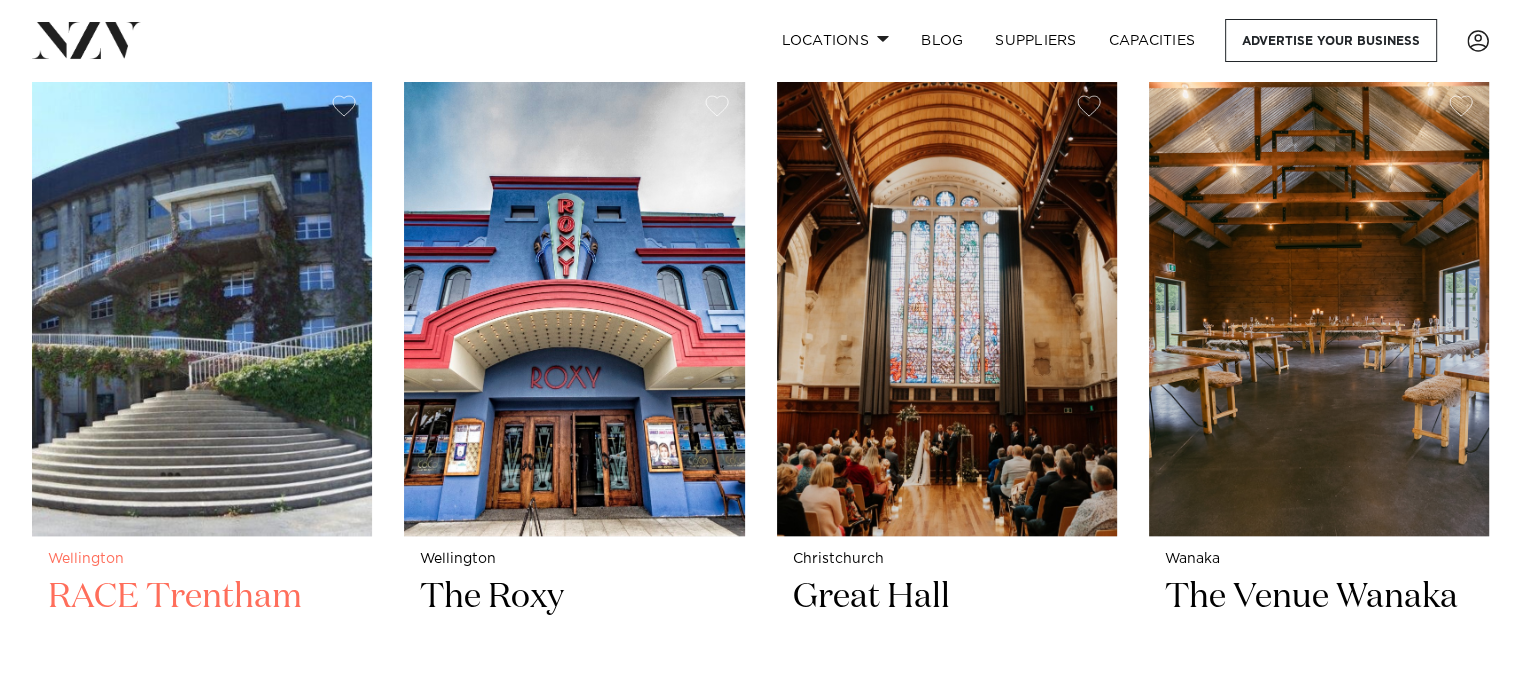 click on "RACE Trentham" at bounding box center (202, 642) 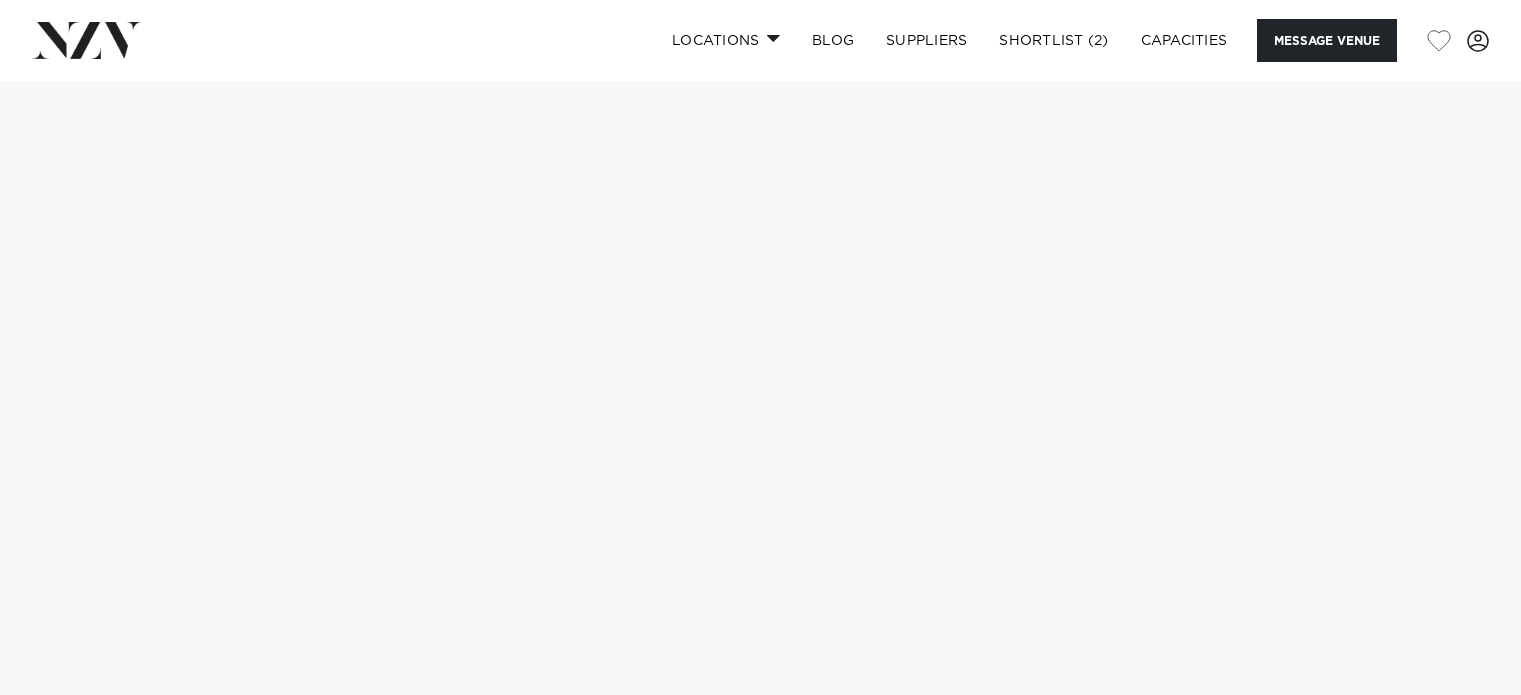 scroll, scrollTop: 0, scrollLeft: 0, axis: both 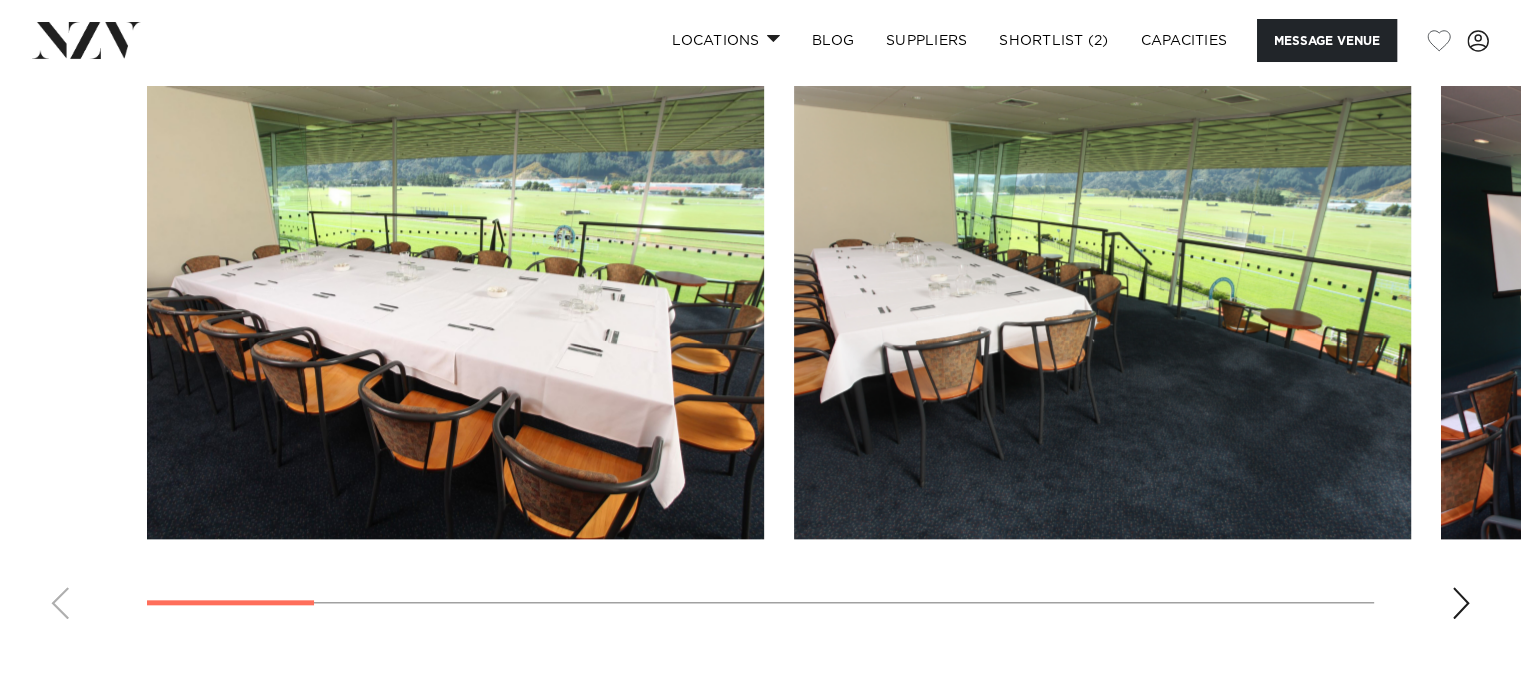 click at bounding box center [1461, 603] 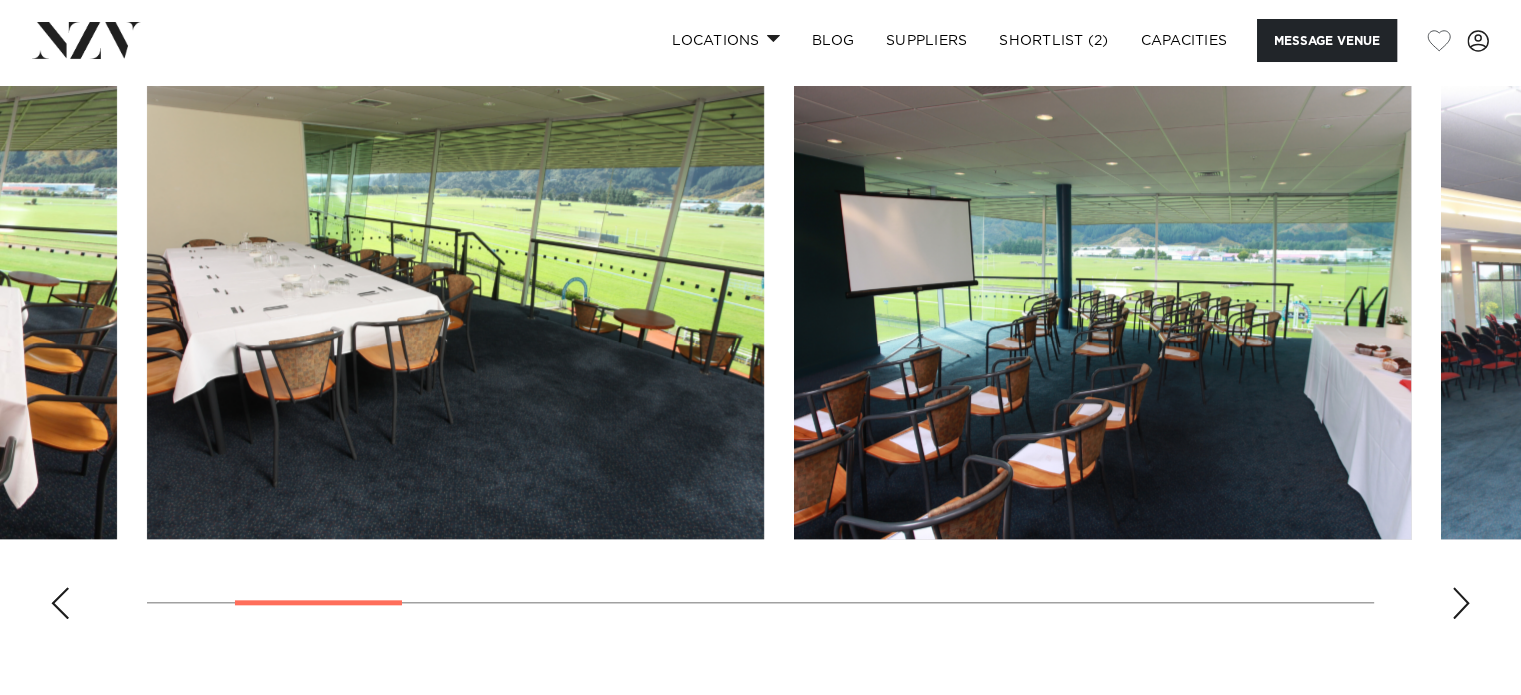 click at bounding box center (1461, 603) 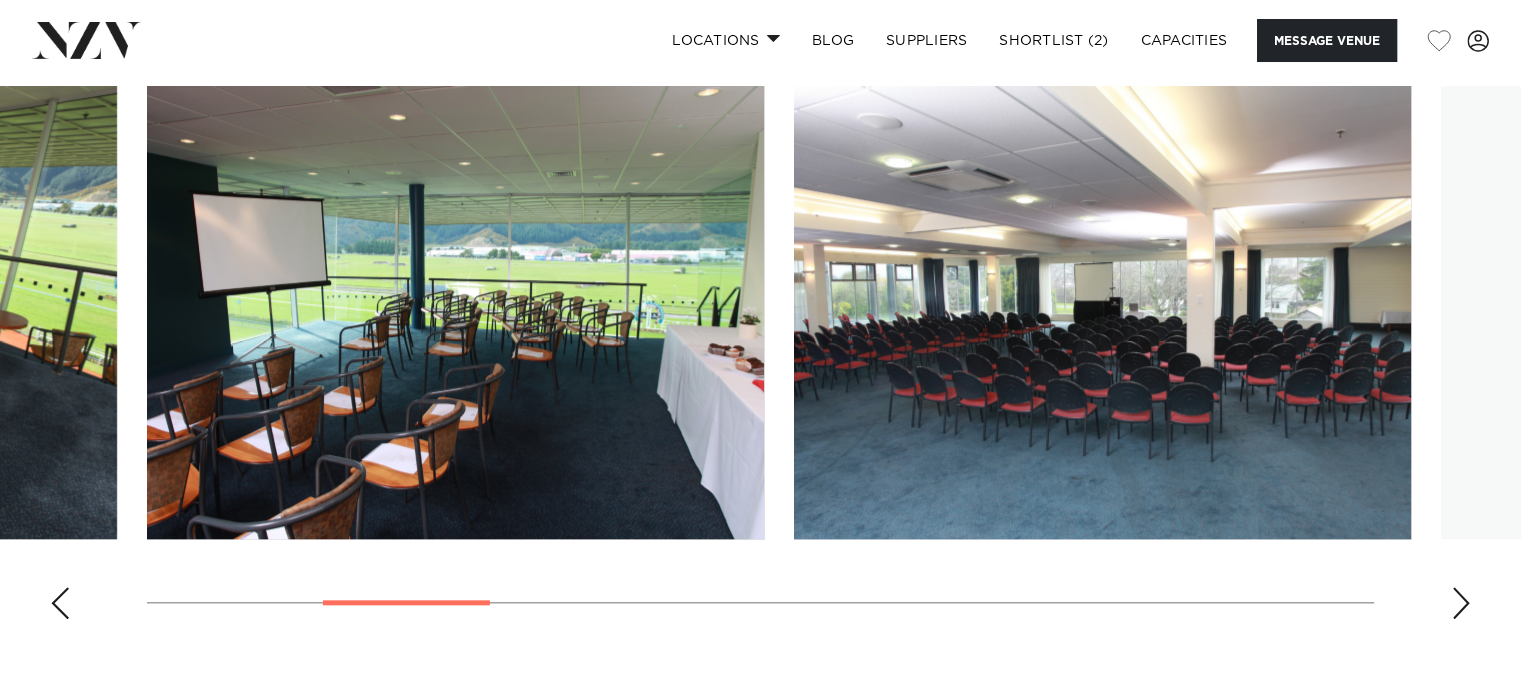 click at bounding box center (1461, 603) 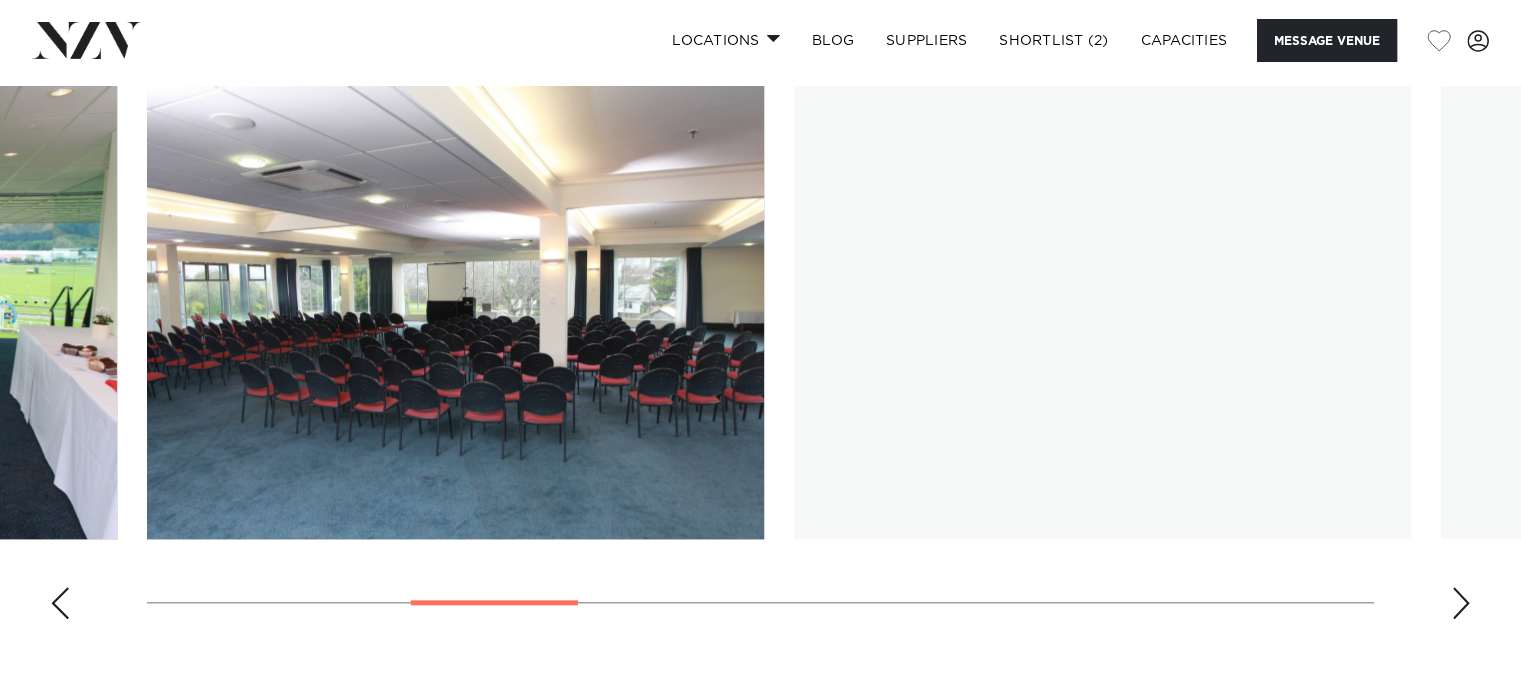 click at bounding box center (1461, 603) 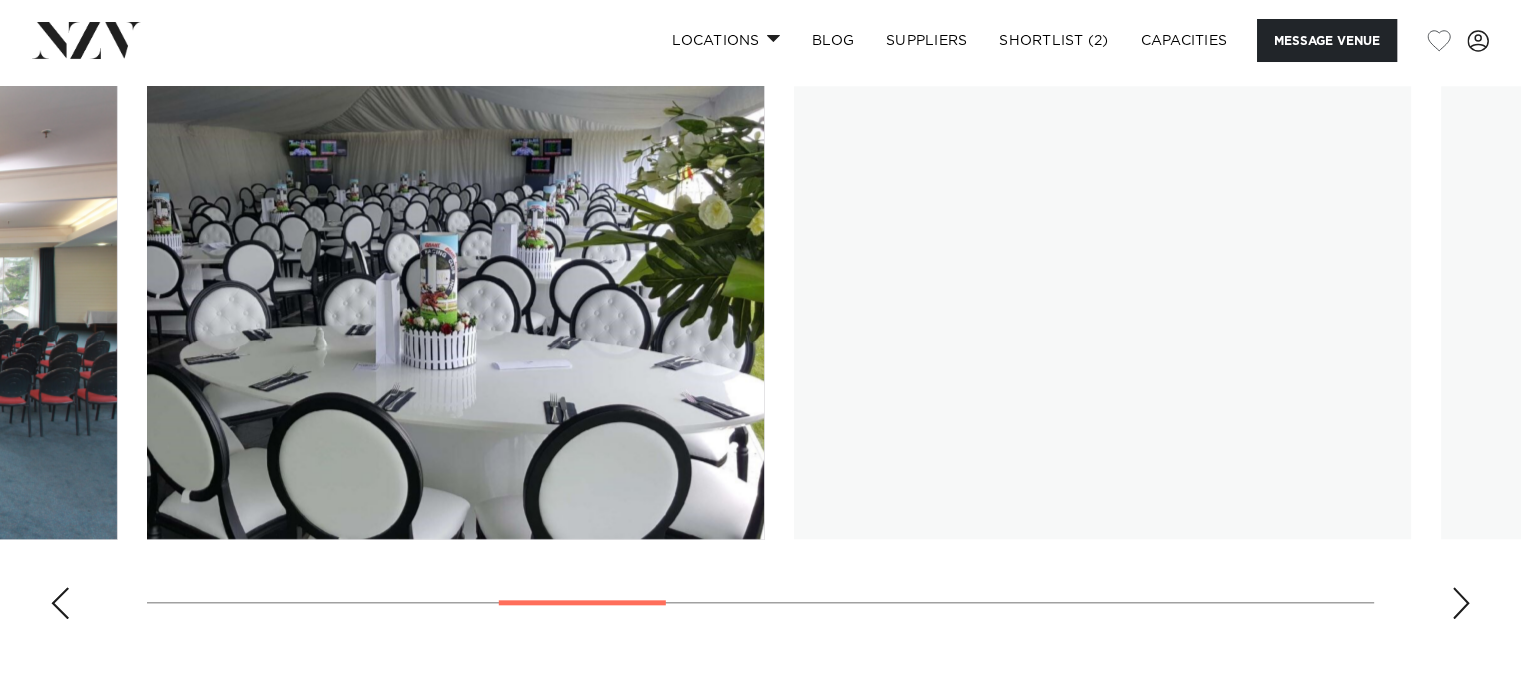 click at bounding box center (1461, 603) 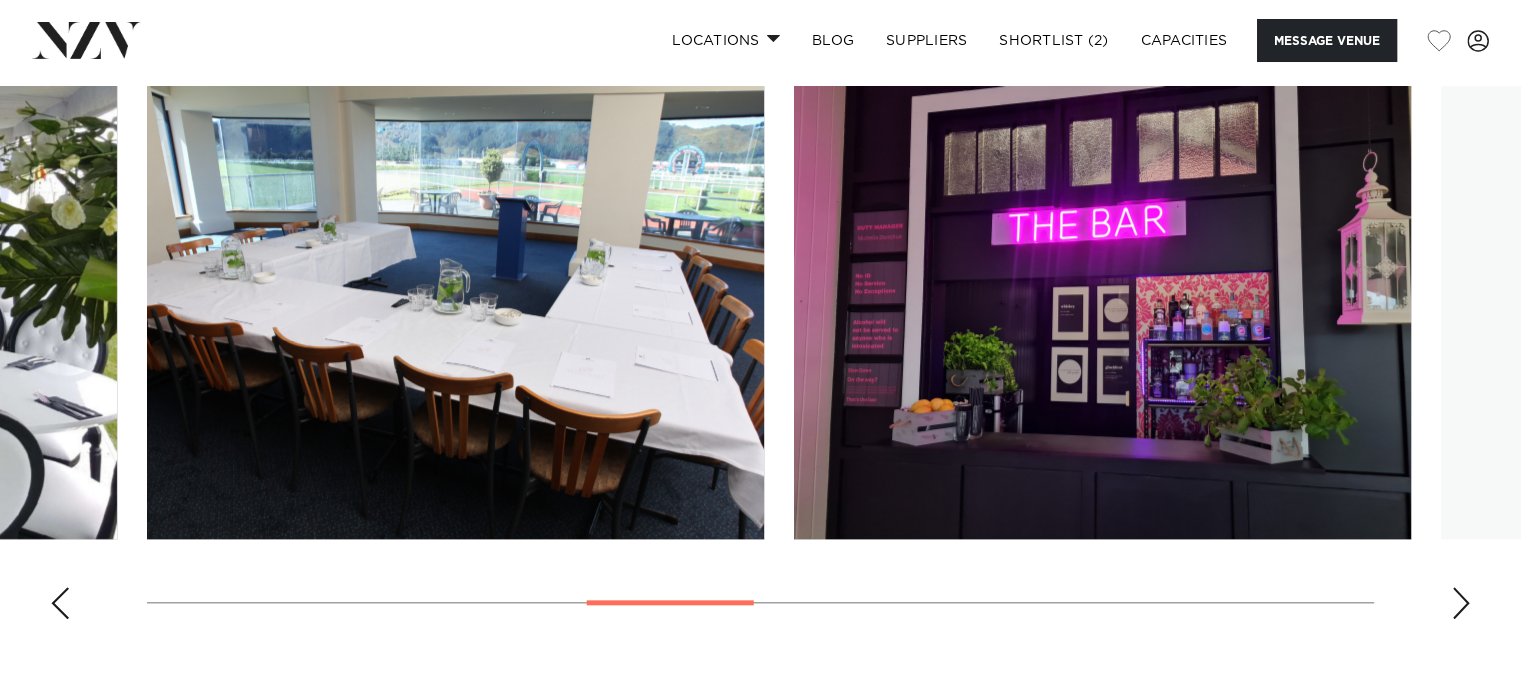 click at bounding box center [1461, 603] 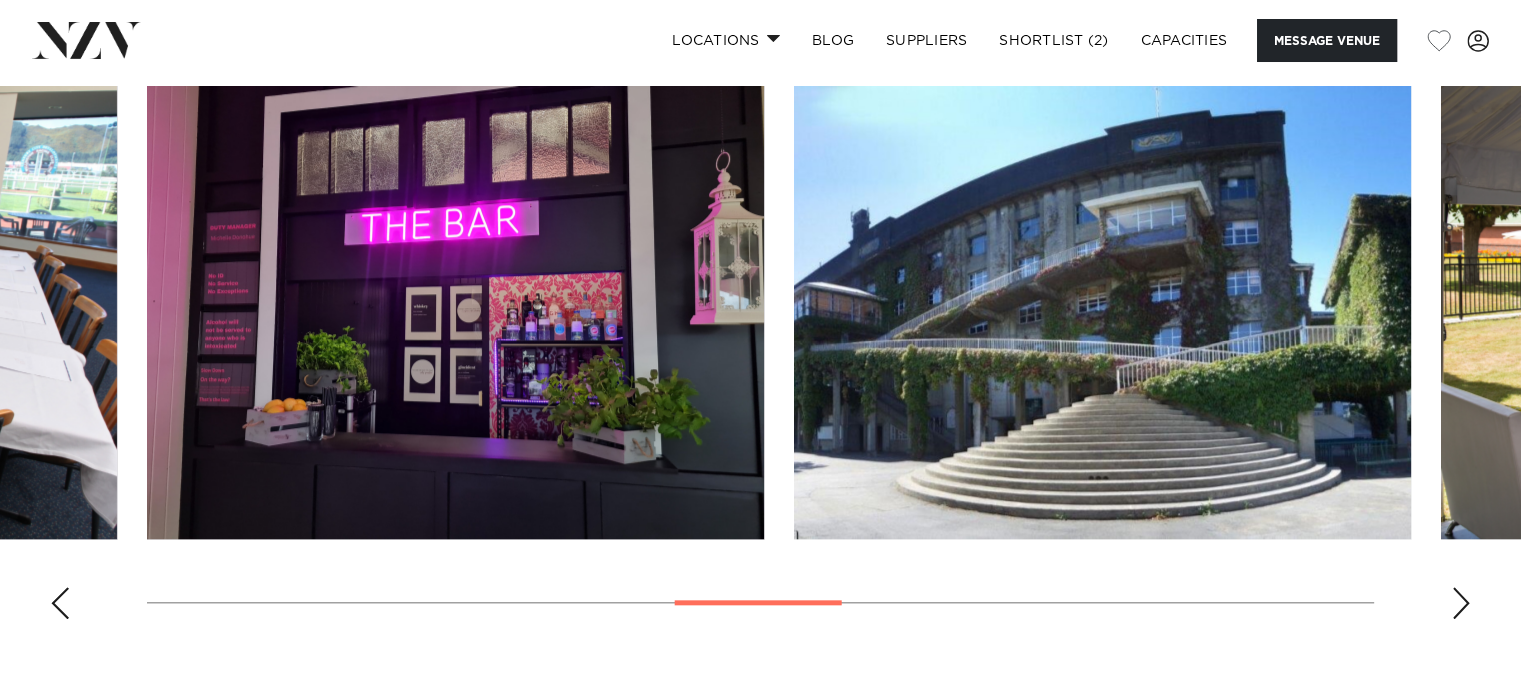 click at bounding box center (1461, 603) 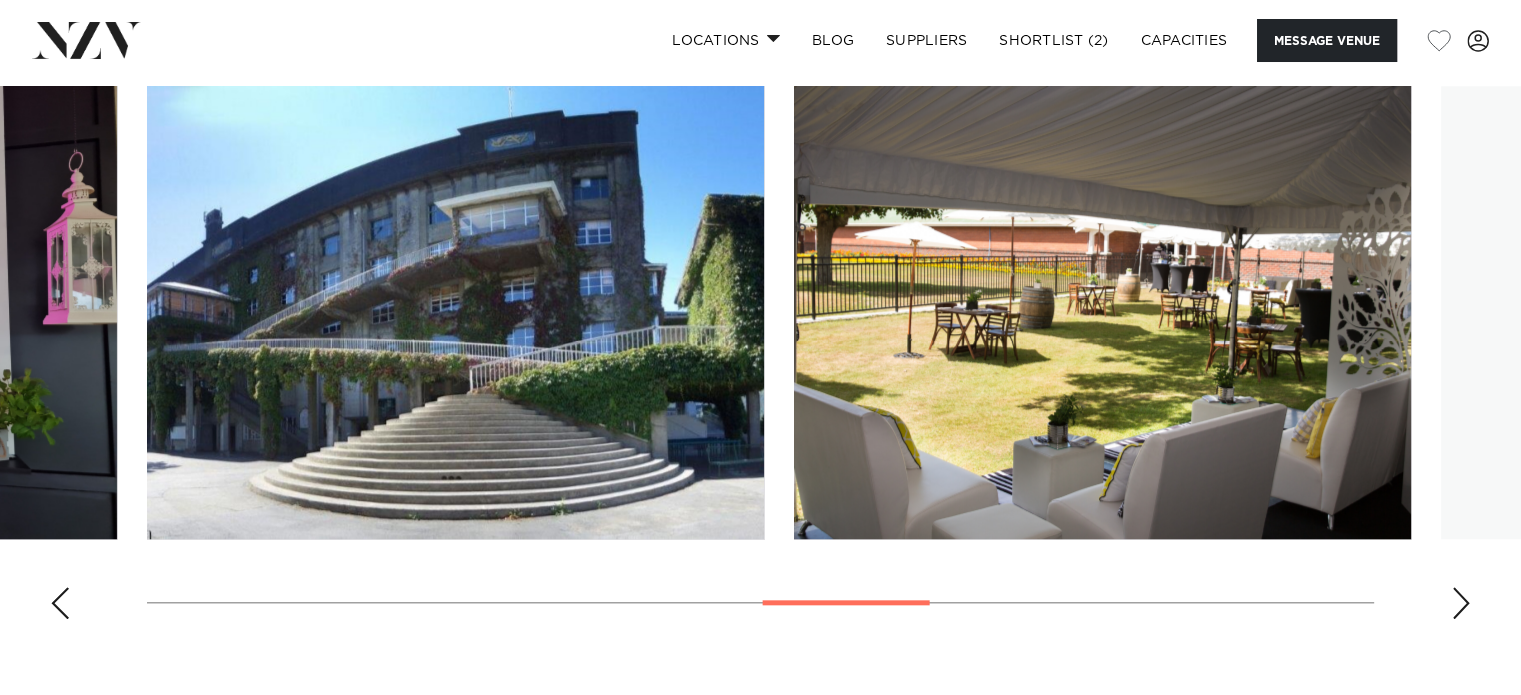 click at bounding box center [1461, 603] 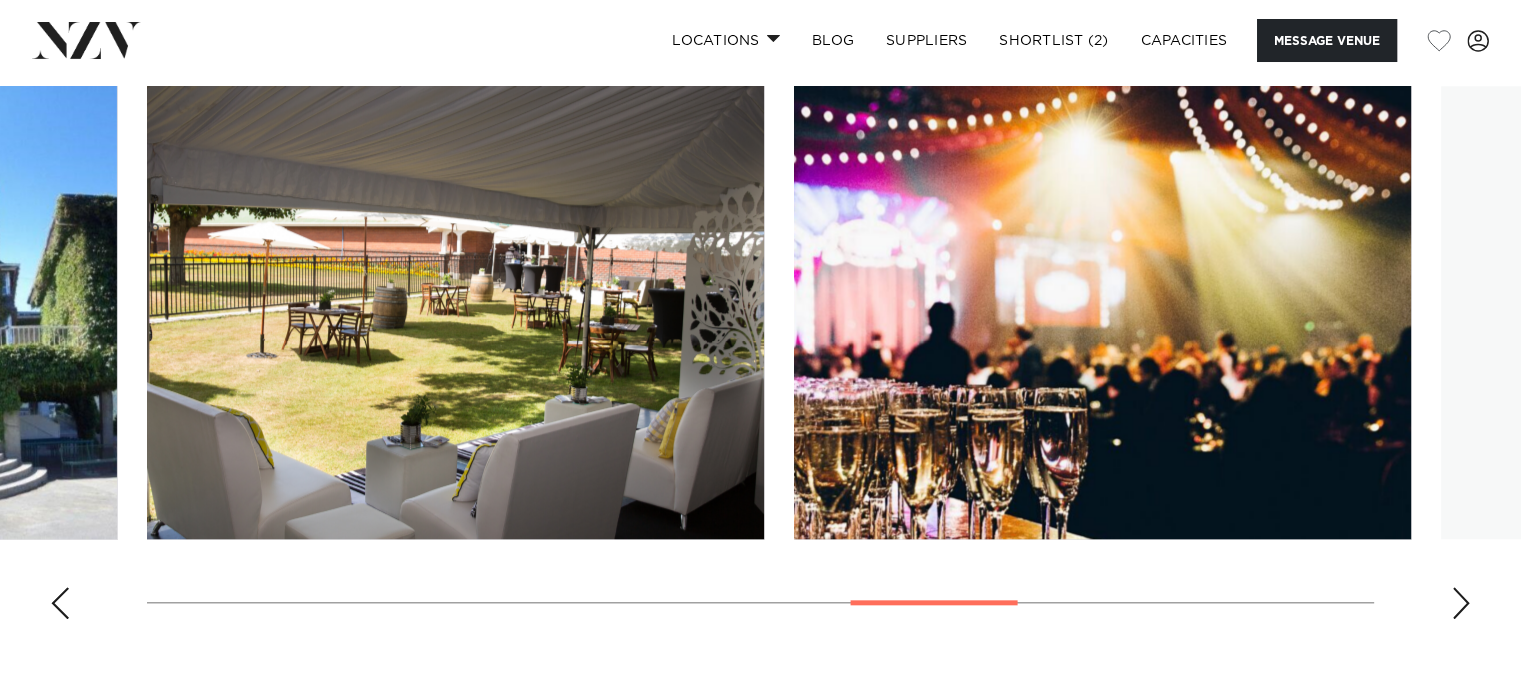 click at bounding box center (1461, 603) 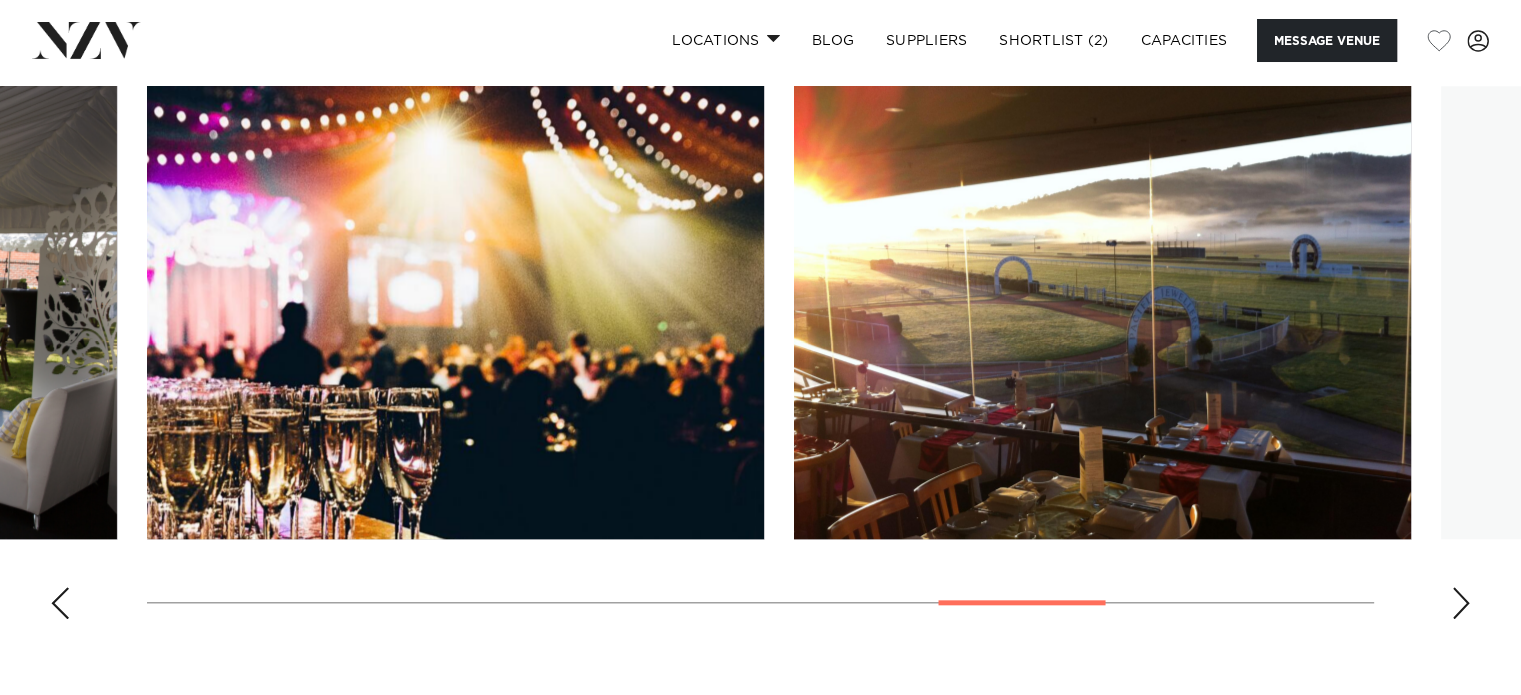 click at bounding box center [1461, 603] 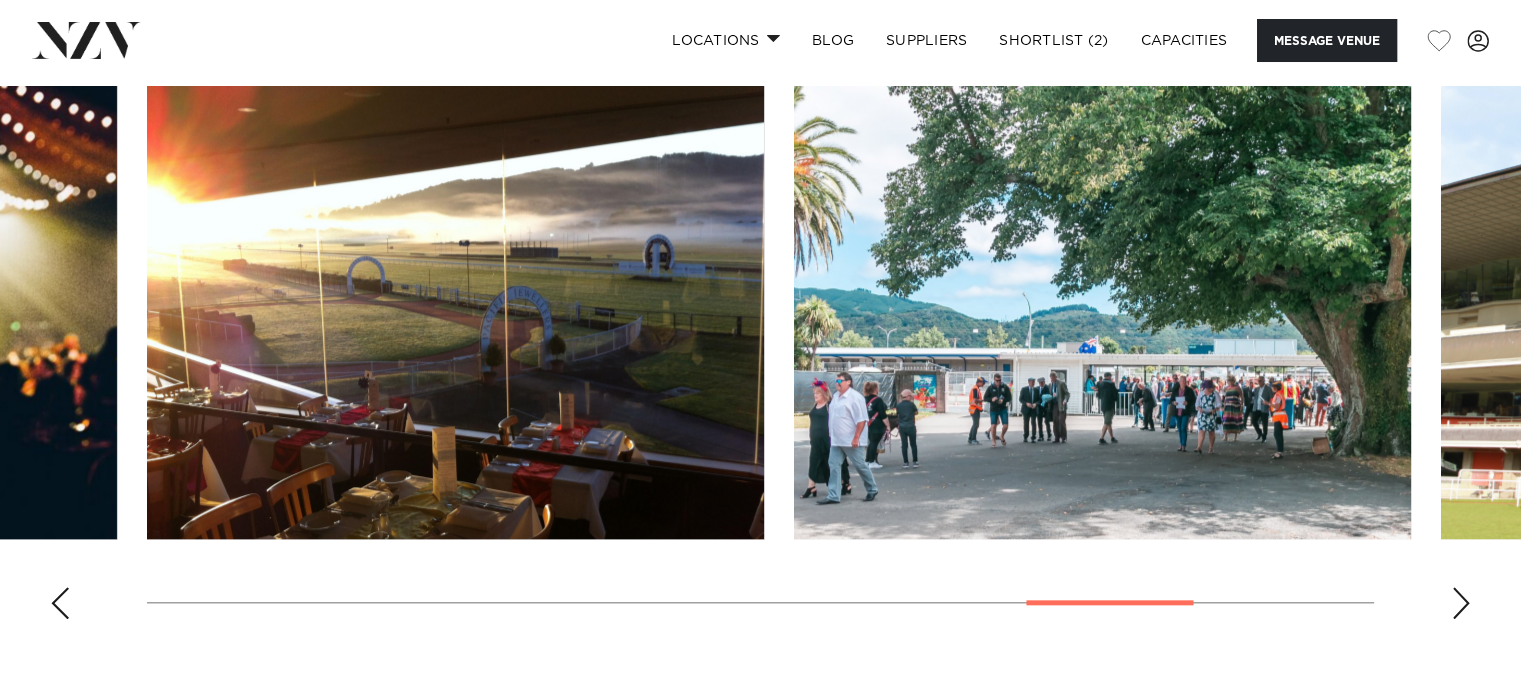 click at bounding box center [1461, 603] 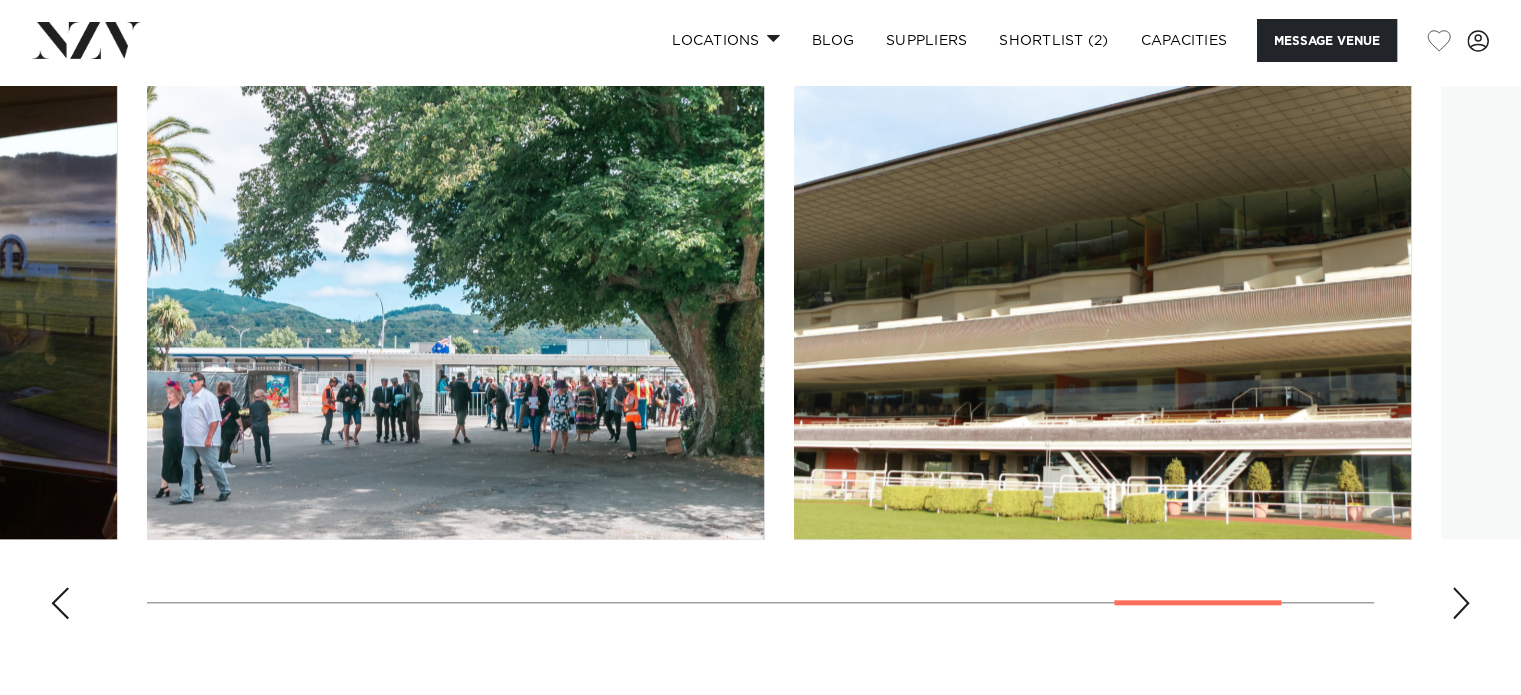 click at bounding box center [1461, 603] 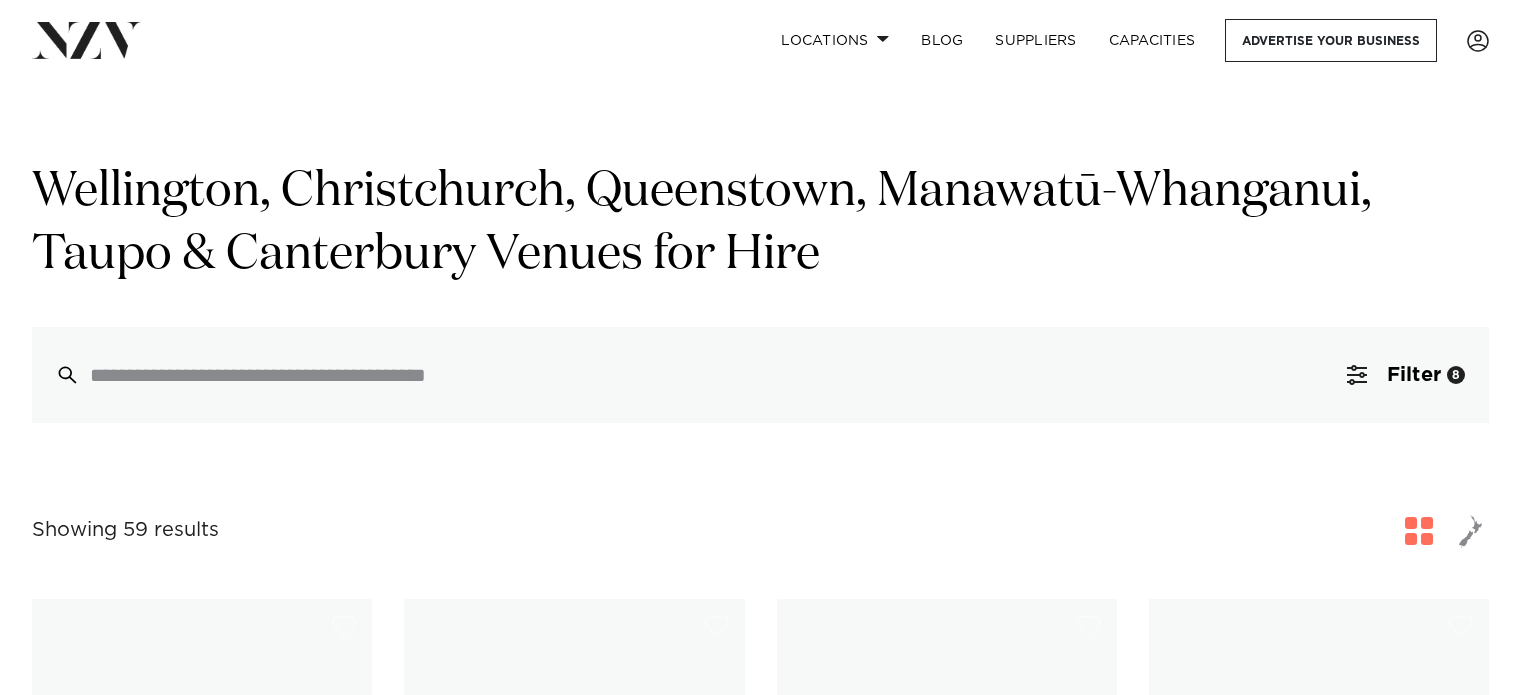 scroll, scrollTop: 9409, scrollLeft: 0, axis: vertical 